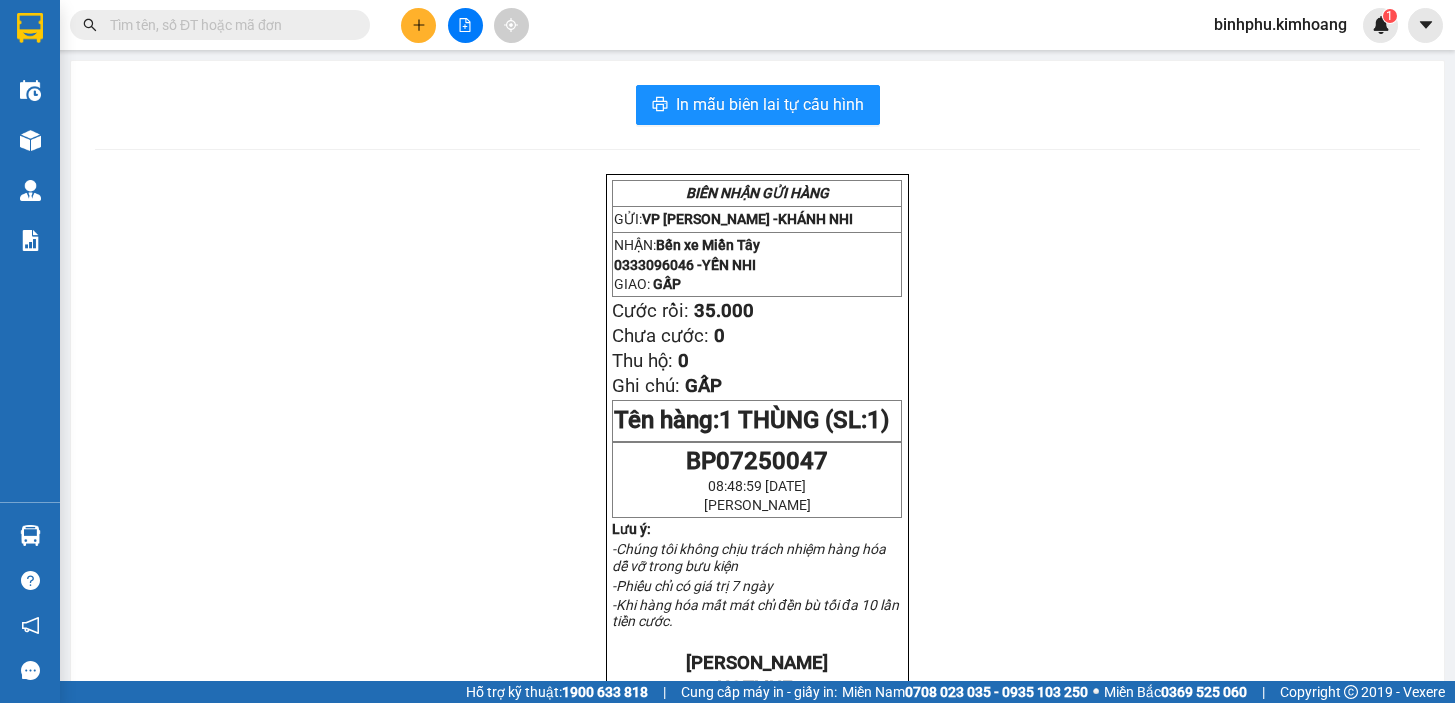 scroll, scrollTop: 0, scrollLeft: 0, axis: both 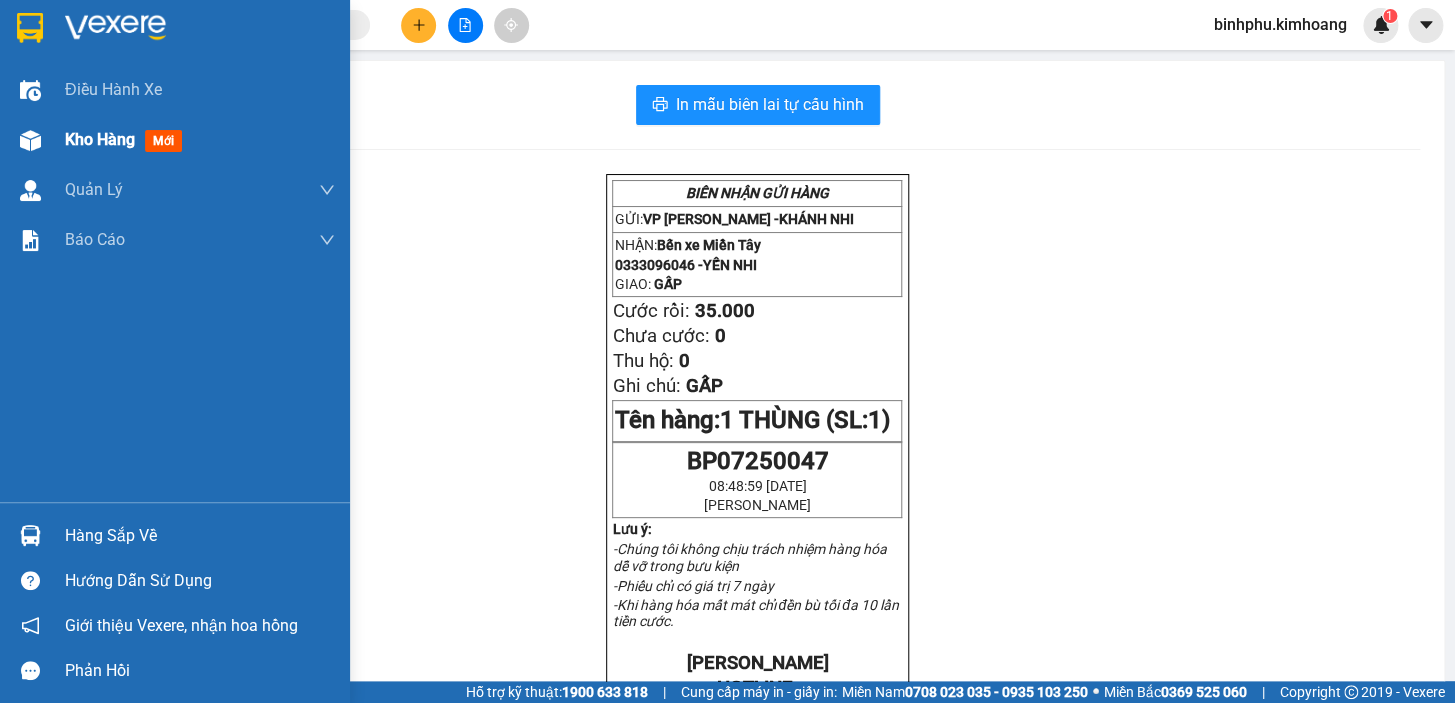 click at bounding box center [30, 140] 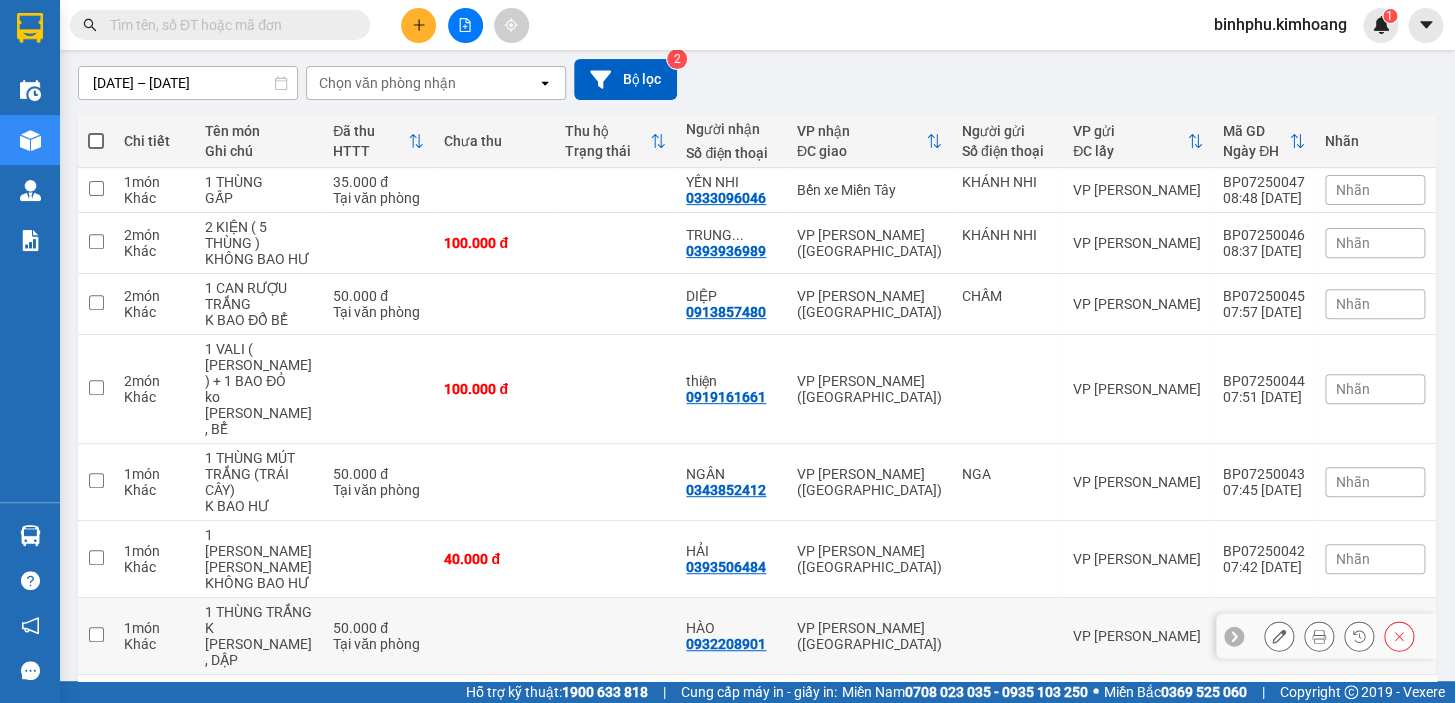 scroll, scrollTop: 0, scrollLeft: 0, axis: both 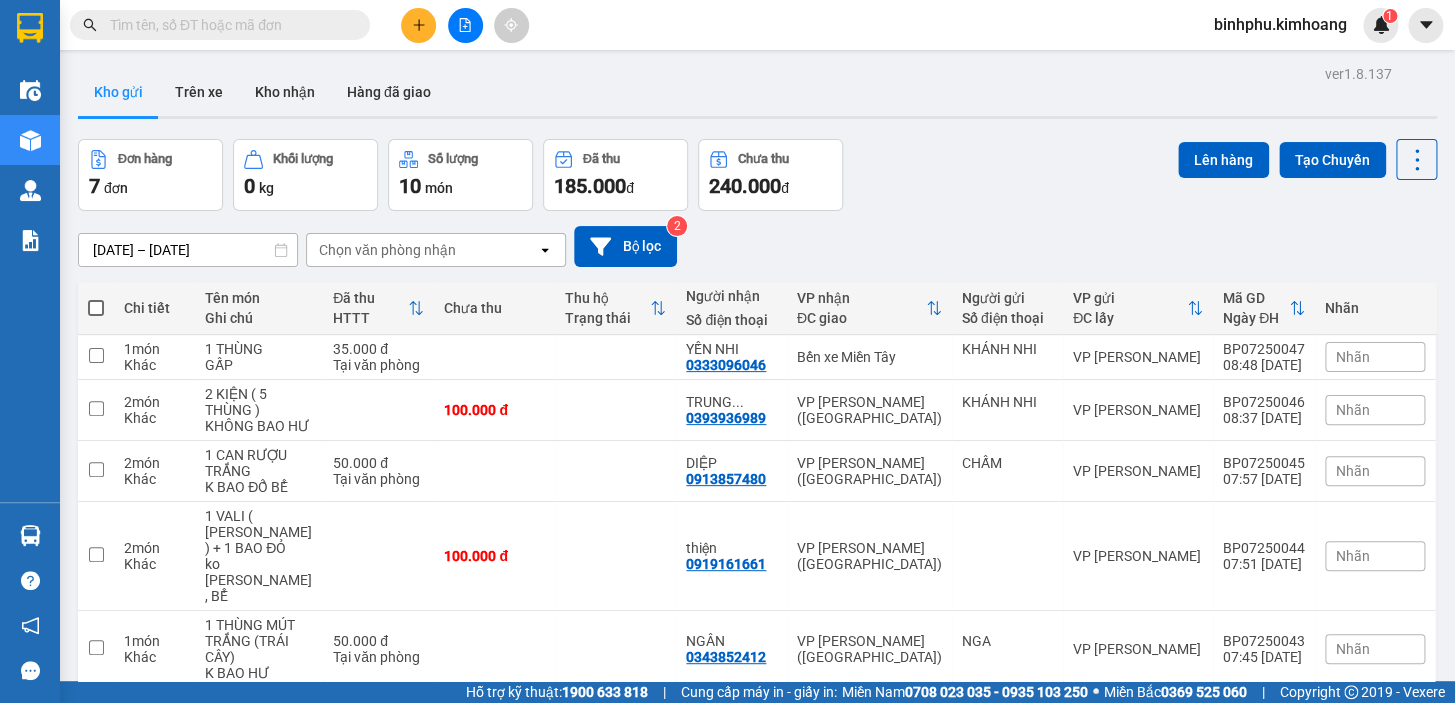 click at bounding box center [96, 308] 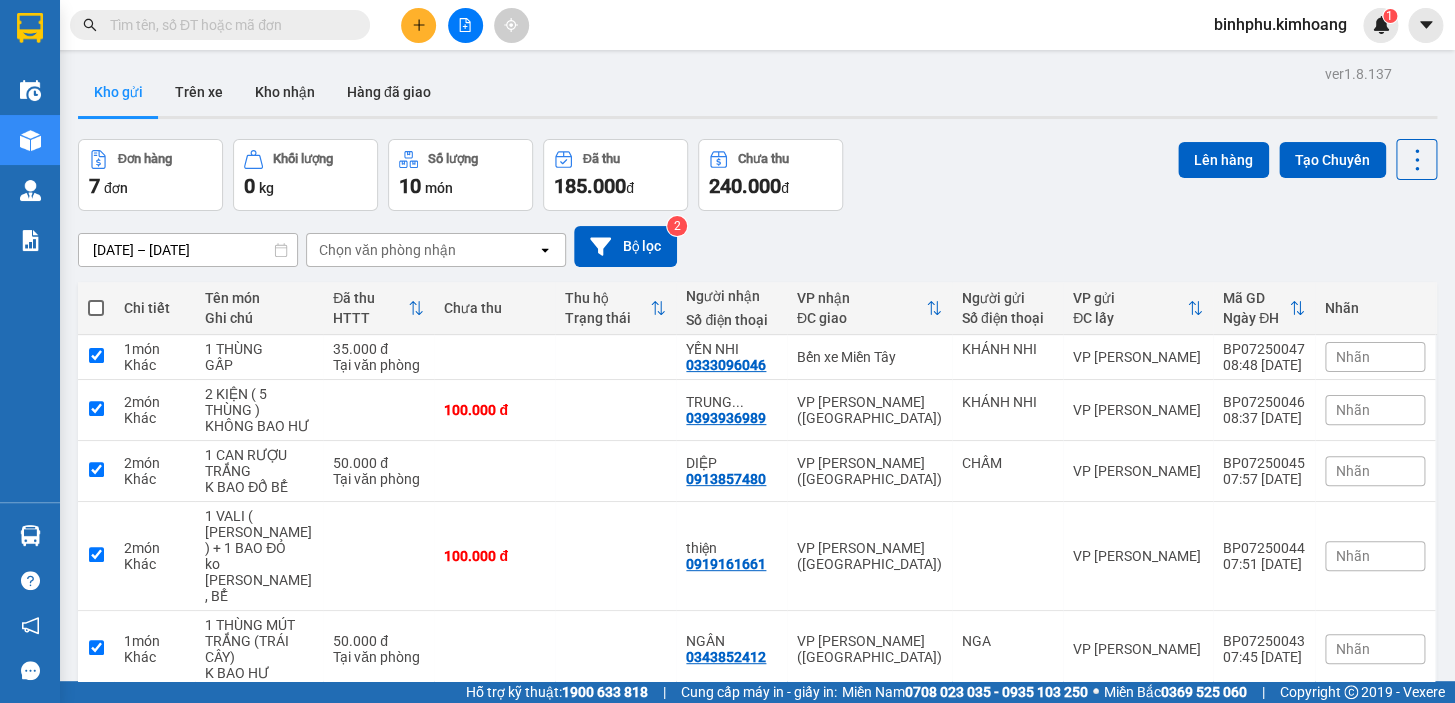 checkbox on "true" 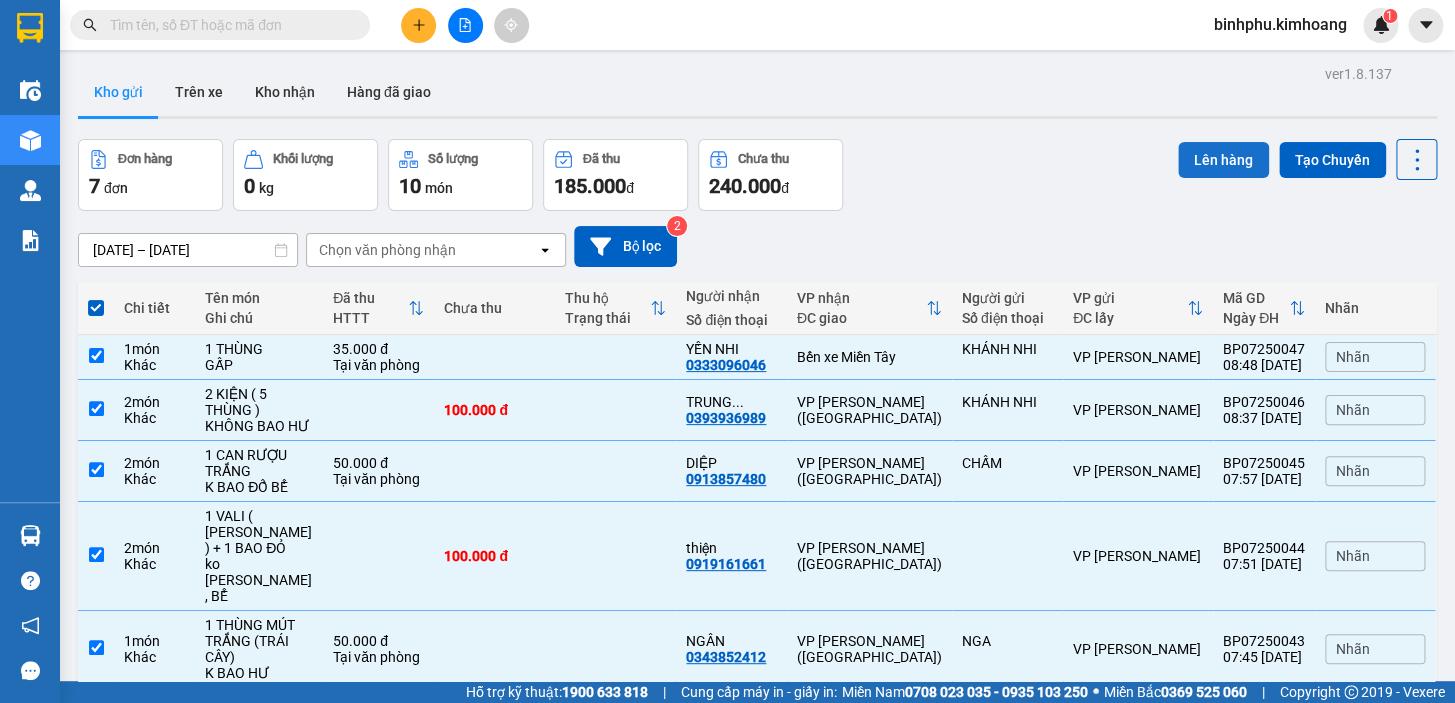 click on "Lên hàng" at bounding box center (1223, 160) 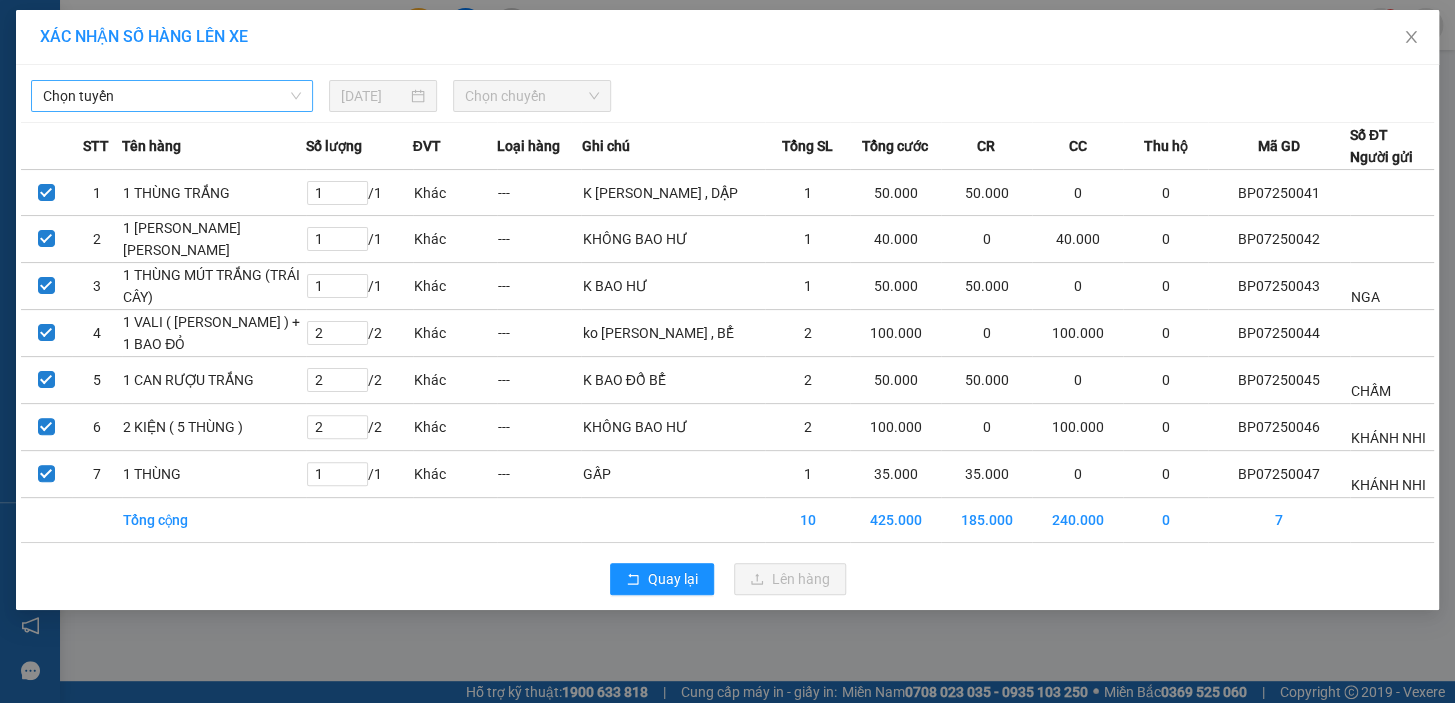 click on "Chọn tuyến" at bounding box center [172, 96] 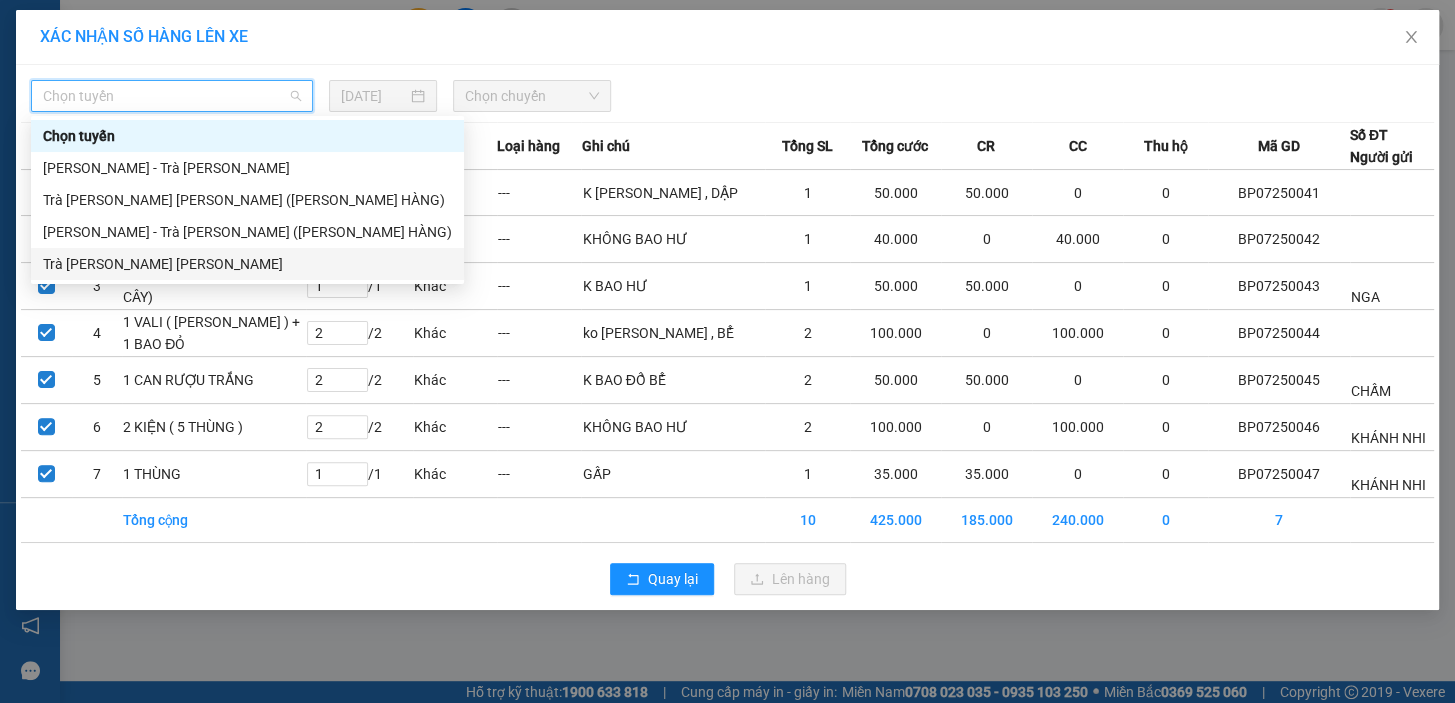 click on "Trà [PERSON_NAME] [PERSON_NAME]" at bounding box center [247, 264] 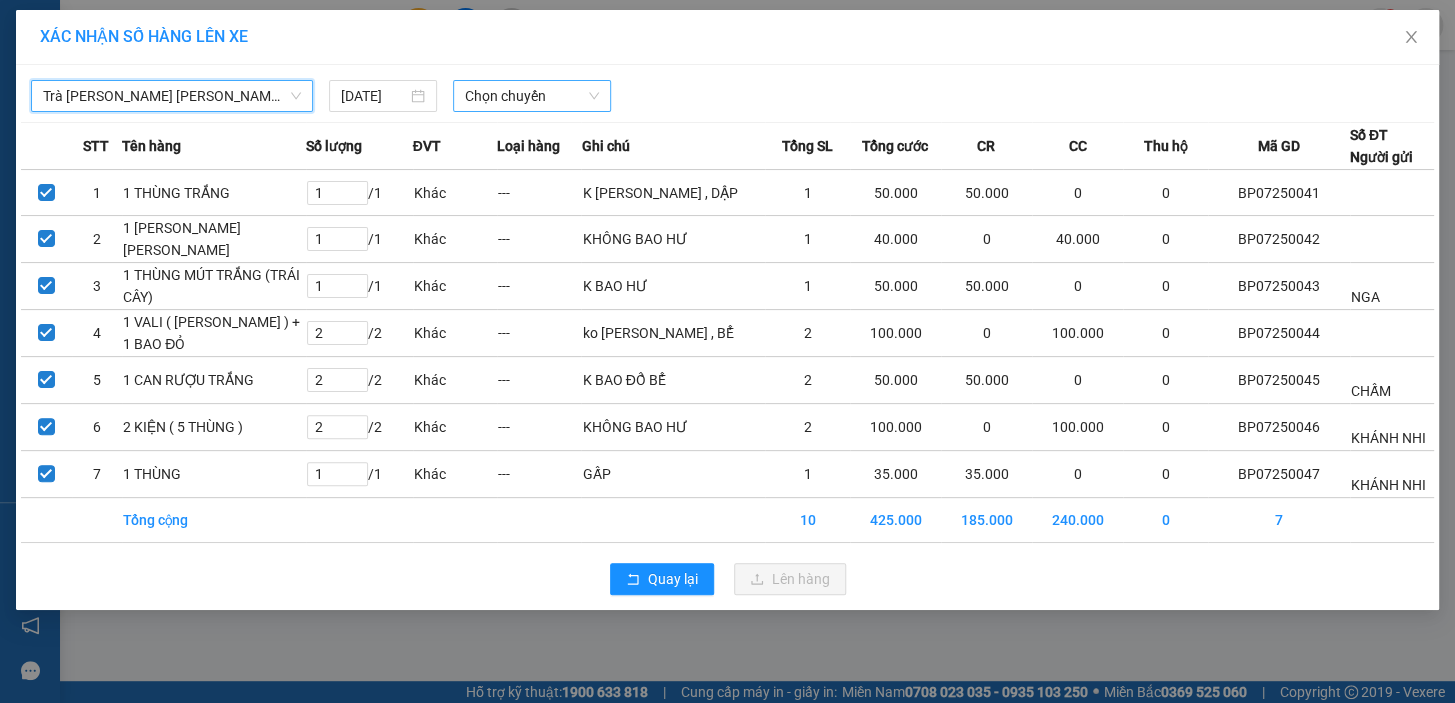 click on "Chọn chuyến" at bounding box center (532, 96) 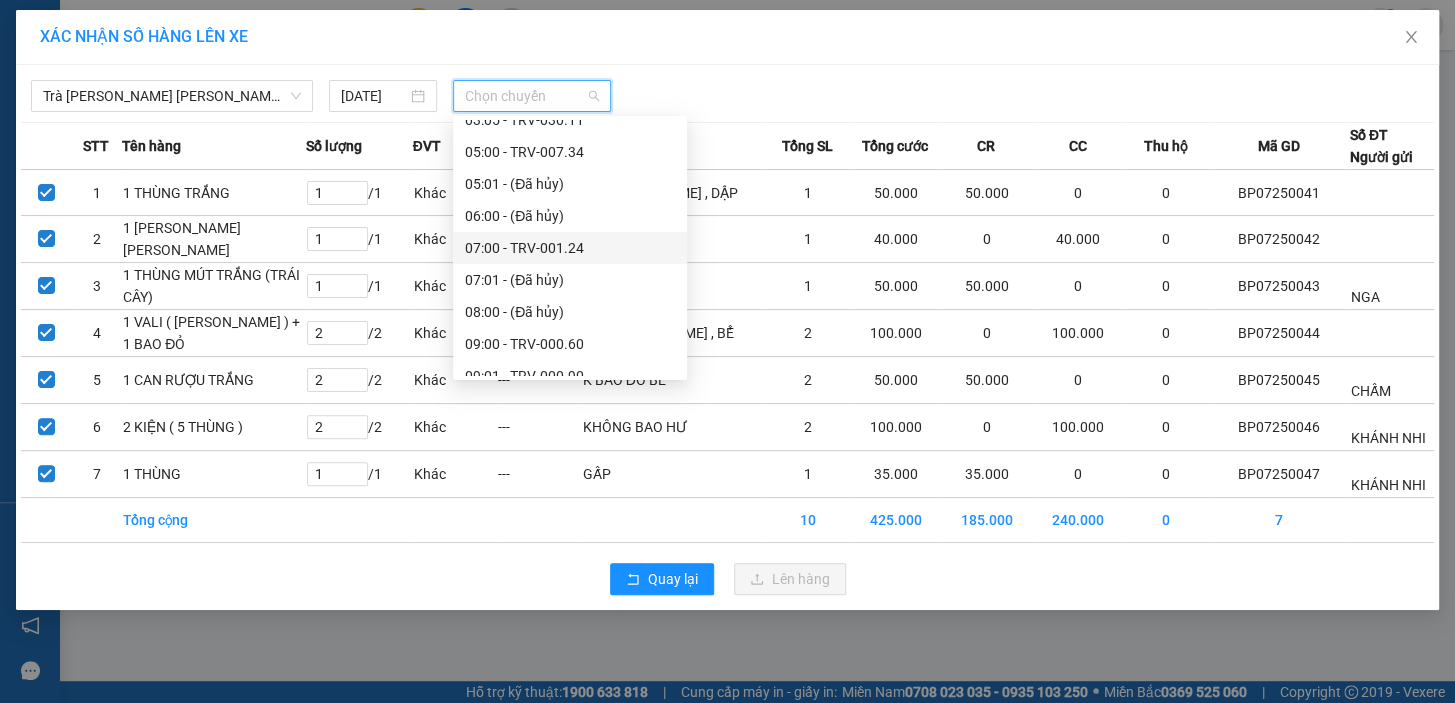 scroll, scrollTop: 363, scrollLeft: 0, axis: vertical 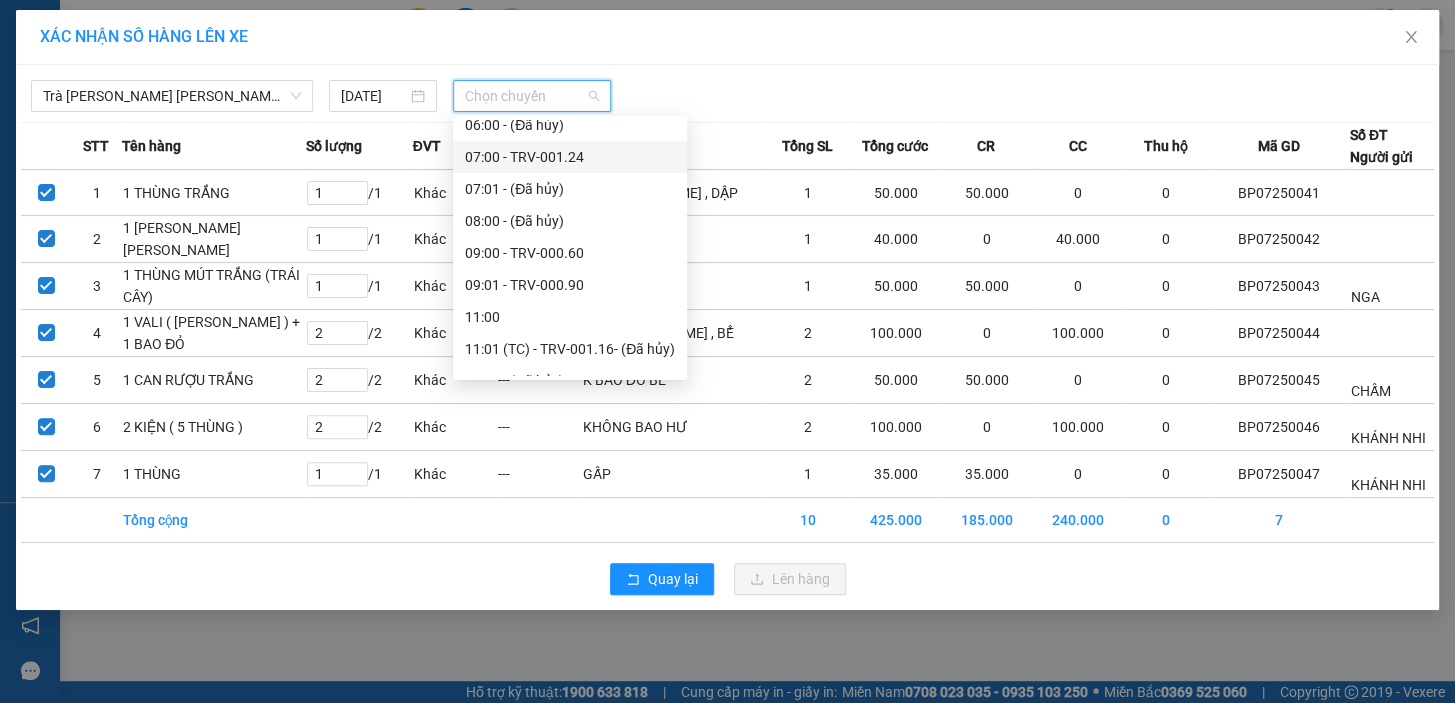 click on "09:00     - TRV-000.60" at bounding box center [570, 253] 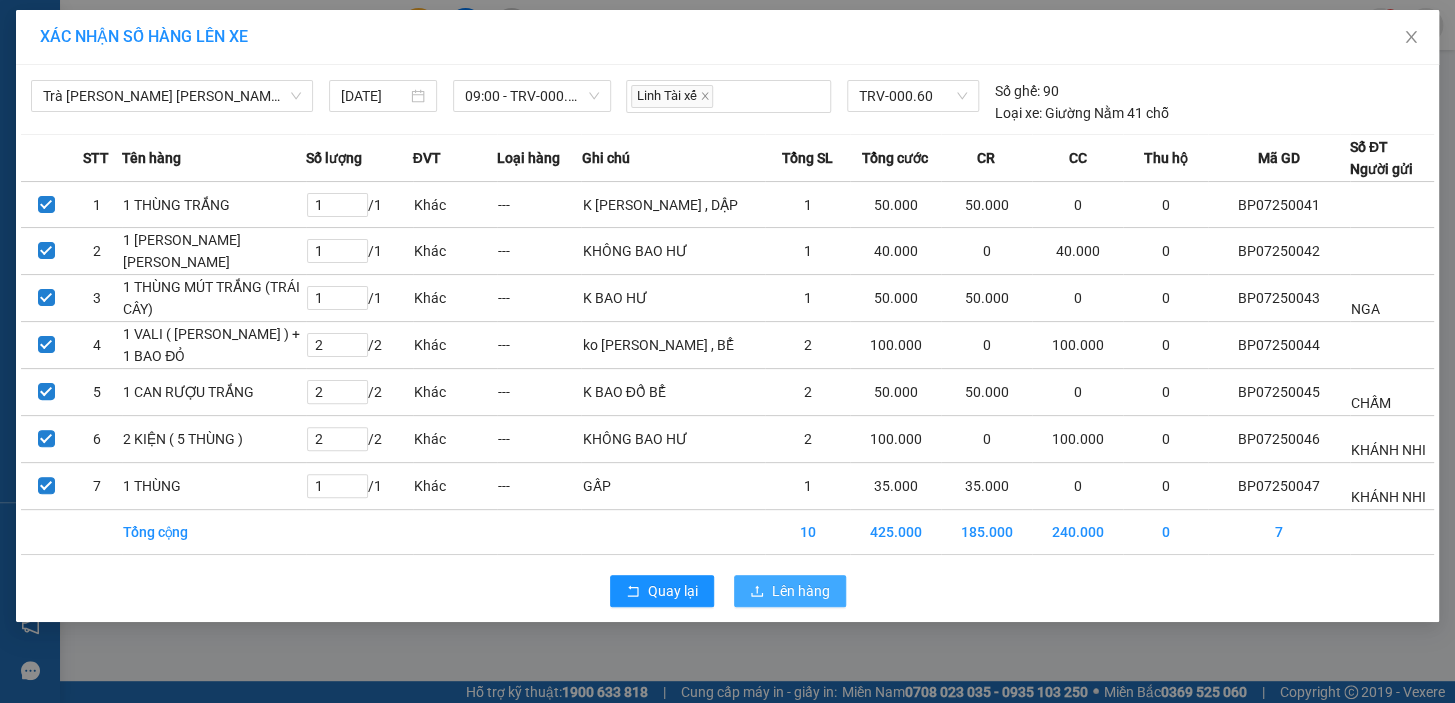 click on "Lên hàng" at bounding box center (790, 591) 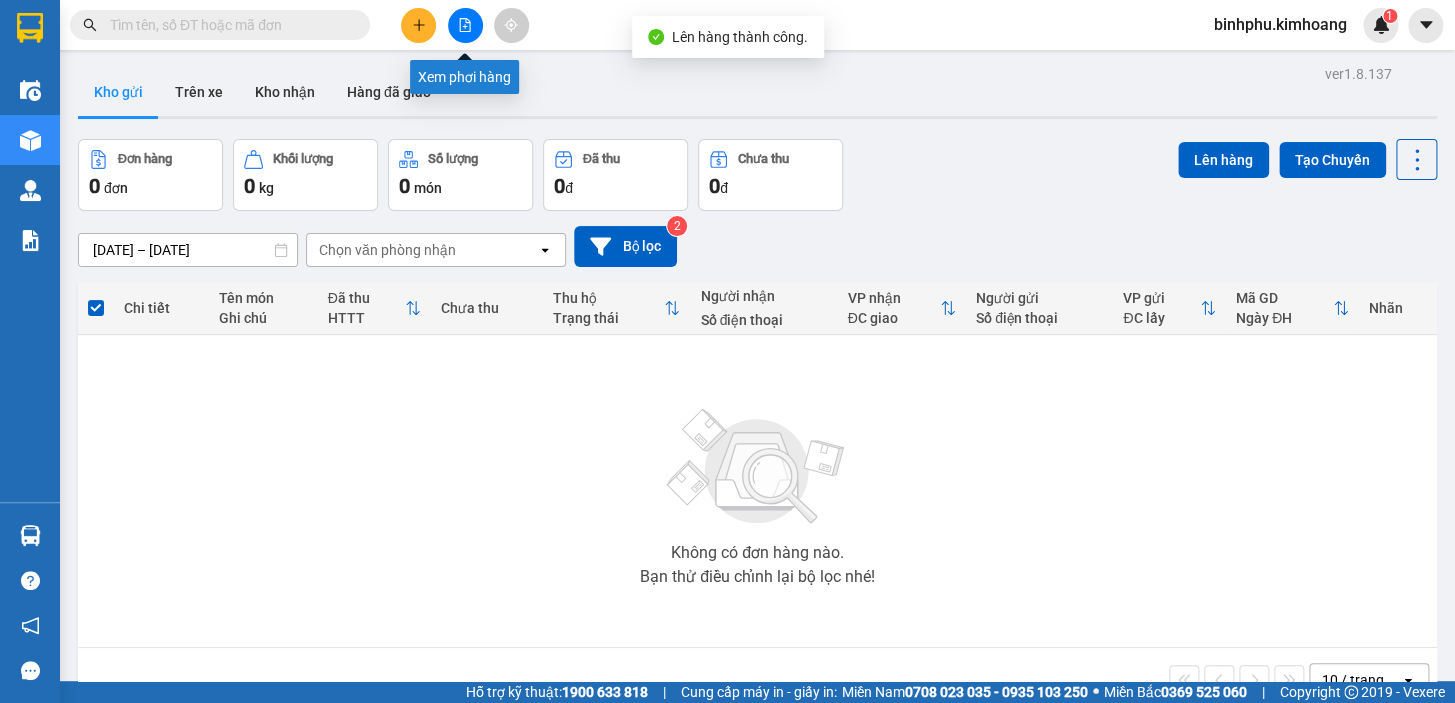 click at bounding box center [465, 25] 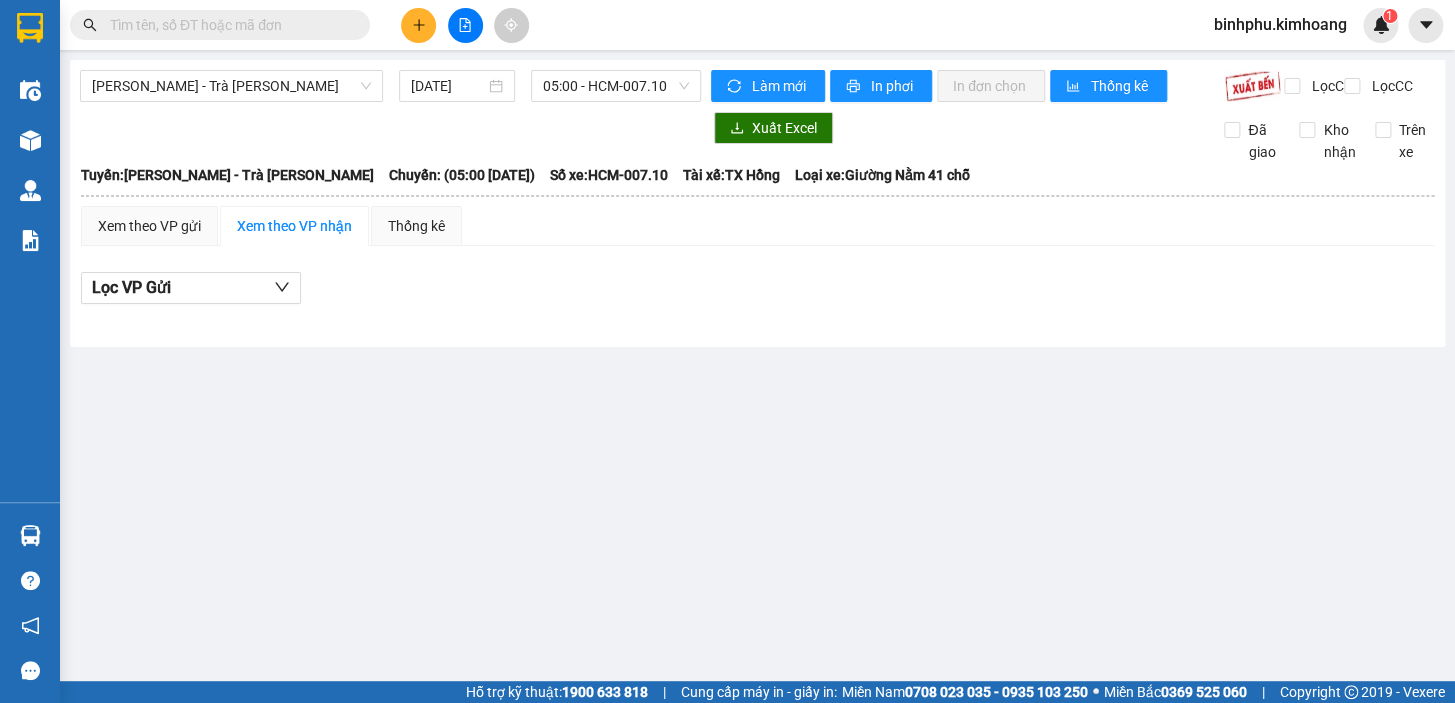 click on "[PERSON_NAME] - Trà [PERSON_NAME] [DATE] 05:00     - HCM-007.10" at bounding box center [390, 86] 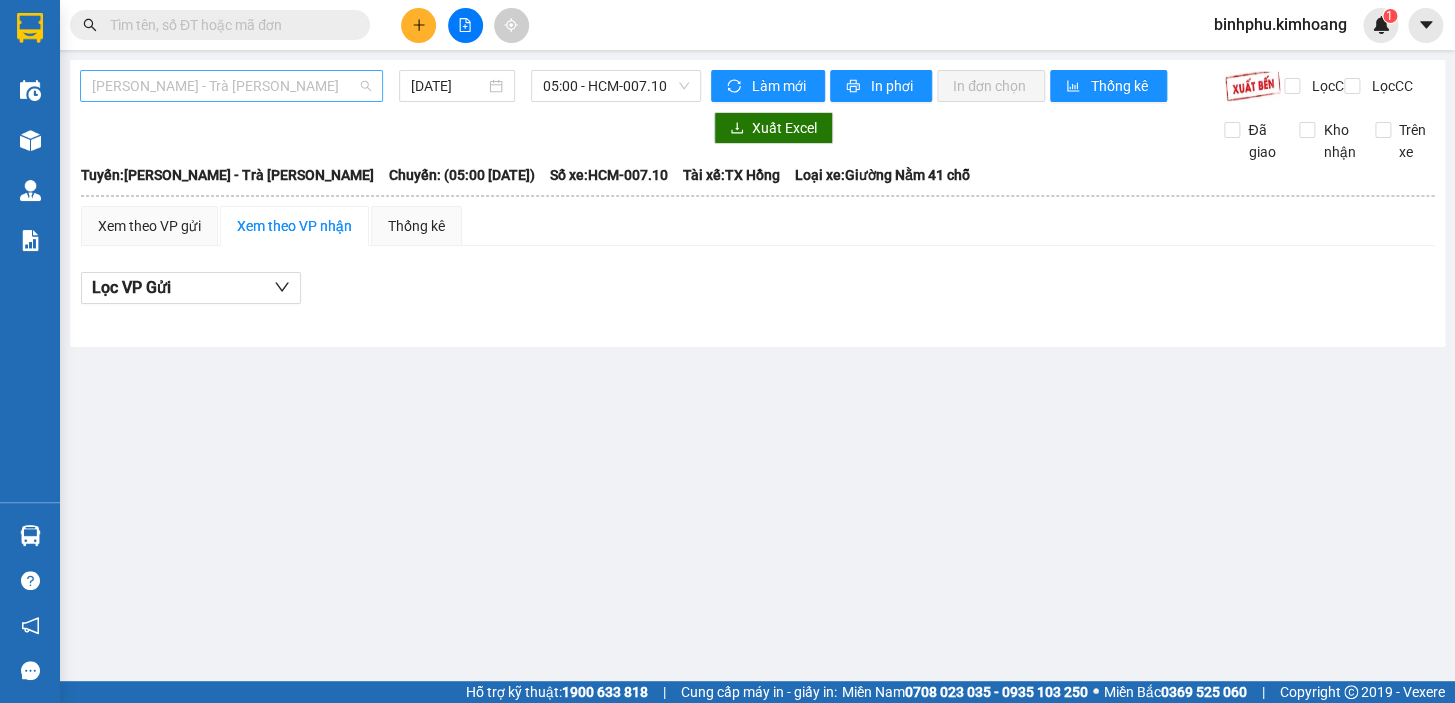 click on "[PERSON_NAME] - Trà [PERSON_NAME]" at bounding box center (231, 86) 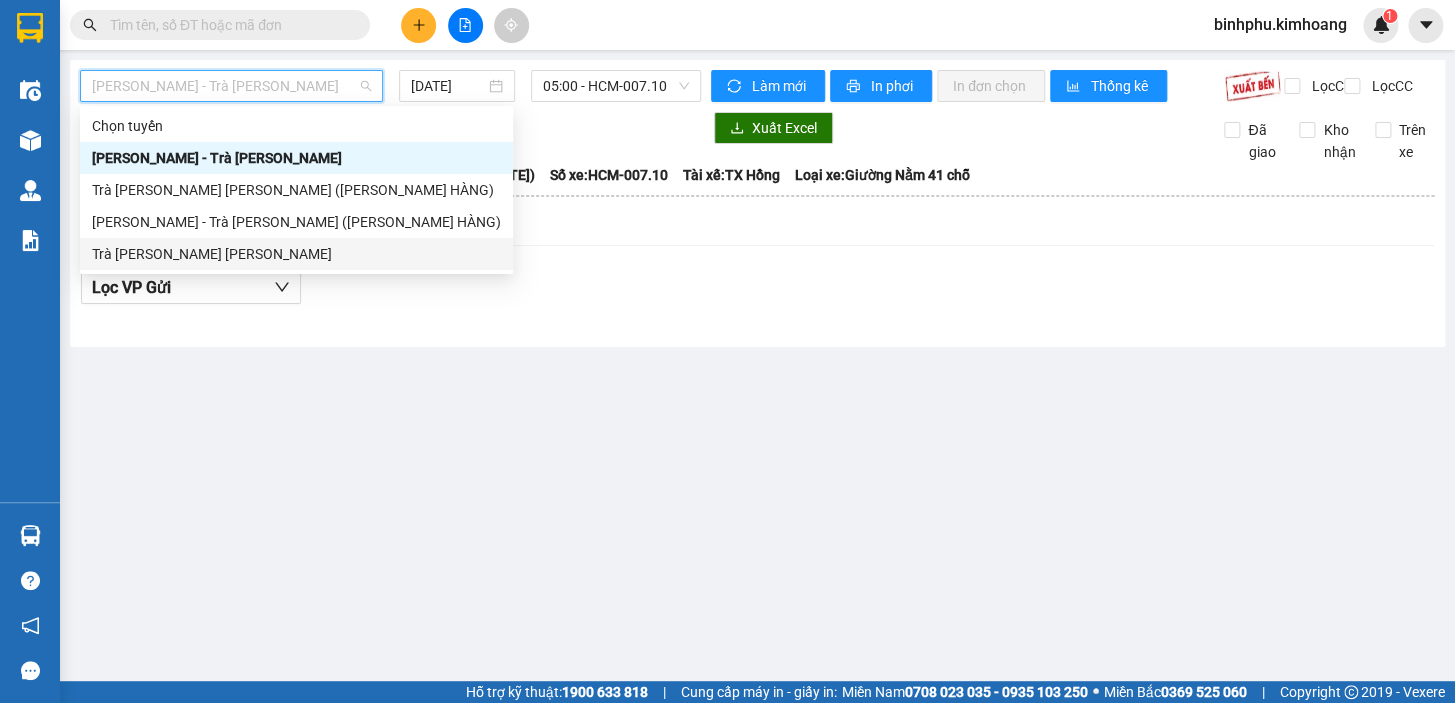 click on "Trà [PERSON_NAME] [PERSON_NAME]" at bounding box center [296, 254] 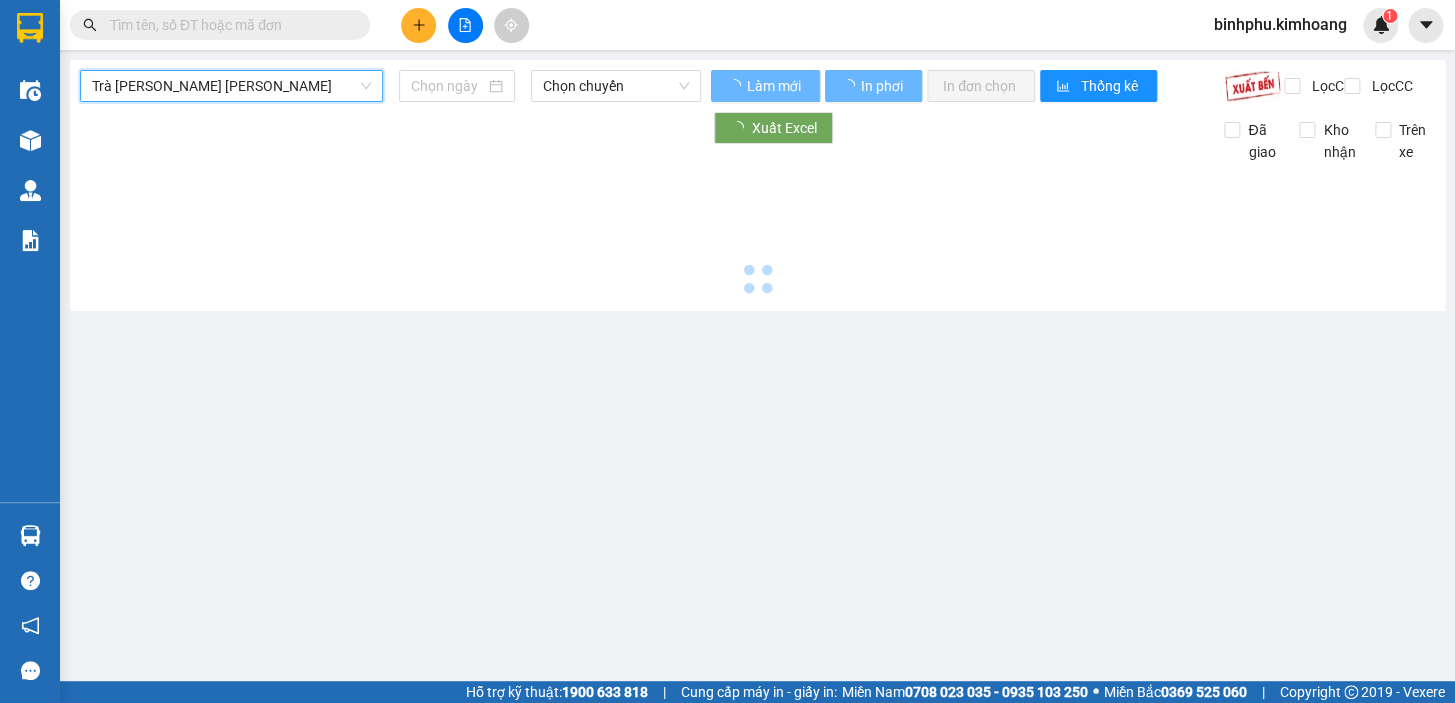 type on "[DATE]" 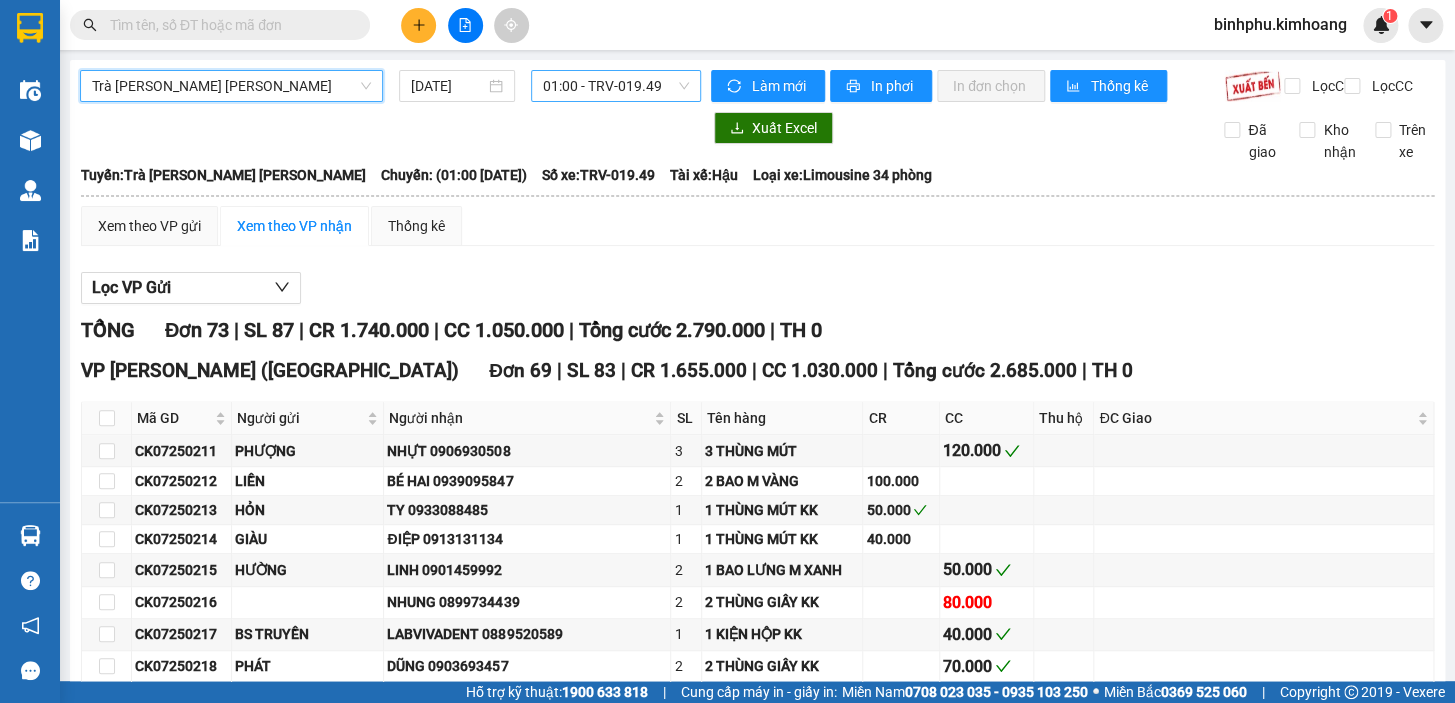 click on "01:00     - TRV-019.49" at bounding box center [616, 86] 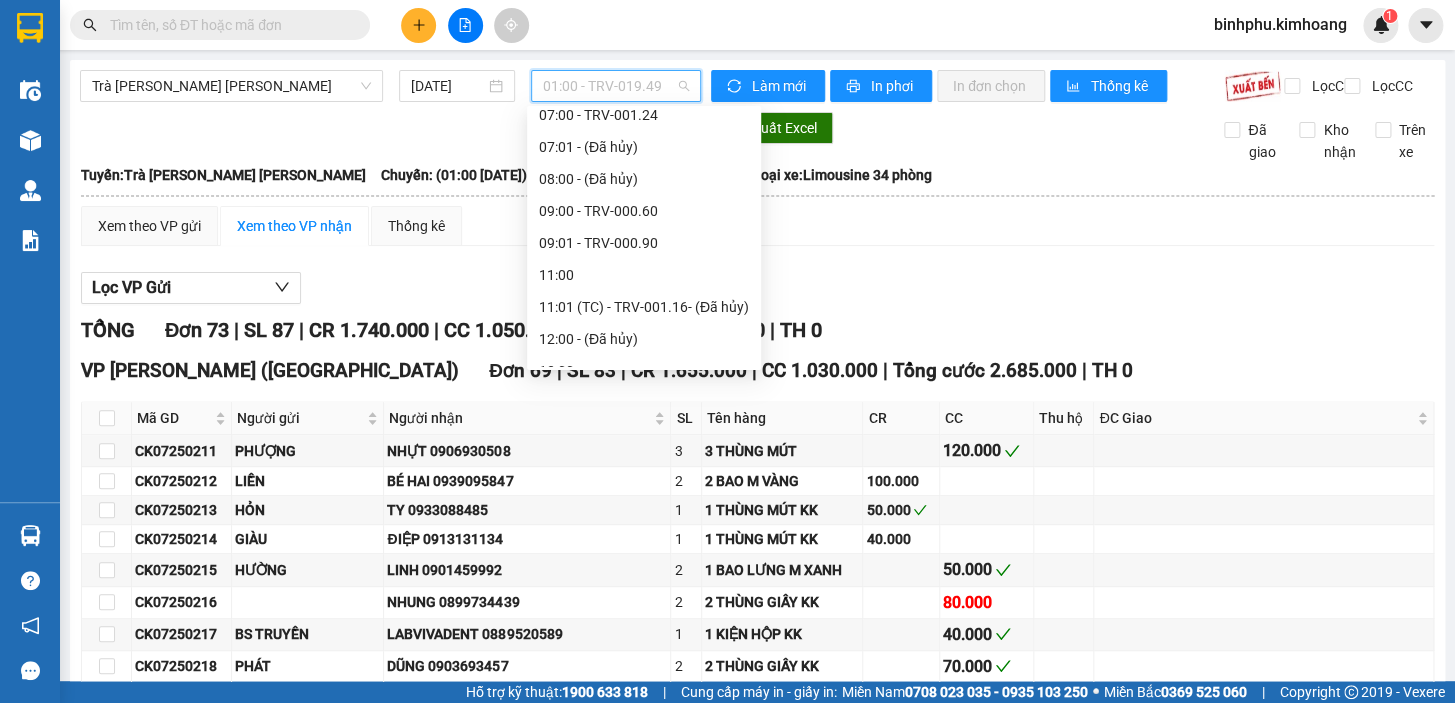 scroll, scrollTop: 363, scrollLeft: 0, axis: vertical 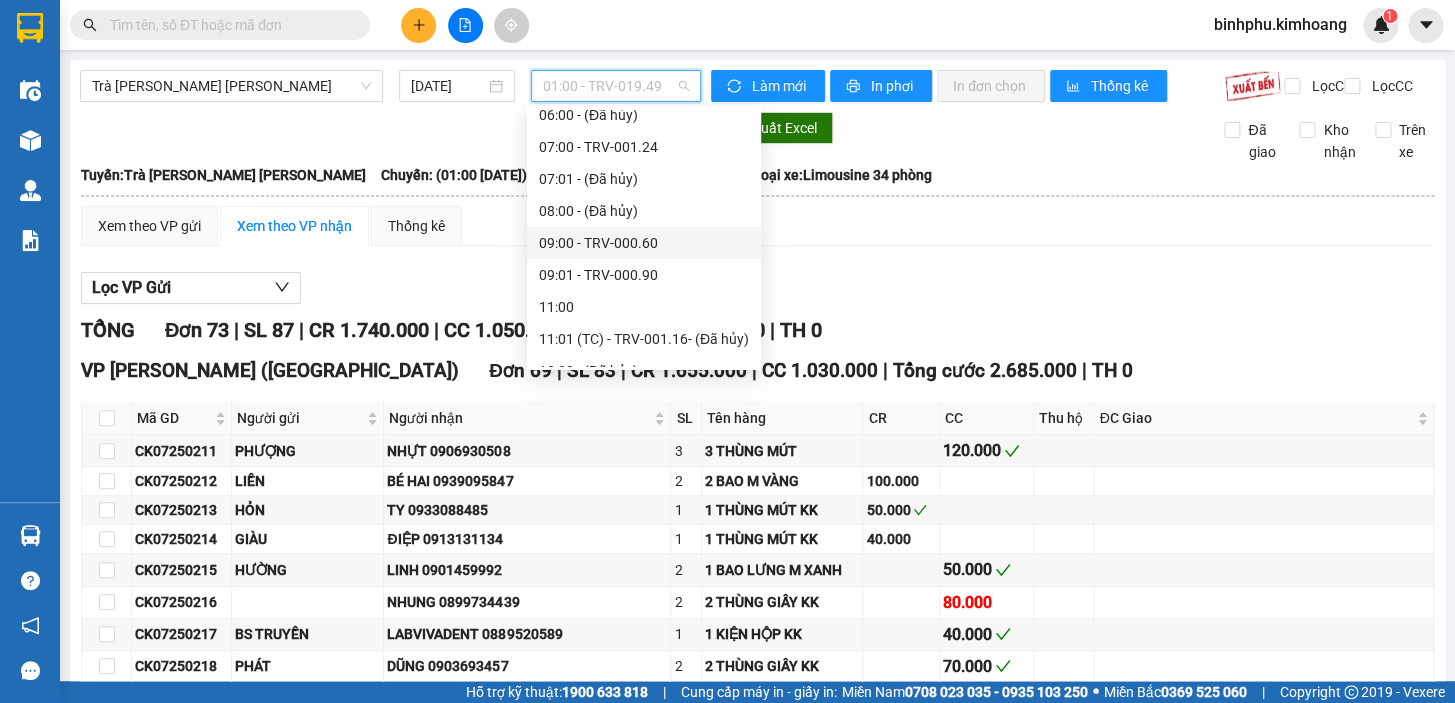 click on "09:00     - TRV-000.60" at bounding box center (644, 243) 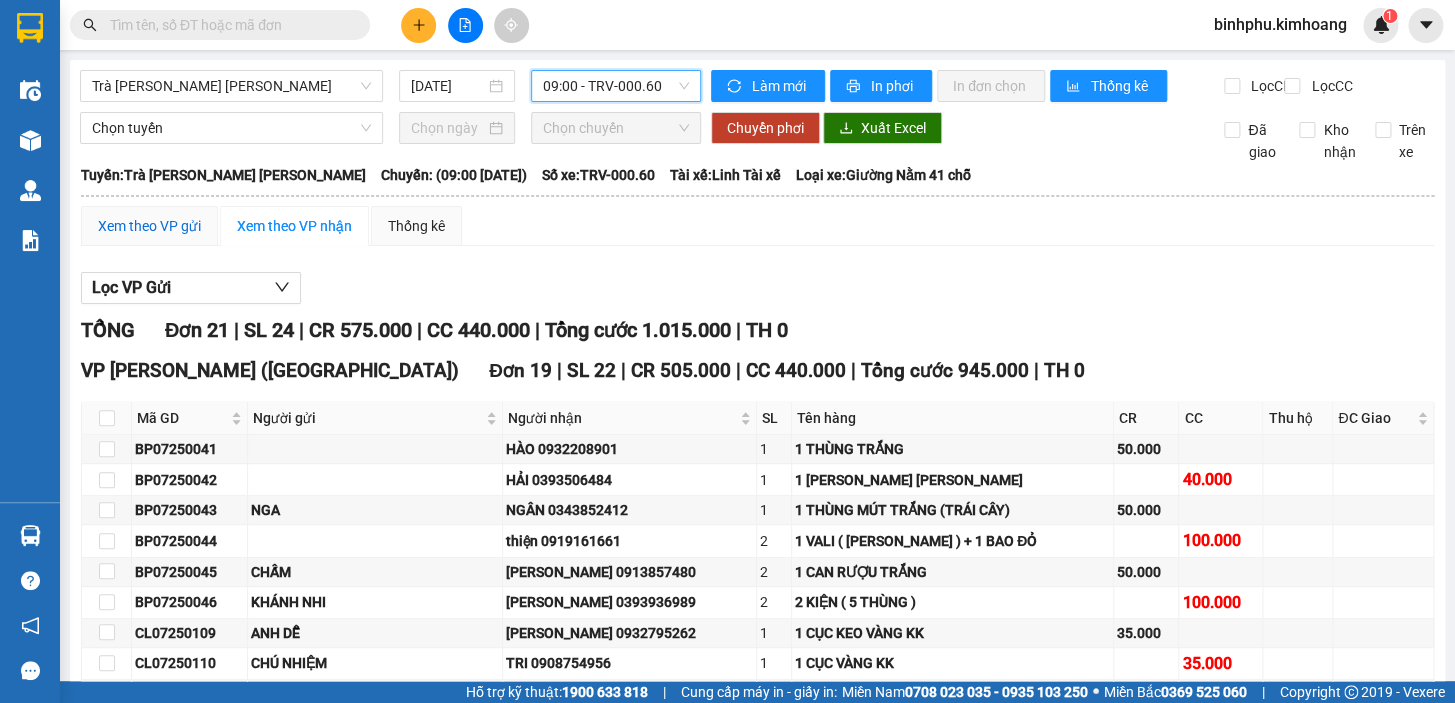 click on "Xem theo VP gửi" at bounding box center [149, 226] 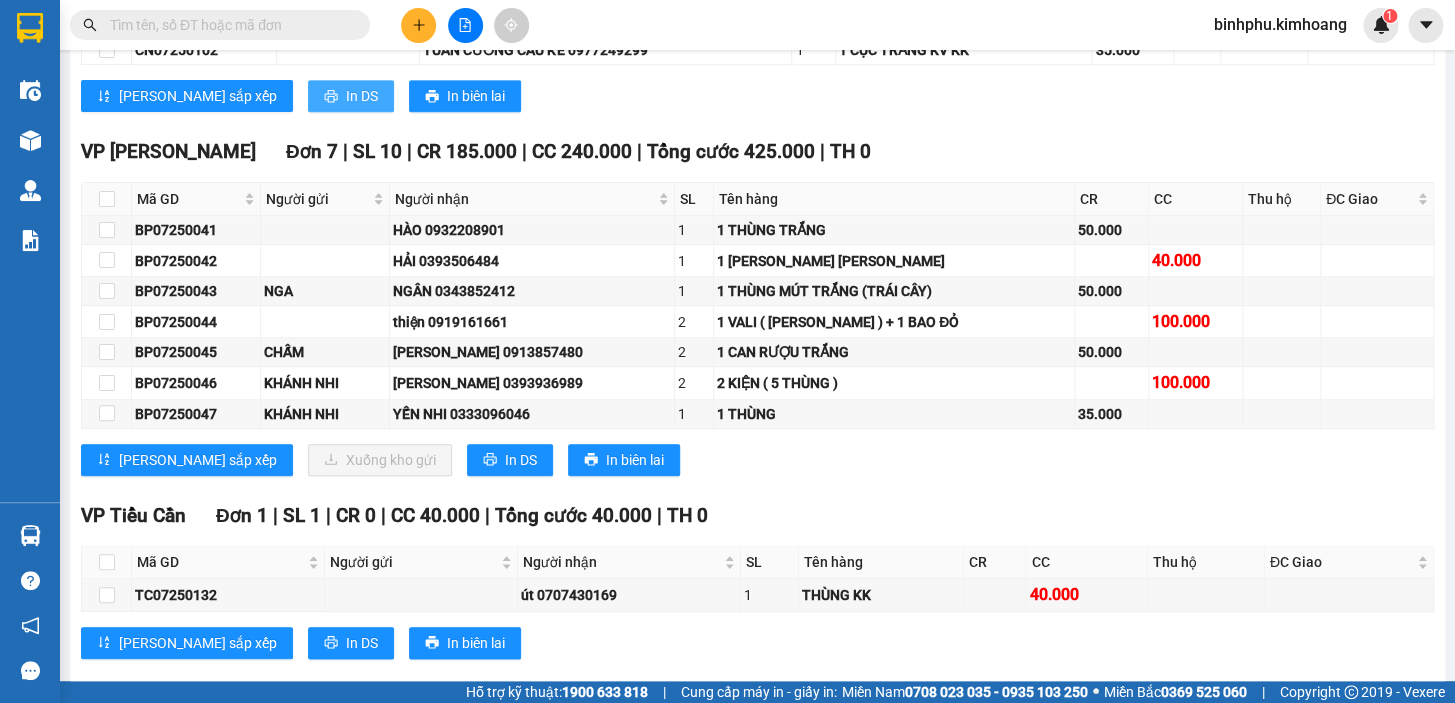 scroll, scrollTop: 545, scrollLeft: 0, axis: vertical 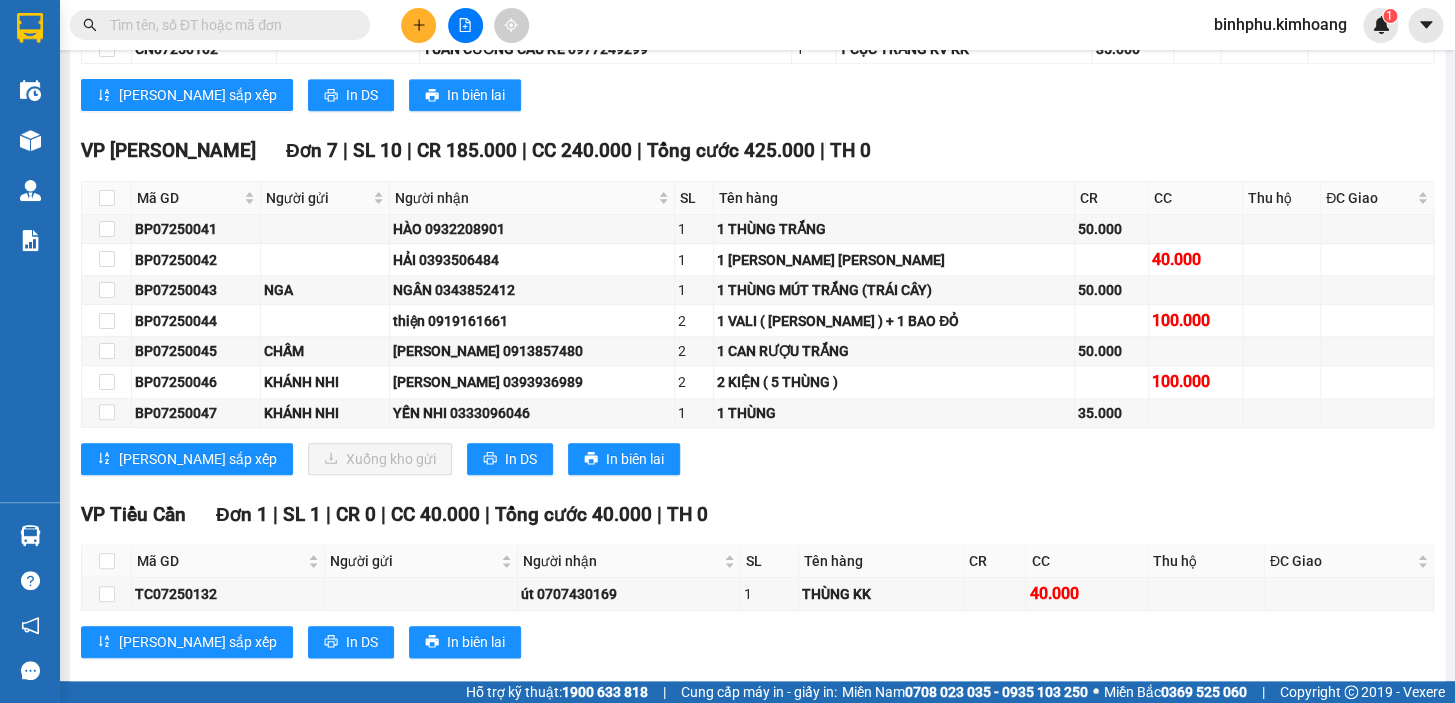 click at bounding box center [220, 25] 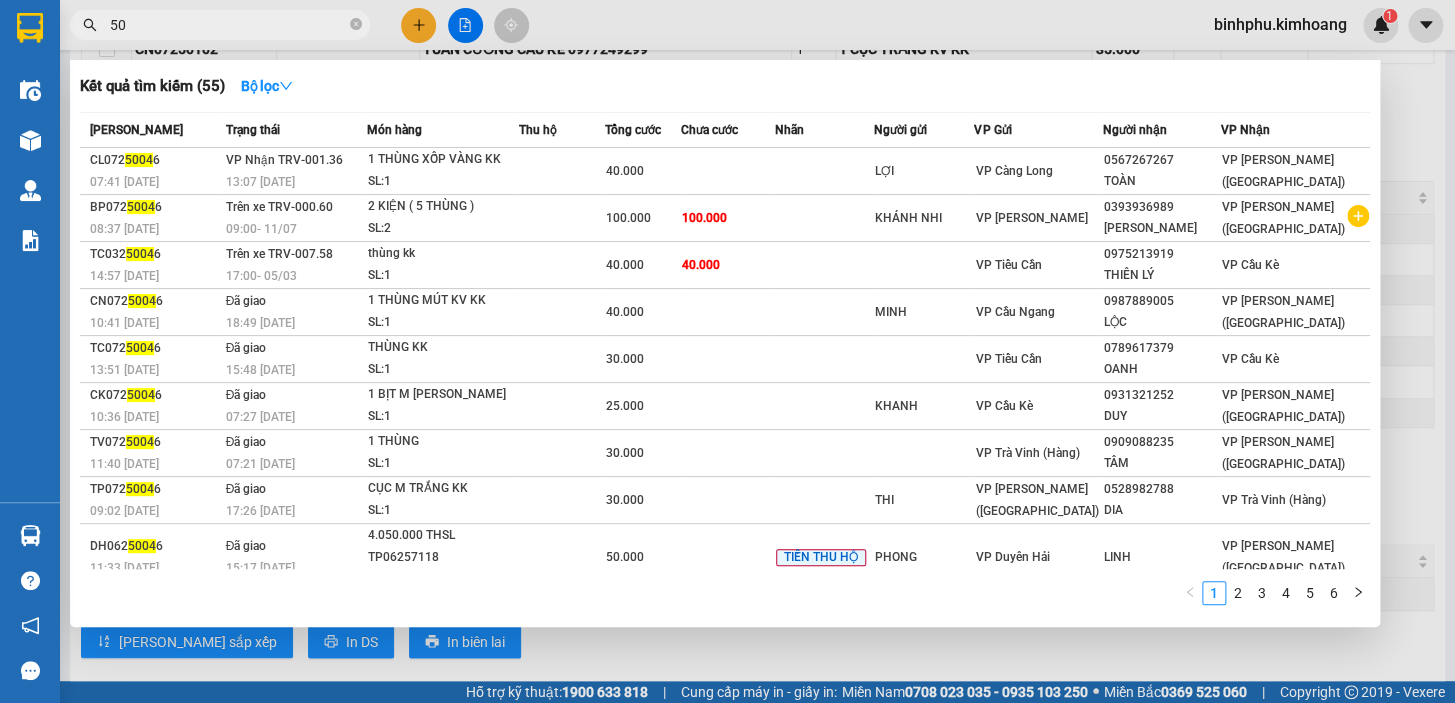 type on "5" 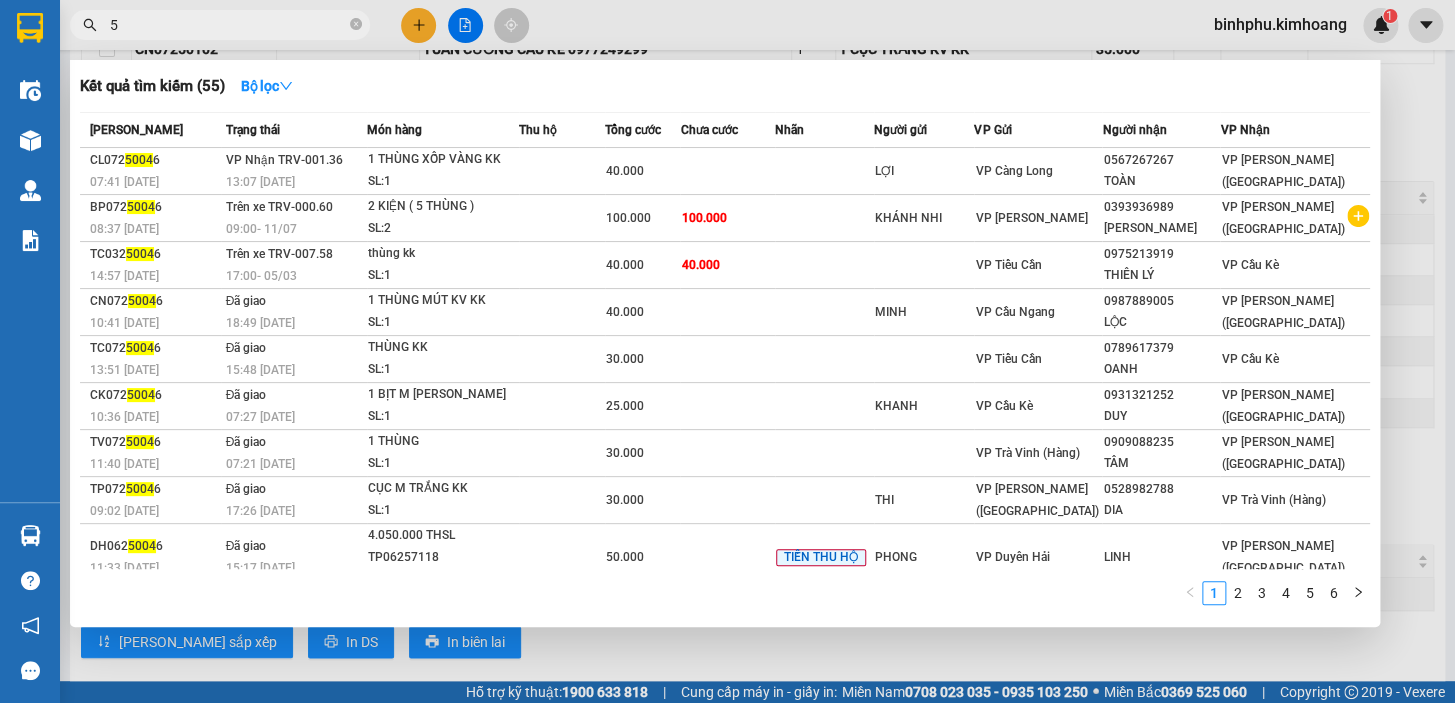 type 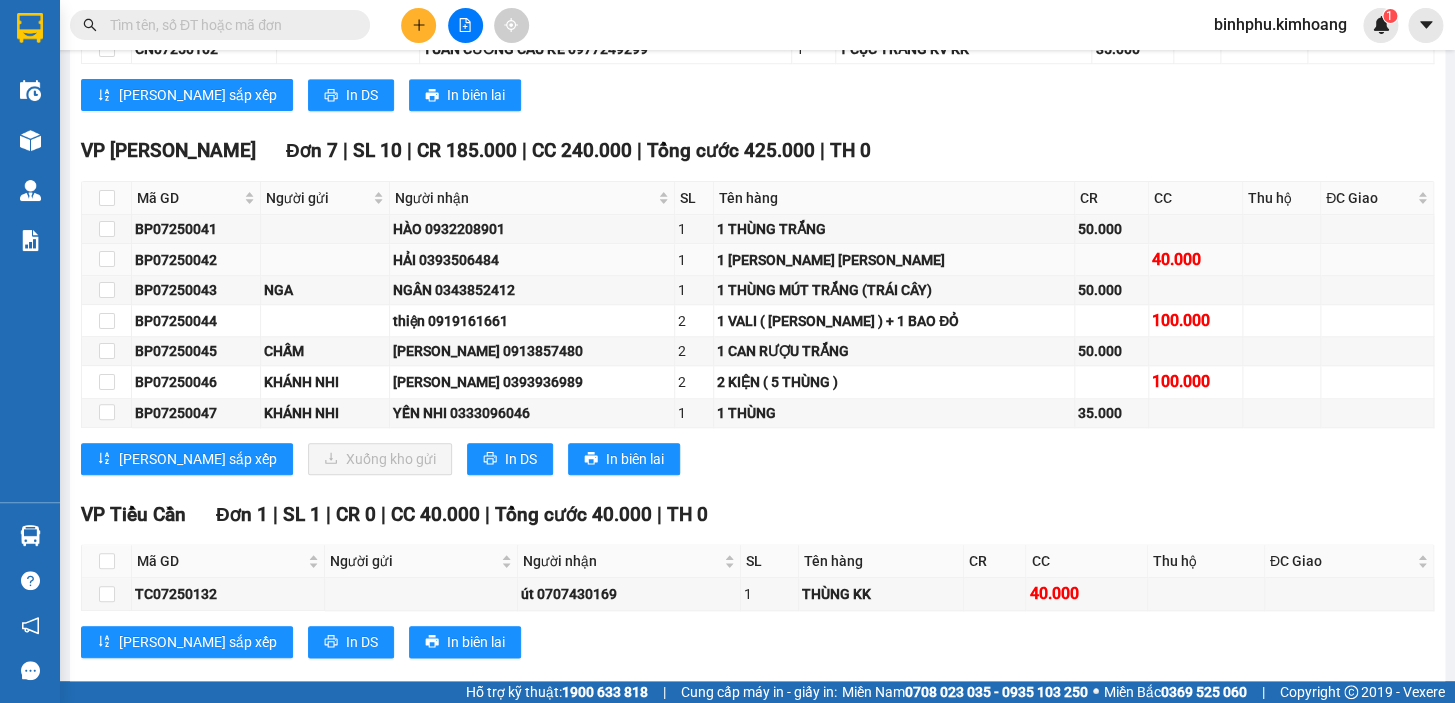 scroll, scrollTop: 958, scrollLeft: 0, axis: vertical 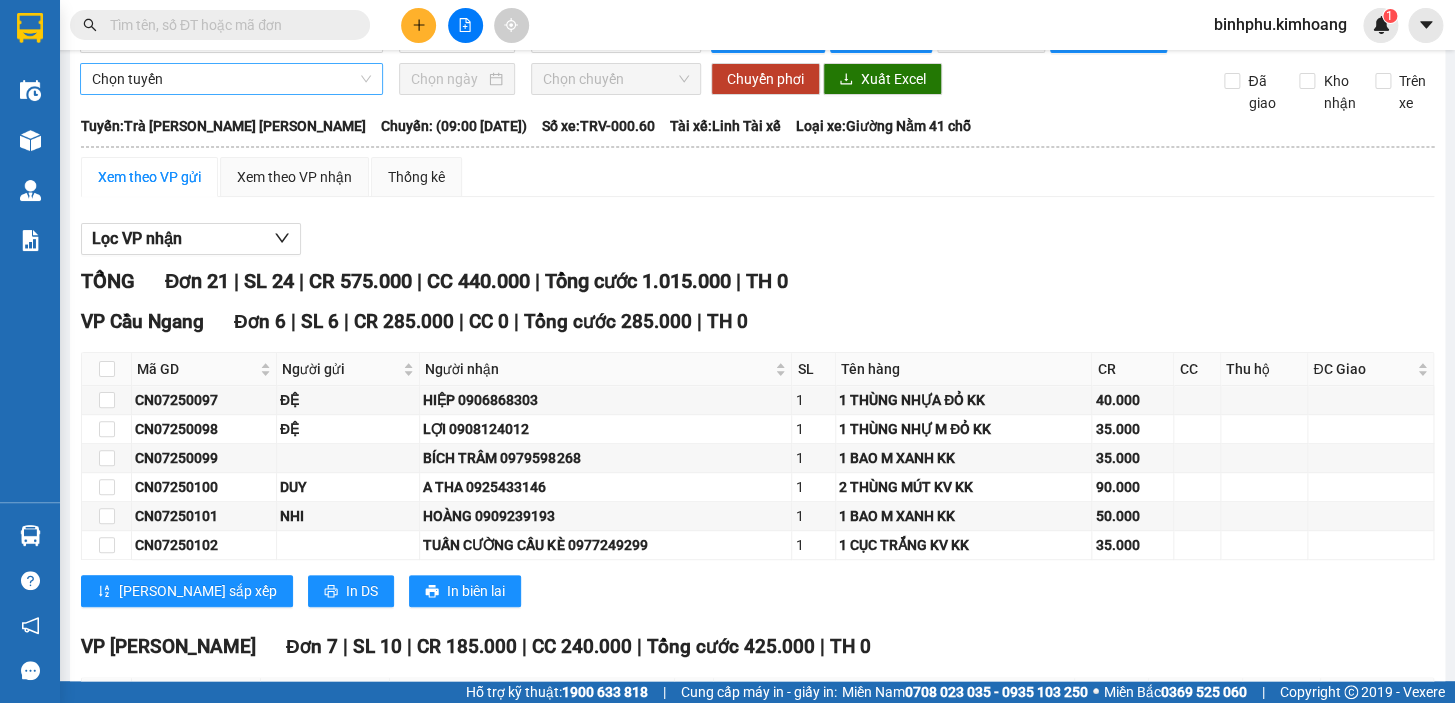 click on "Chọn tuyến" at bounding box center [231, 79] 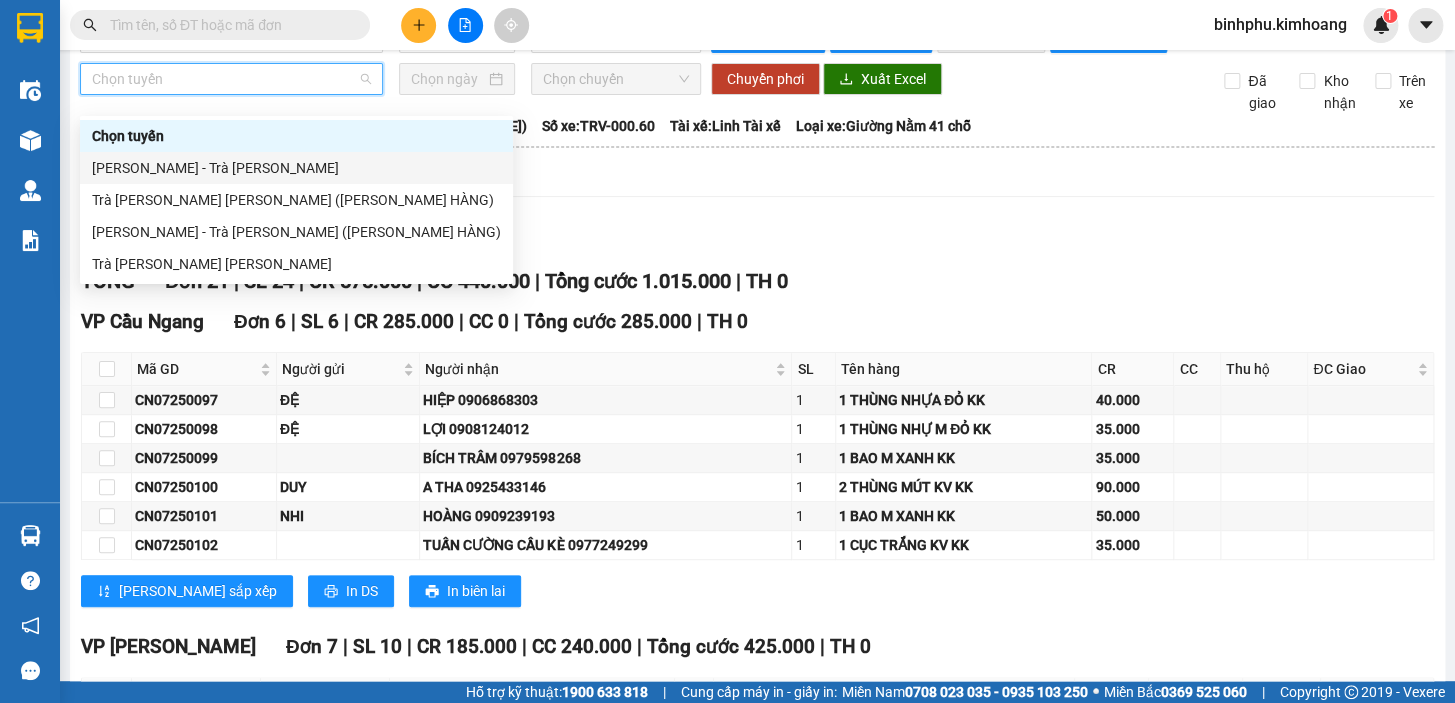 click on "[PERSON_NAME] - Trà [PERSON_NAME]" at bounding box center (296, 168) 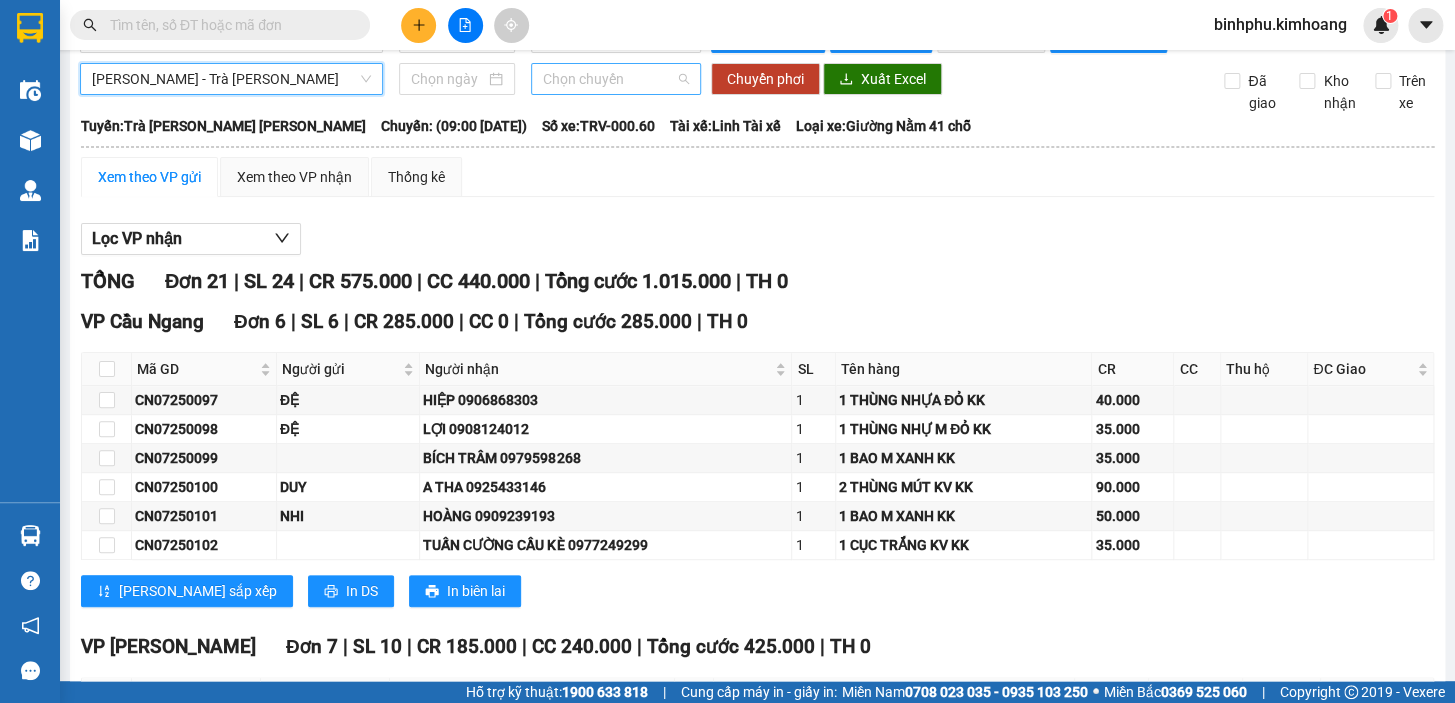 click on "Chọn chuyến" at bounding box center [616, 79] 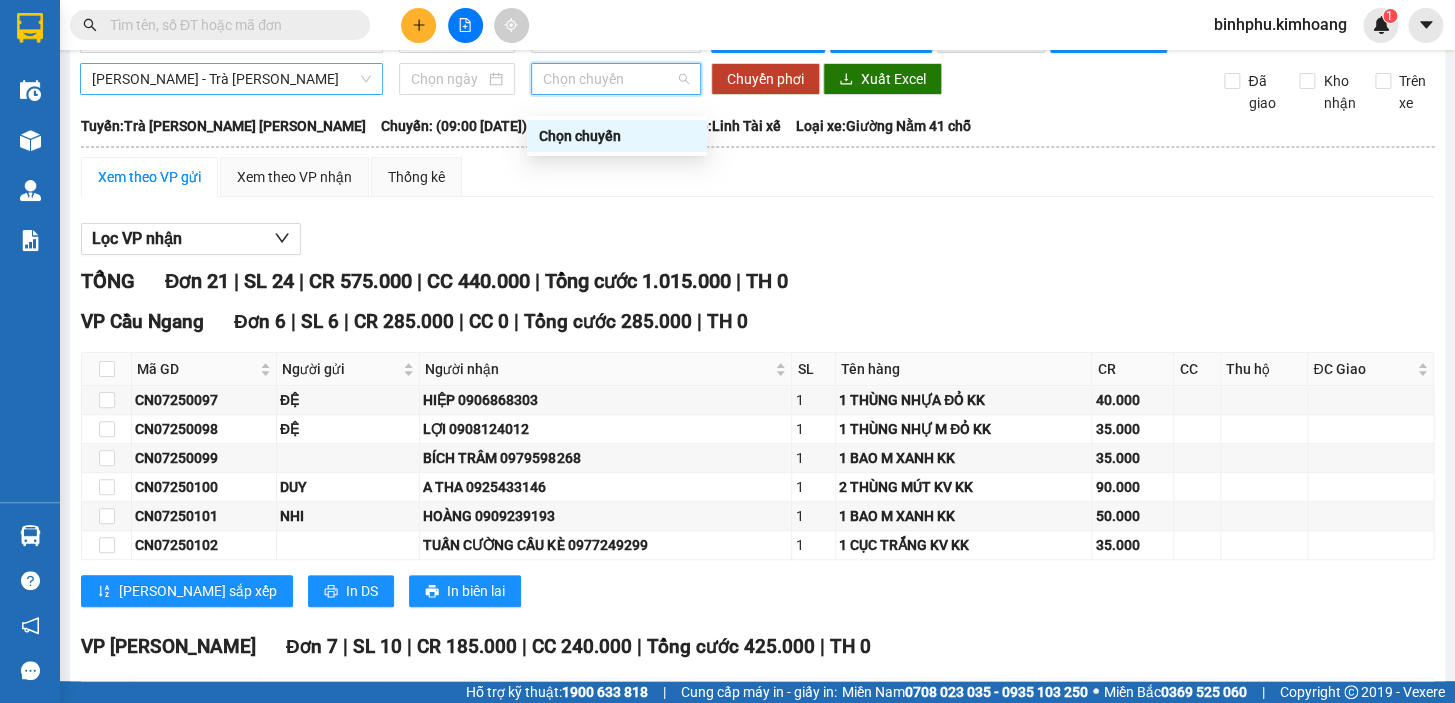 click on "[PERSON_NAME] - Trà [PERSON_NAME]" at bounding box center [231, 79] 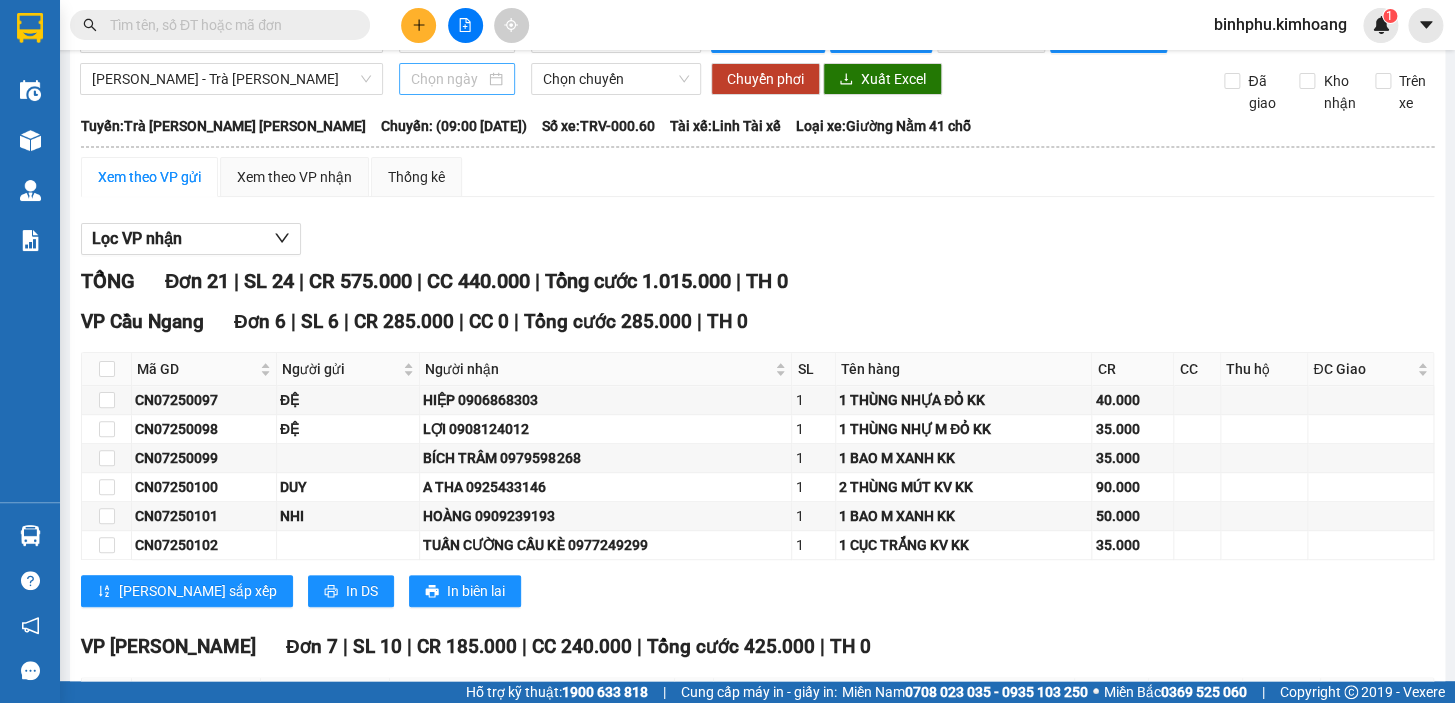 click at bounding box center (457, 79) 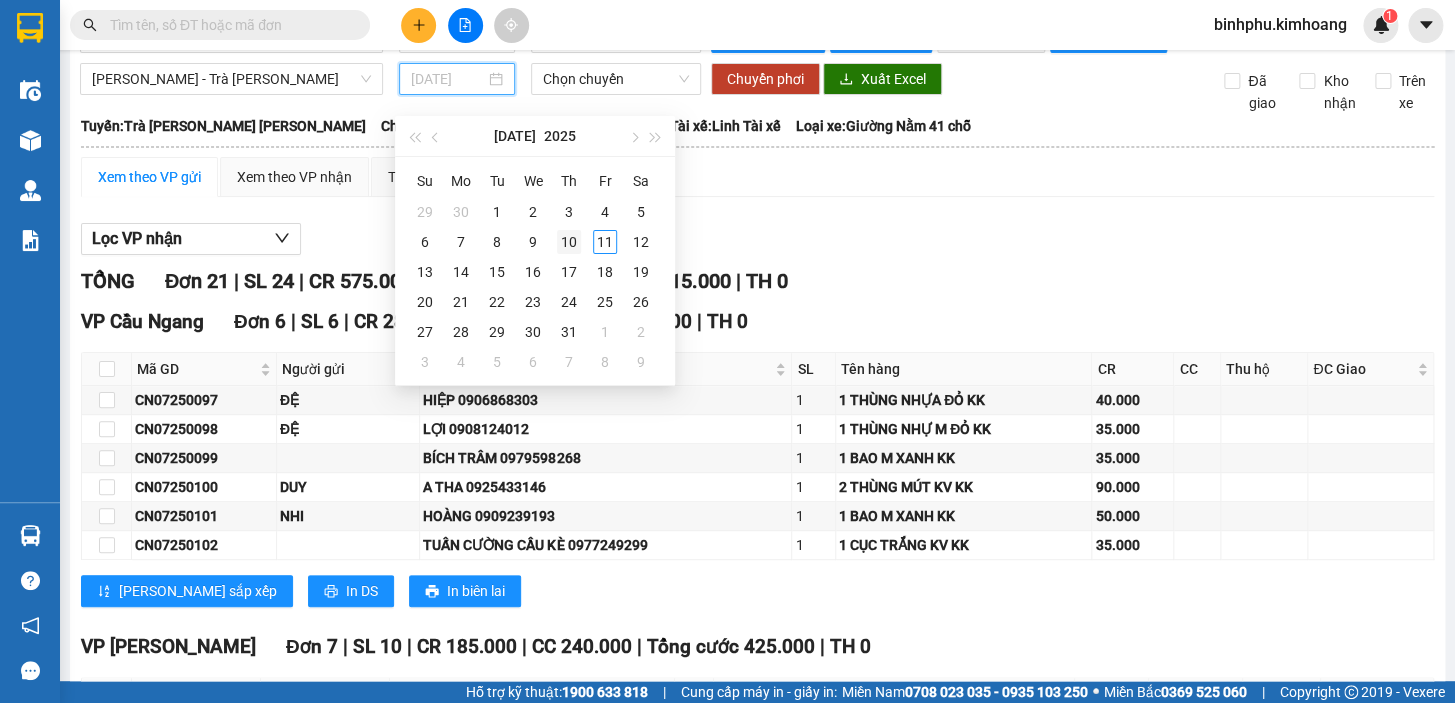 type on "[DATE]" 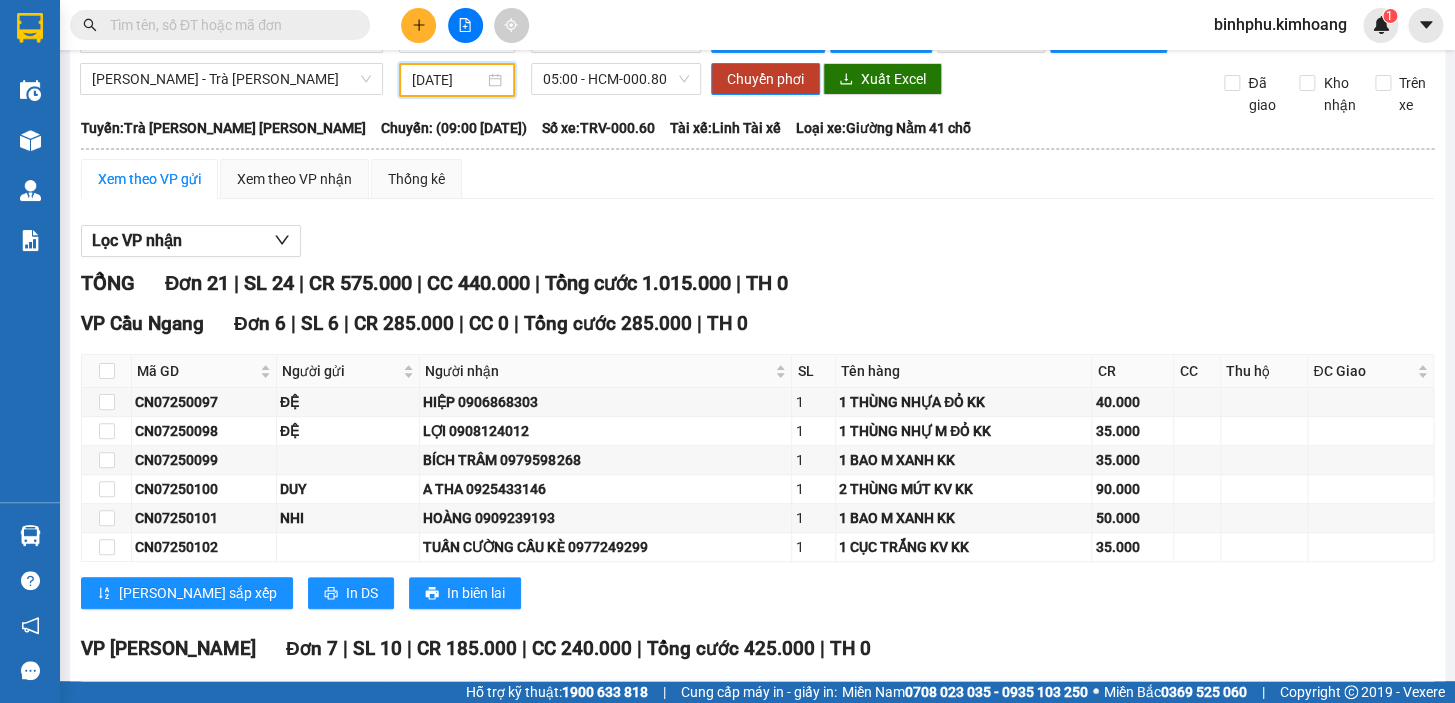 click on "[DATE]" at bounding box center [448, 80] 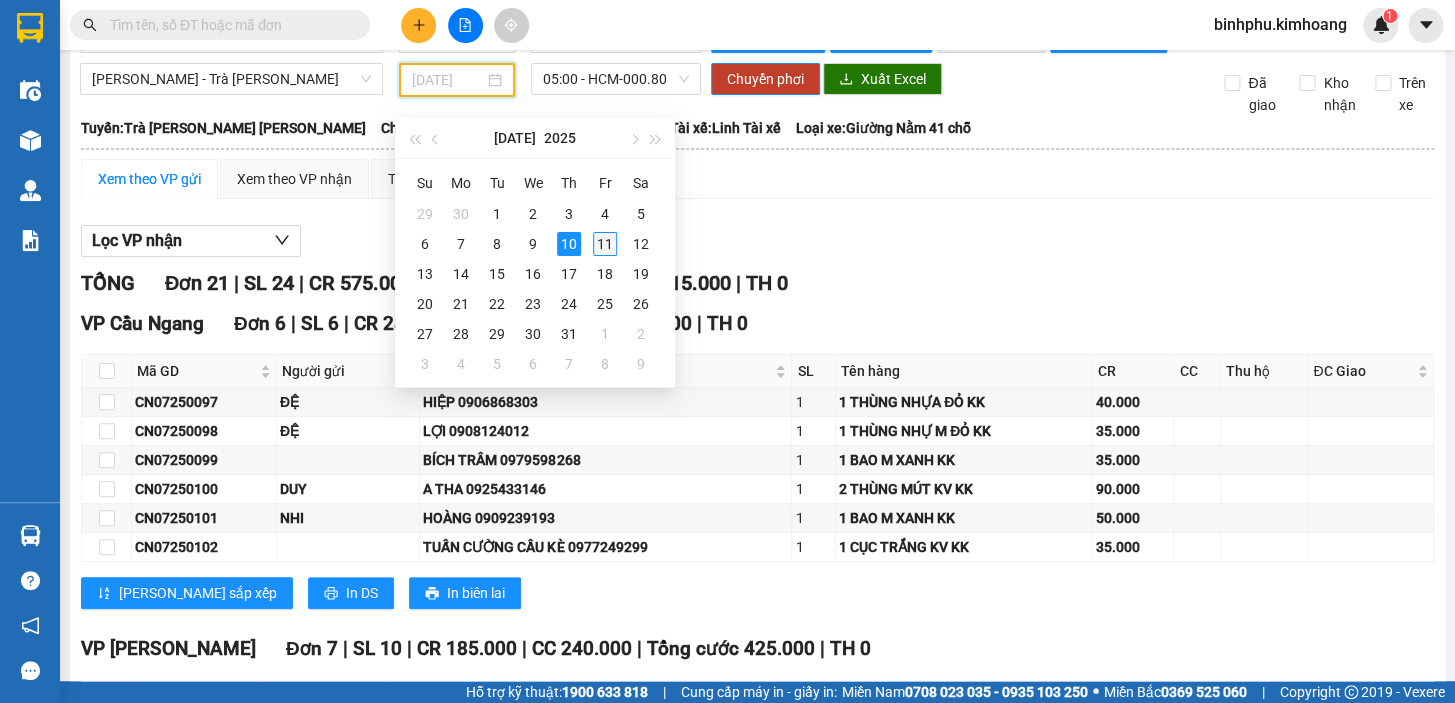 click on "11" at bounding box center (605, 244) 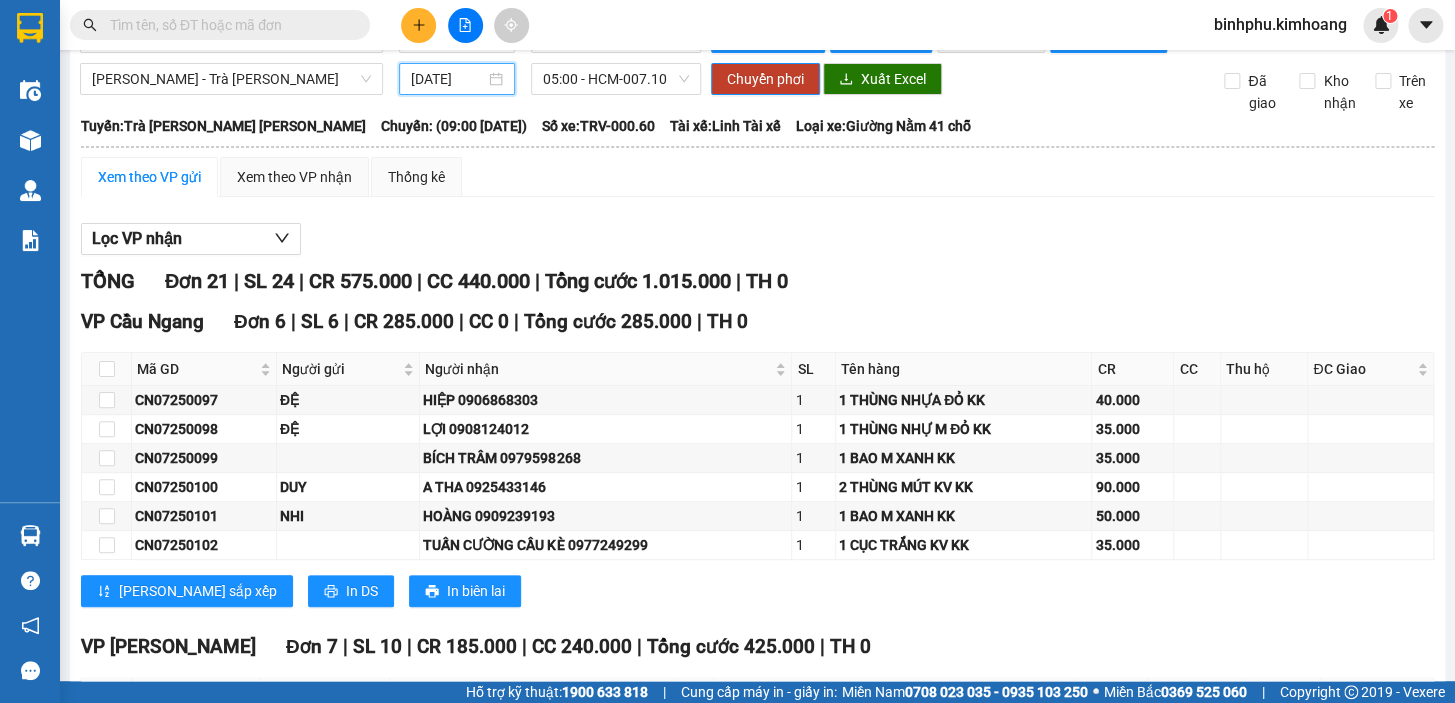 click on "[DATE]" at bounding box center [448, 79] 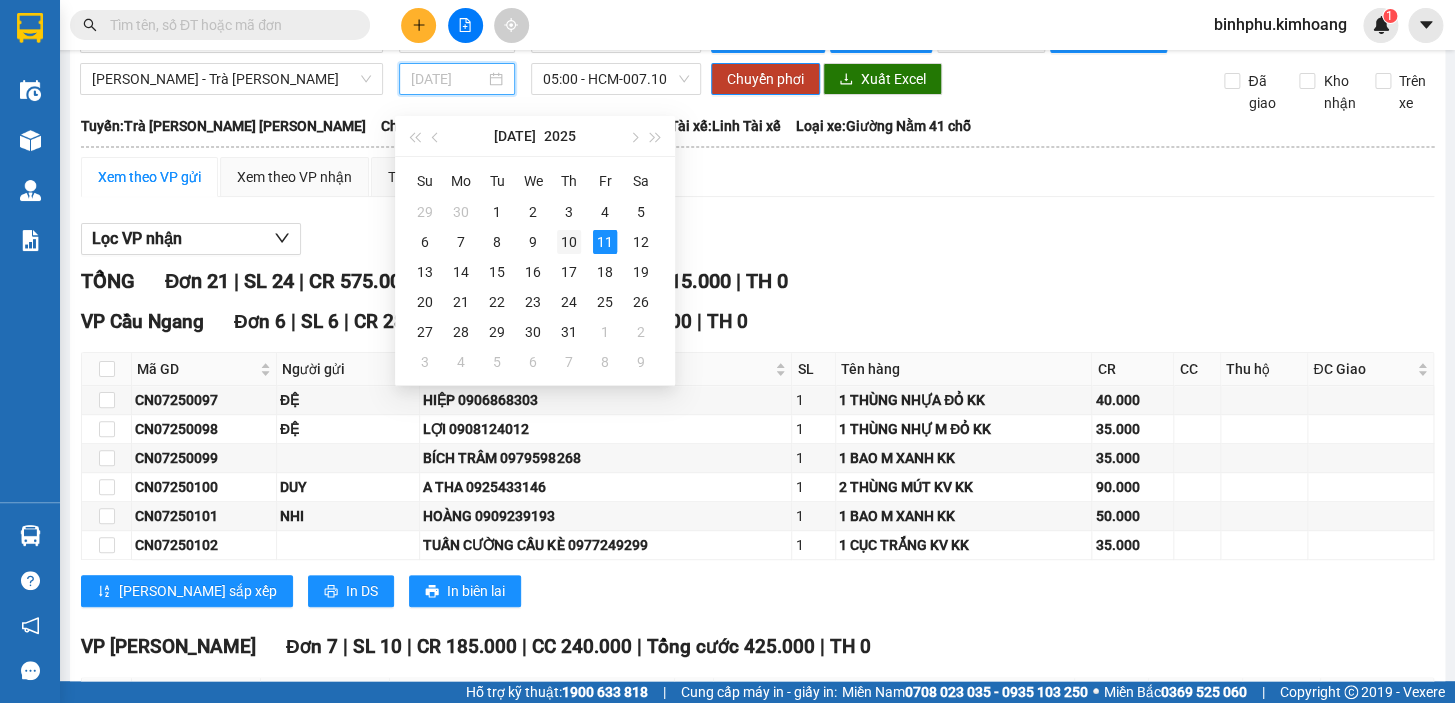 click on "10" at bounding box center (569, 242) 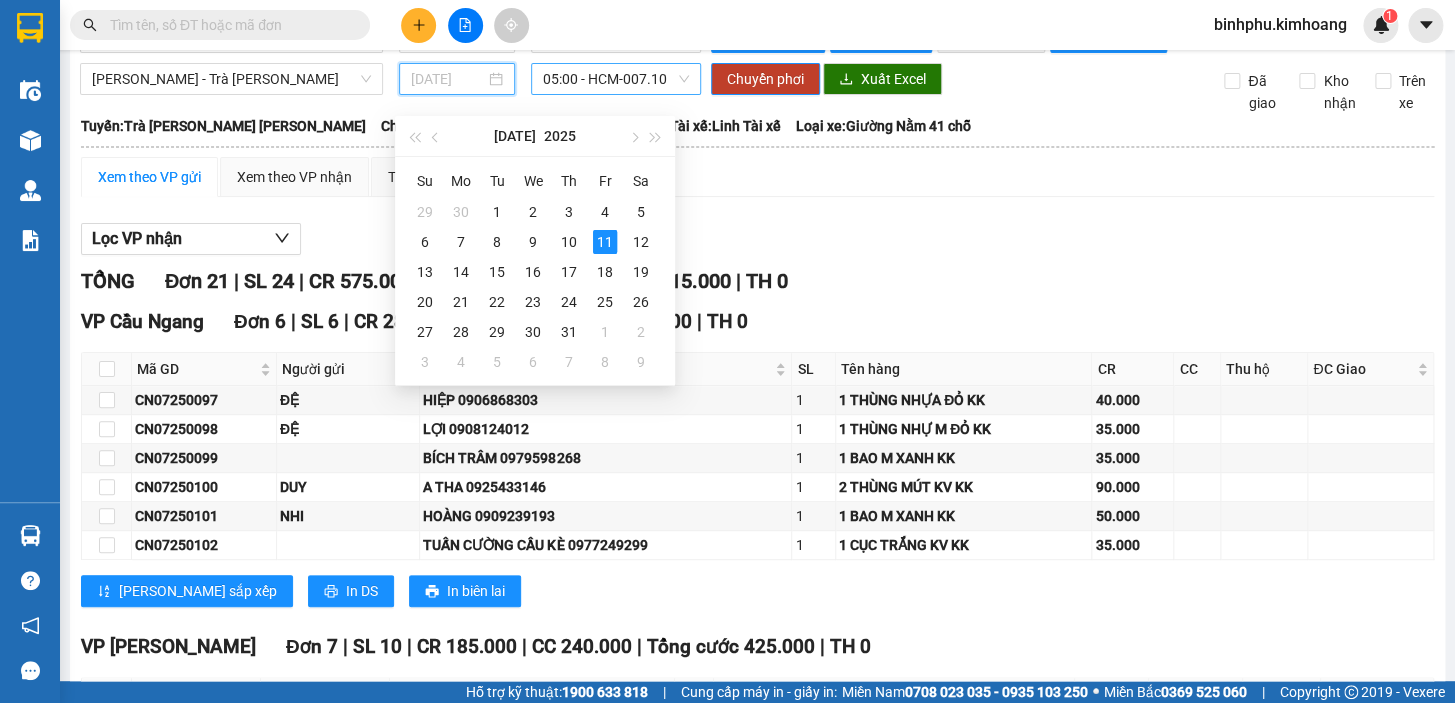 type on "[DATE]" 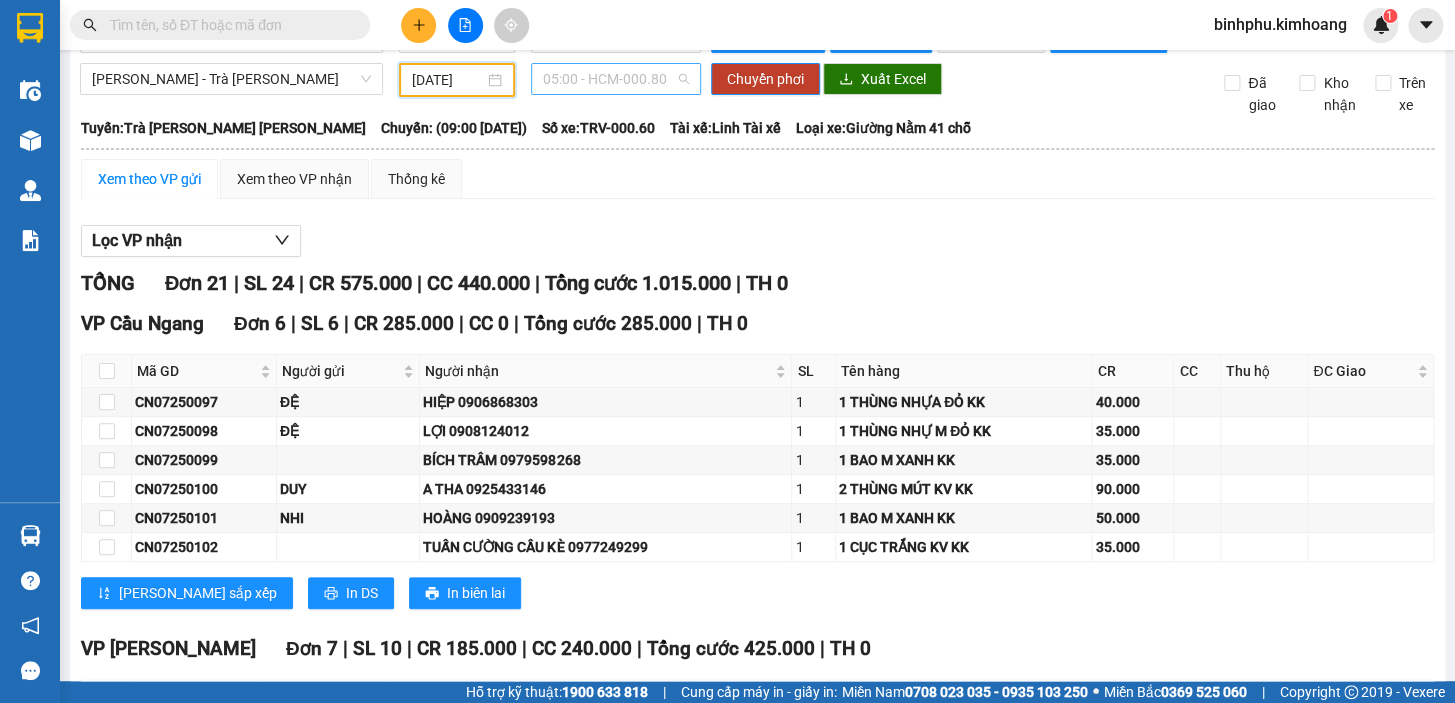 click on "05:00     - HCM-000.80" at bounding box center [616, 79] 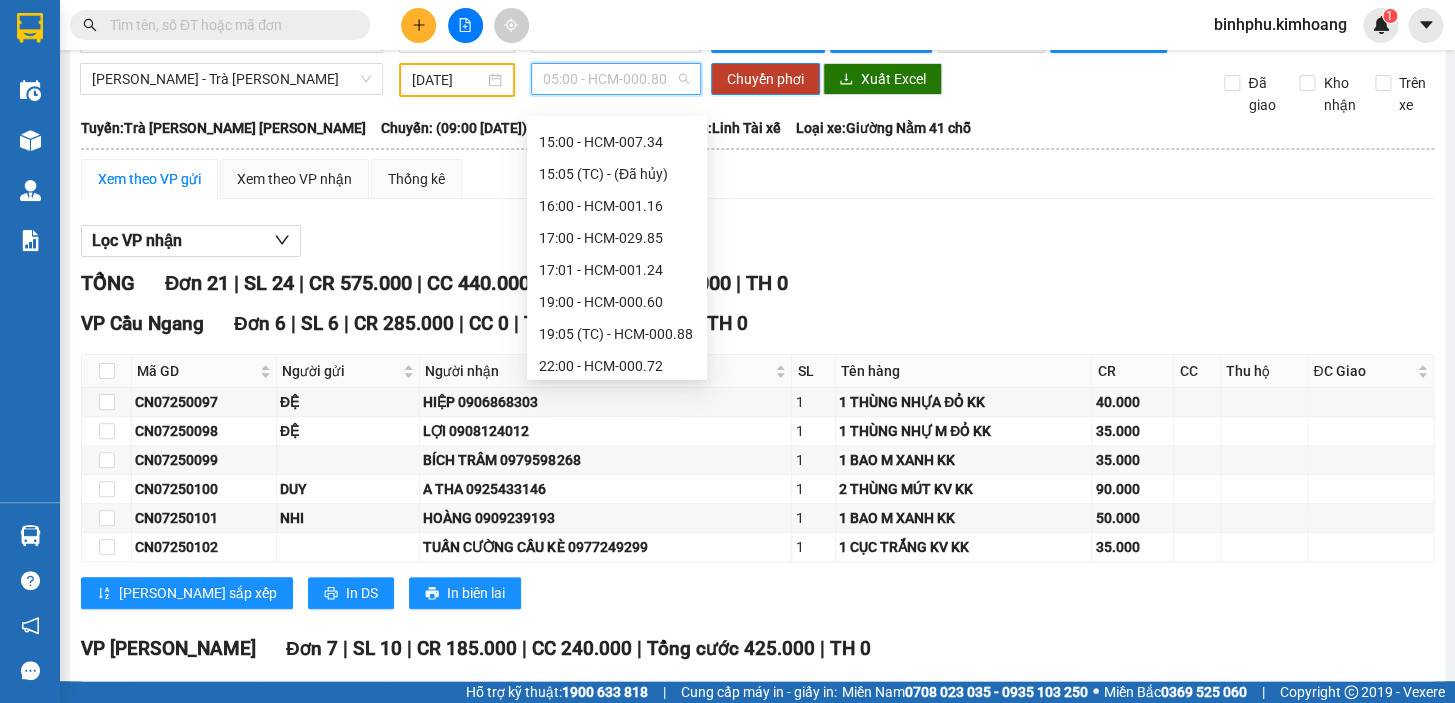 scroll, scrollTop: 480, scrollLeft: 0, axis: vertical 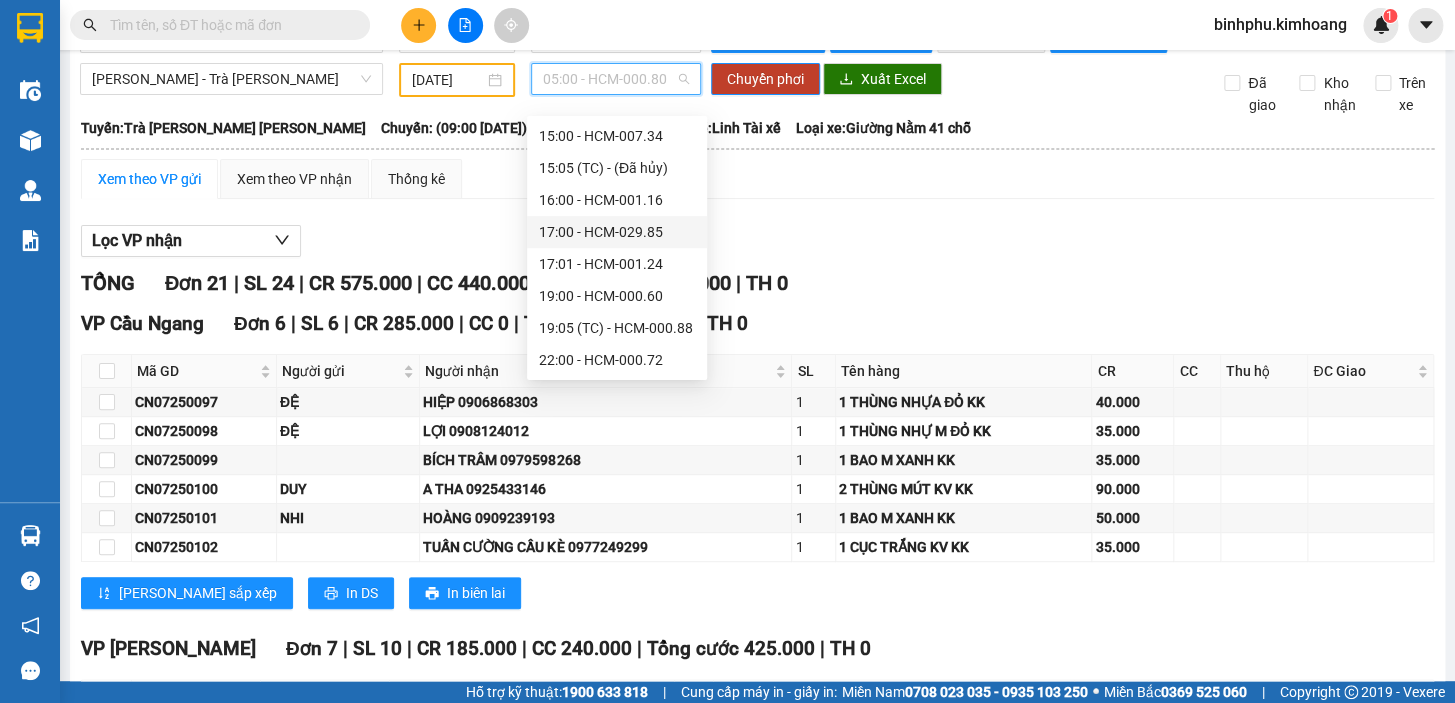 click on "17:00     - HCM-029.85" at bounding box center (617, 232) 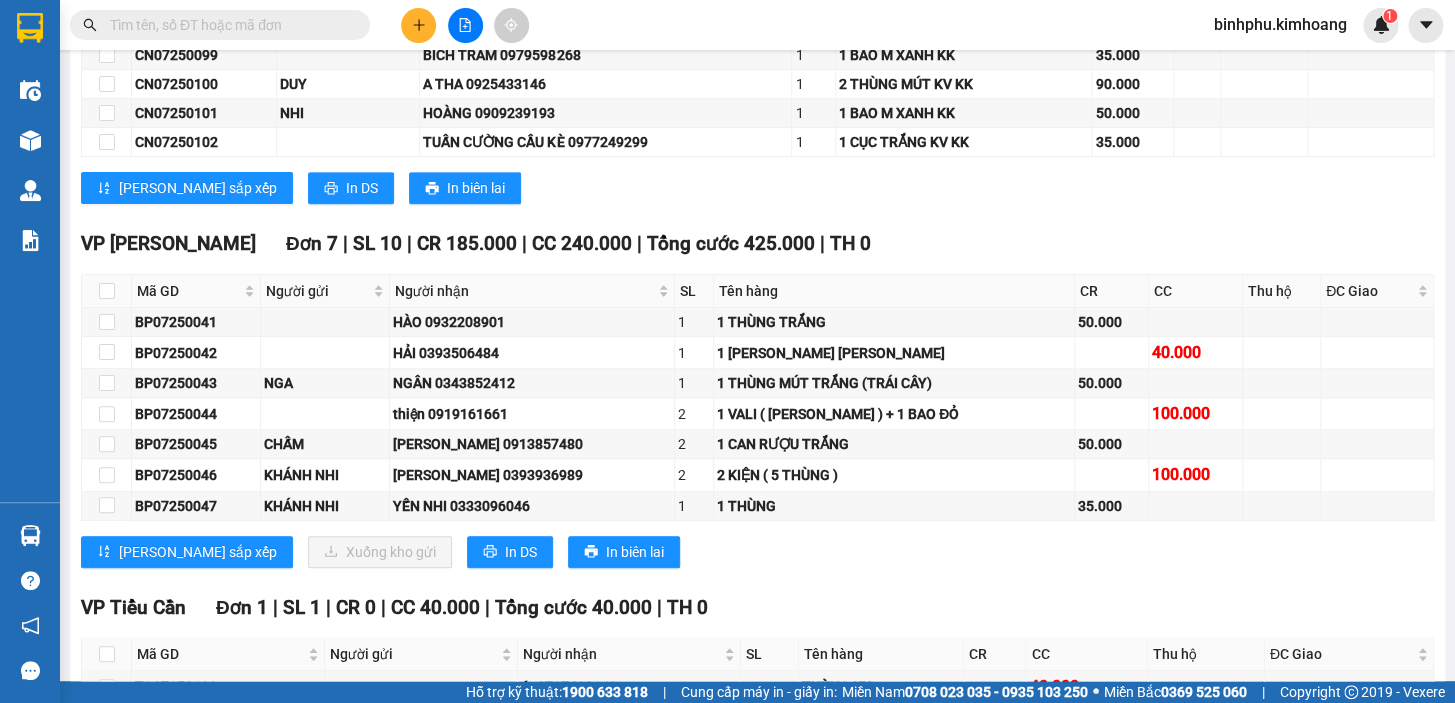 scroll, scrollTop: 0, scrollLeft: 0, axis: both 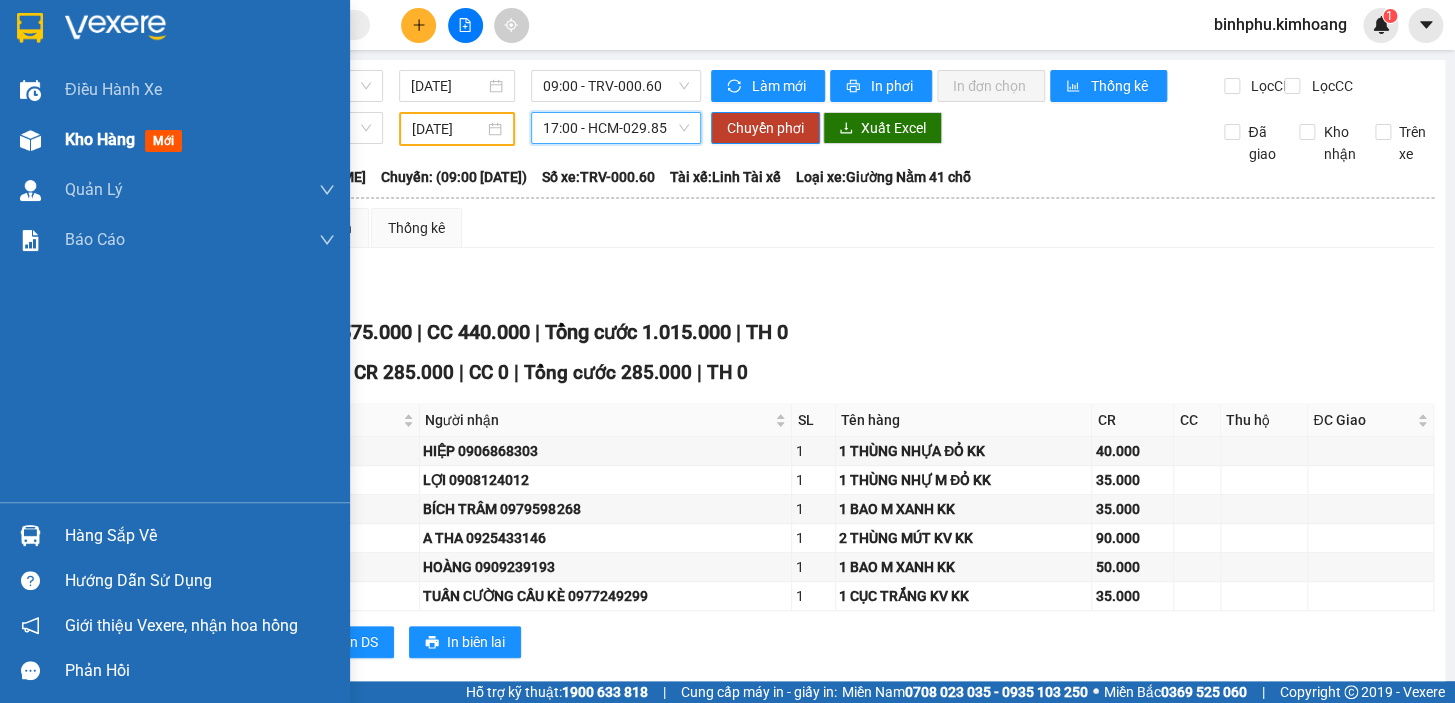 click on "Kho hàng" at bounding box center (100, 139) 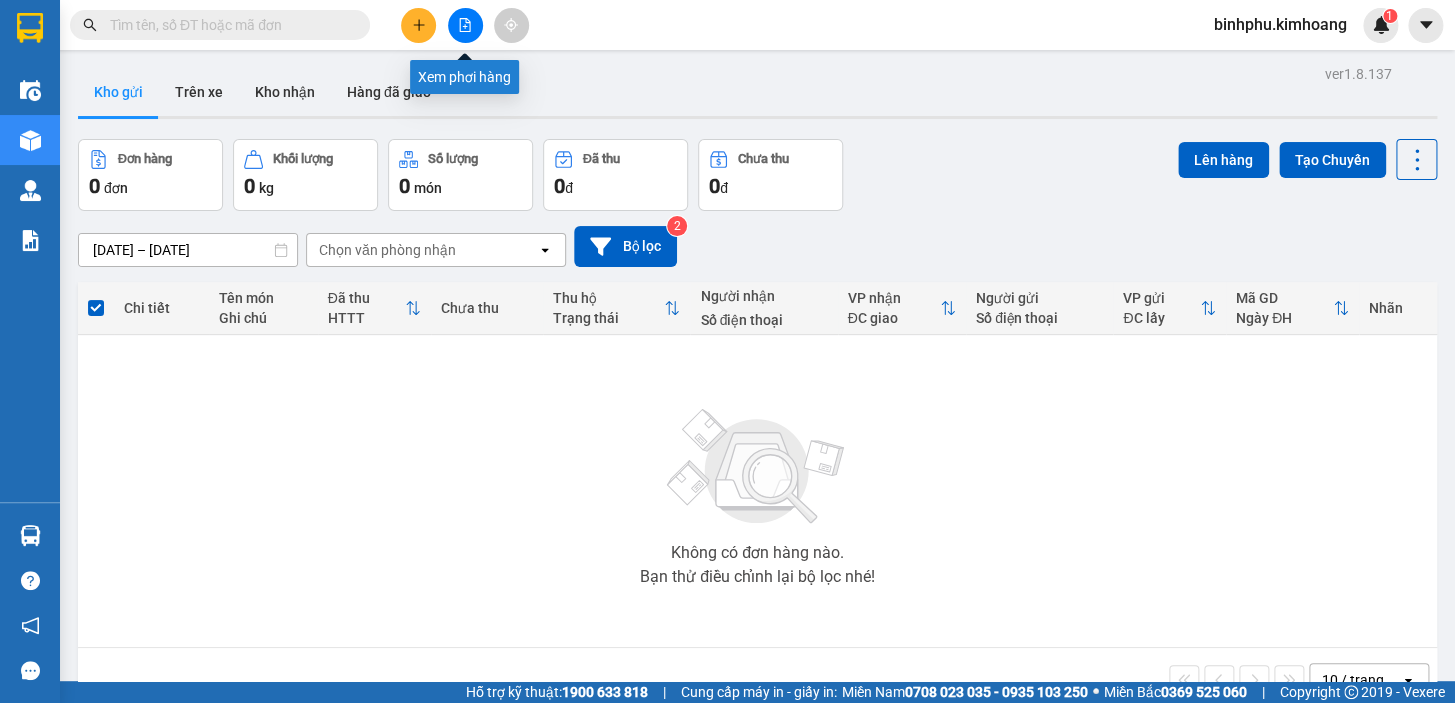click at bounding box center [465, 25] 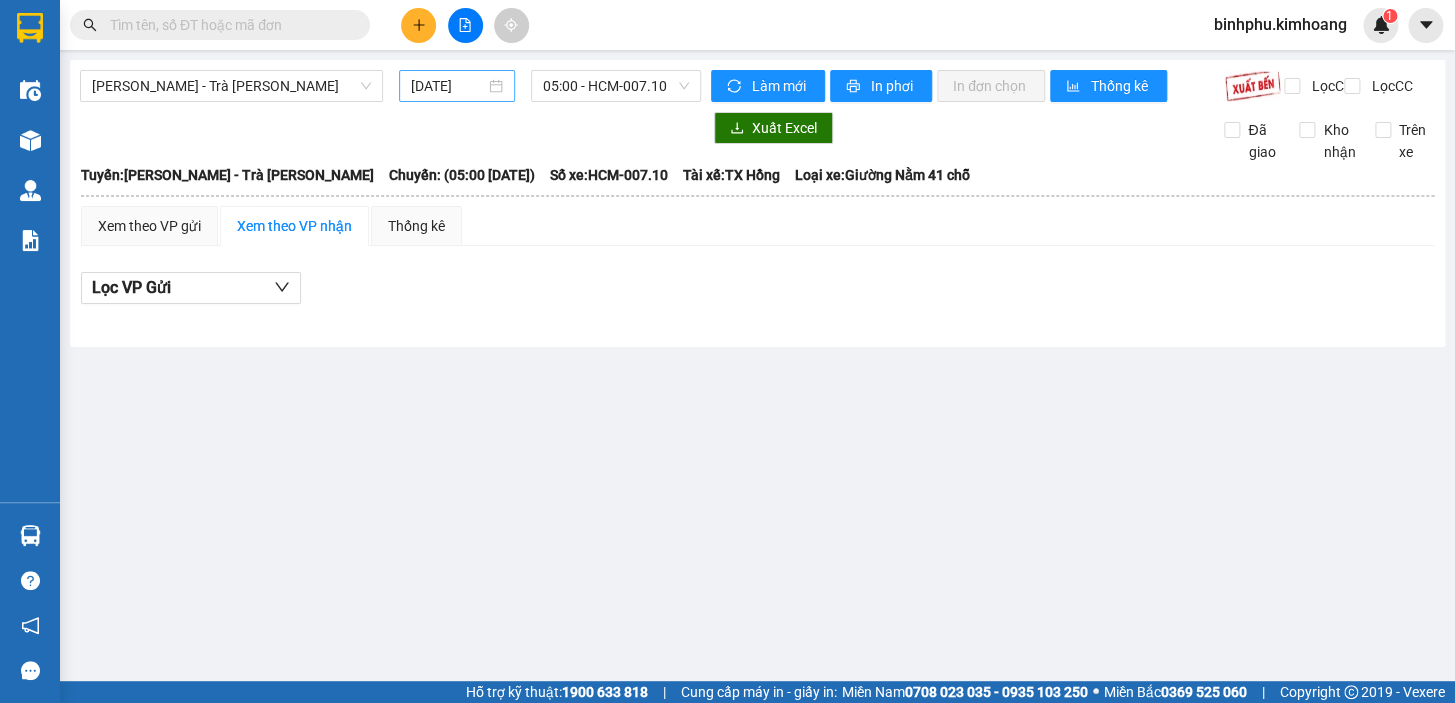 click on "[DATE]" at bounding box center [457, 86] 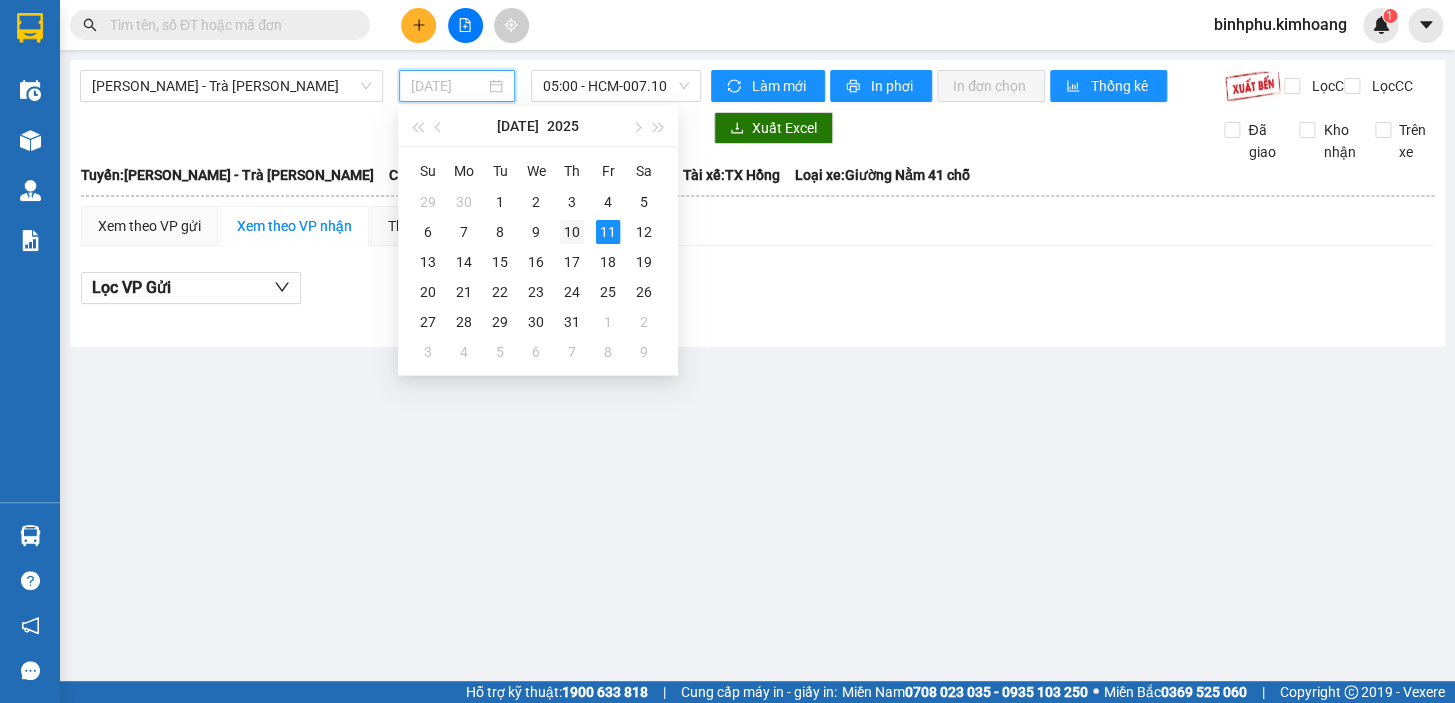 click on "10" at bounding box center (572, 232) 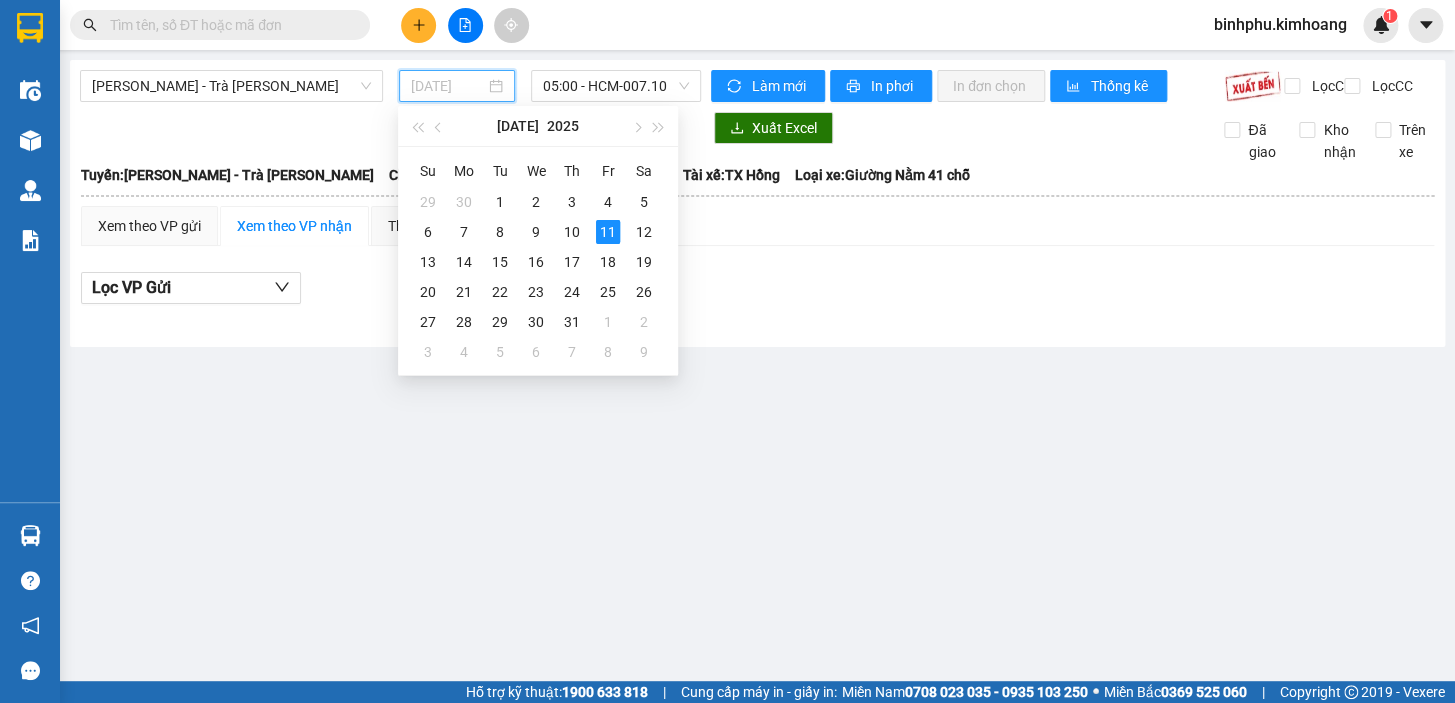 type on "[DATE]" 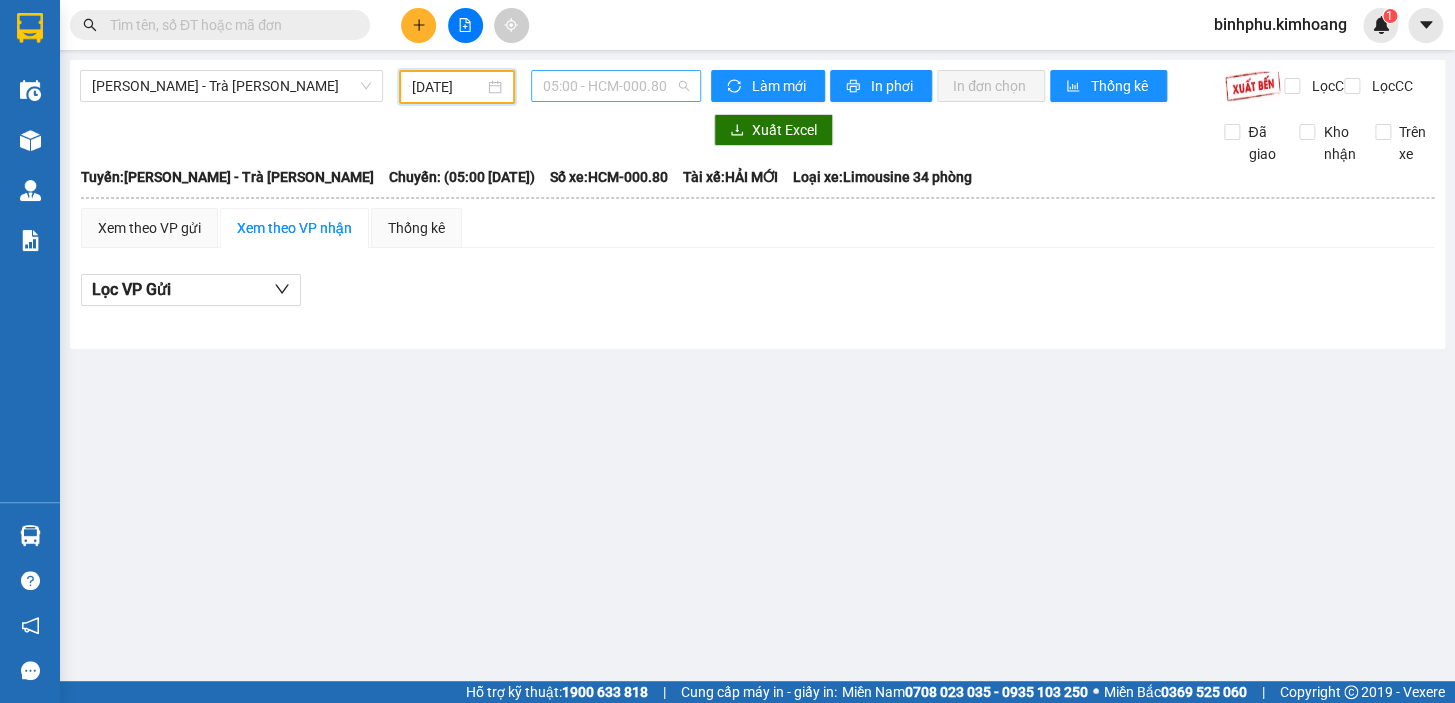 click on "05:00     - HCM-000.80" at bounding box center [616, 86] 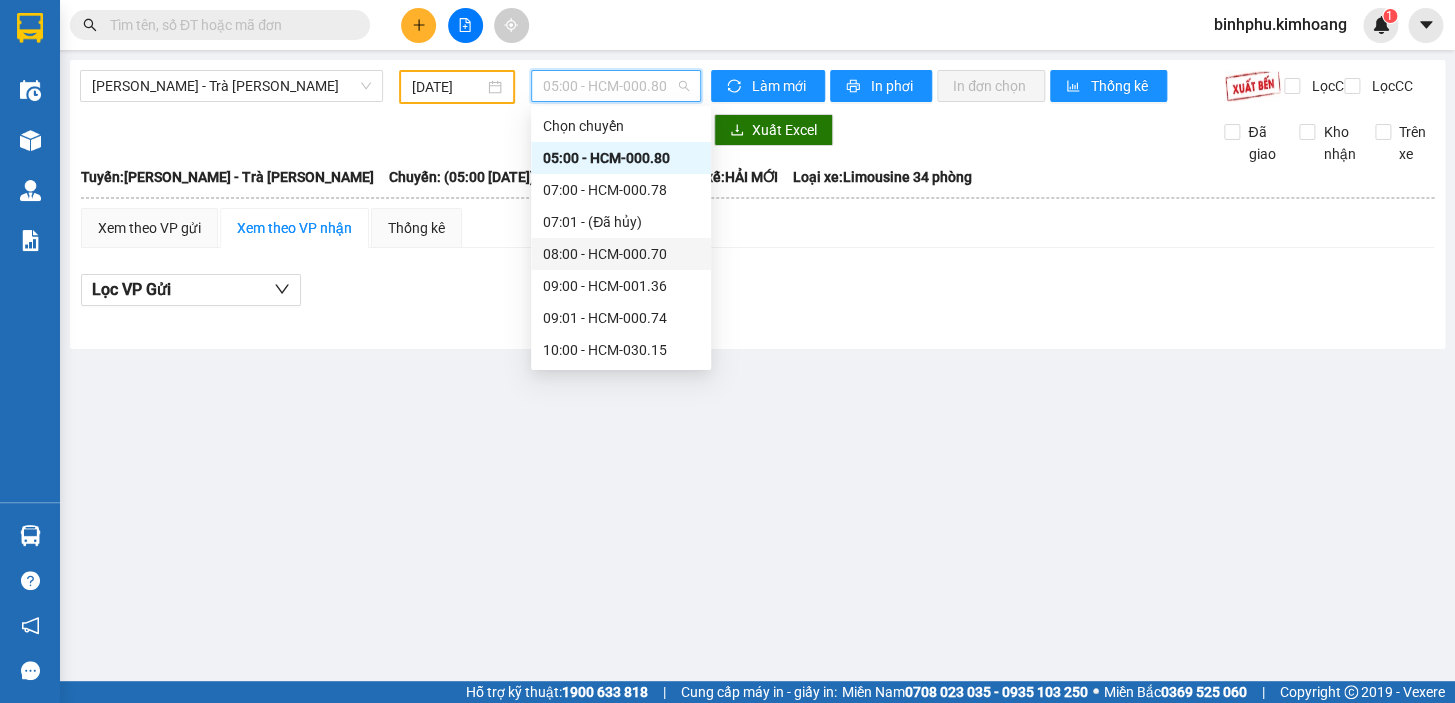 scroll, scrollTop: 363, scrollLeft: 0, axis: vertical 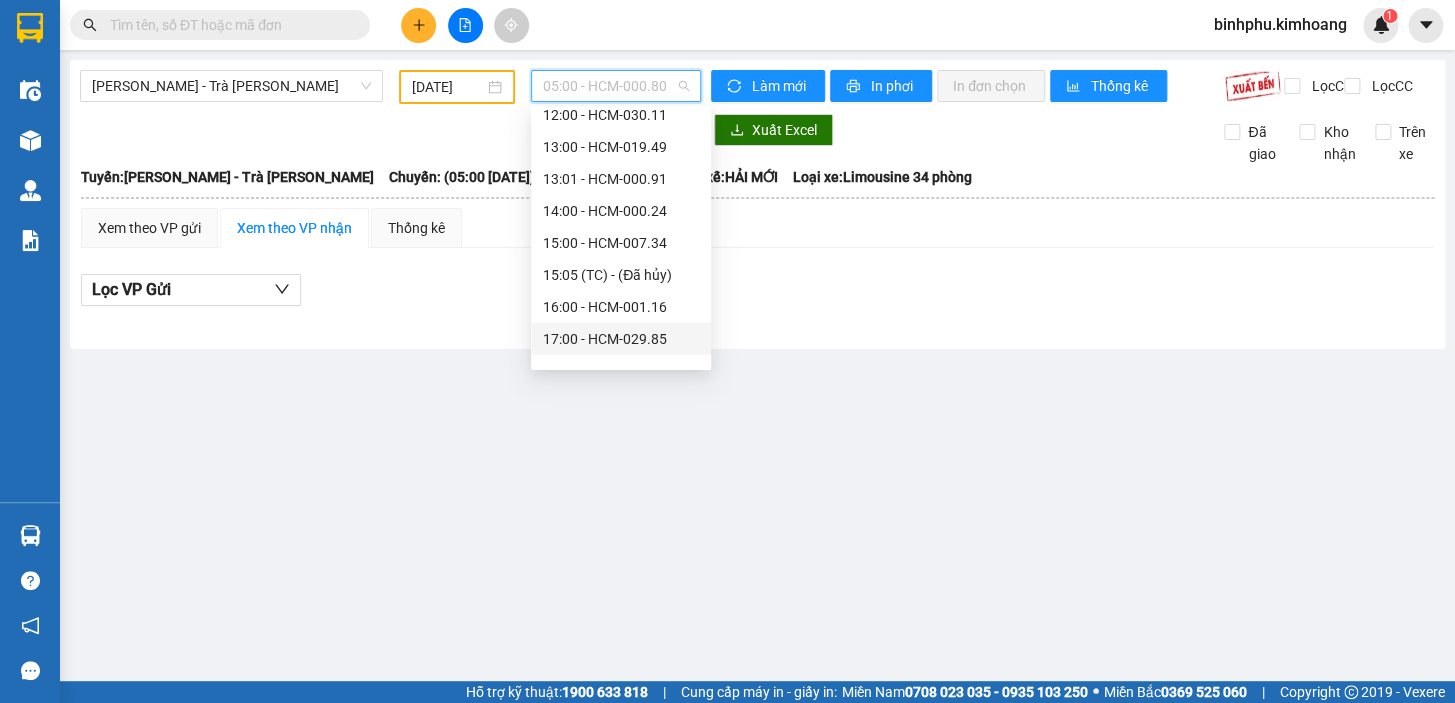 click on "17:00     - HCM-029.85" at bounding box center (621, 339) 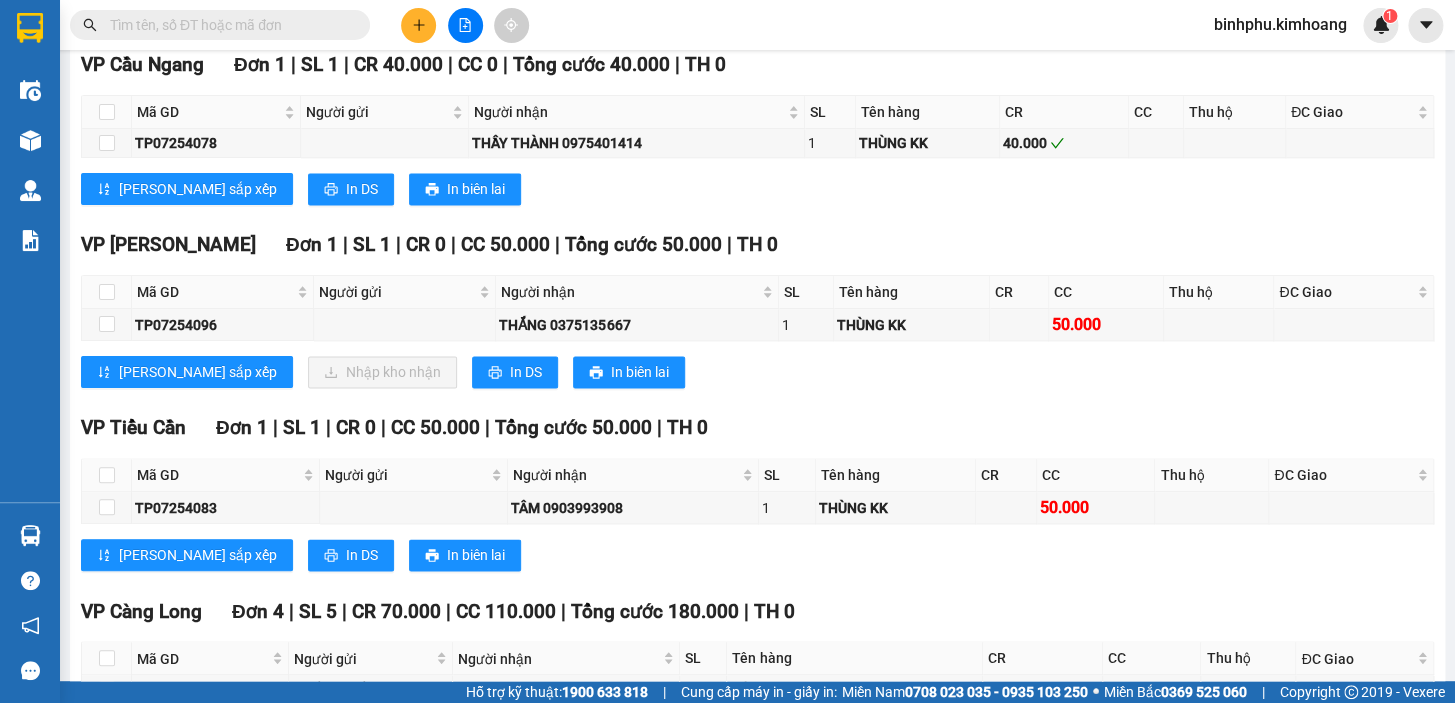 scroll, scrollTop: 1000, scrollLeft: 0, axis: vertical 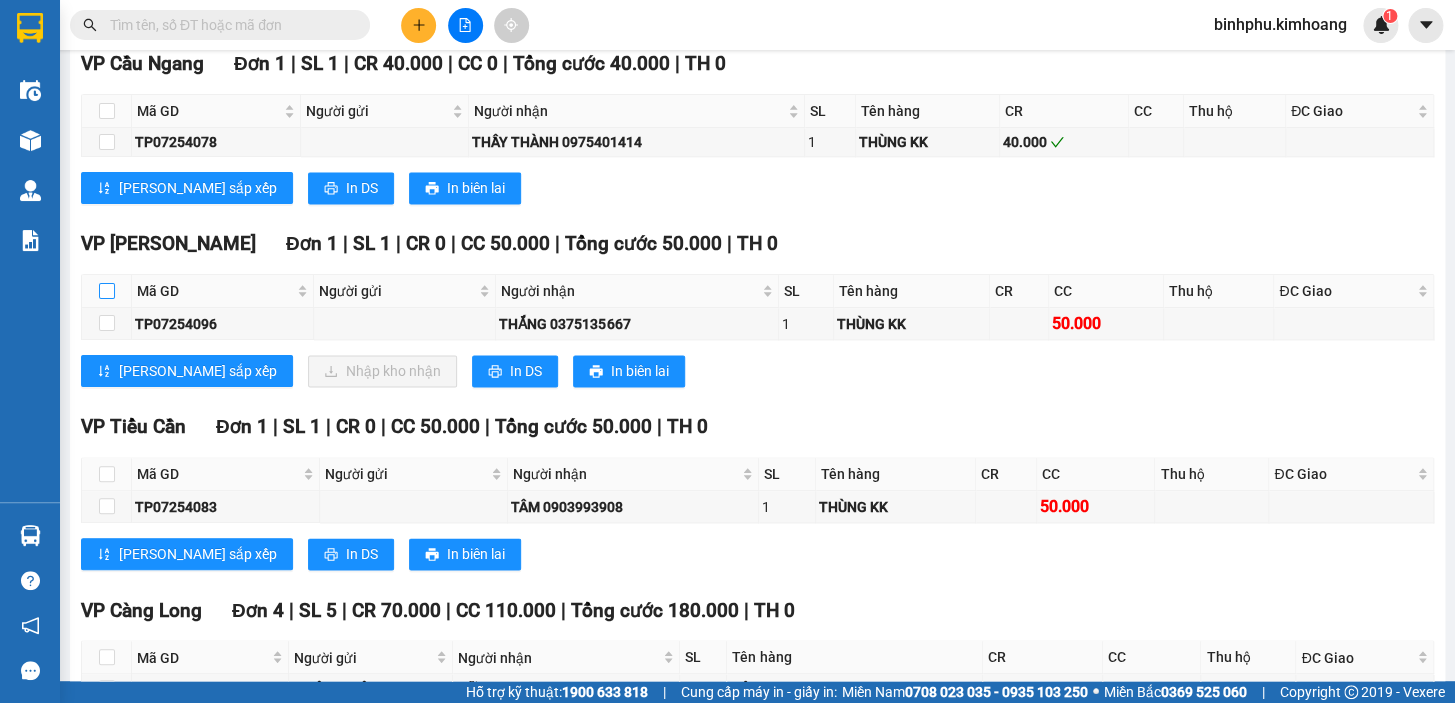 click at bounding box center (107, 291) 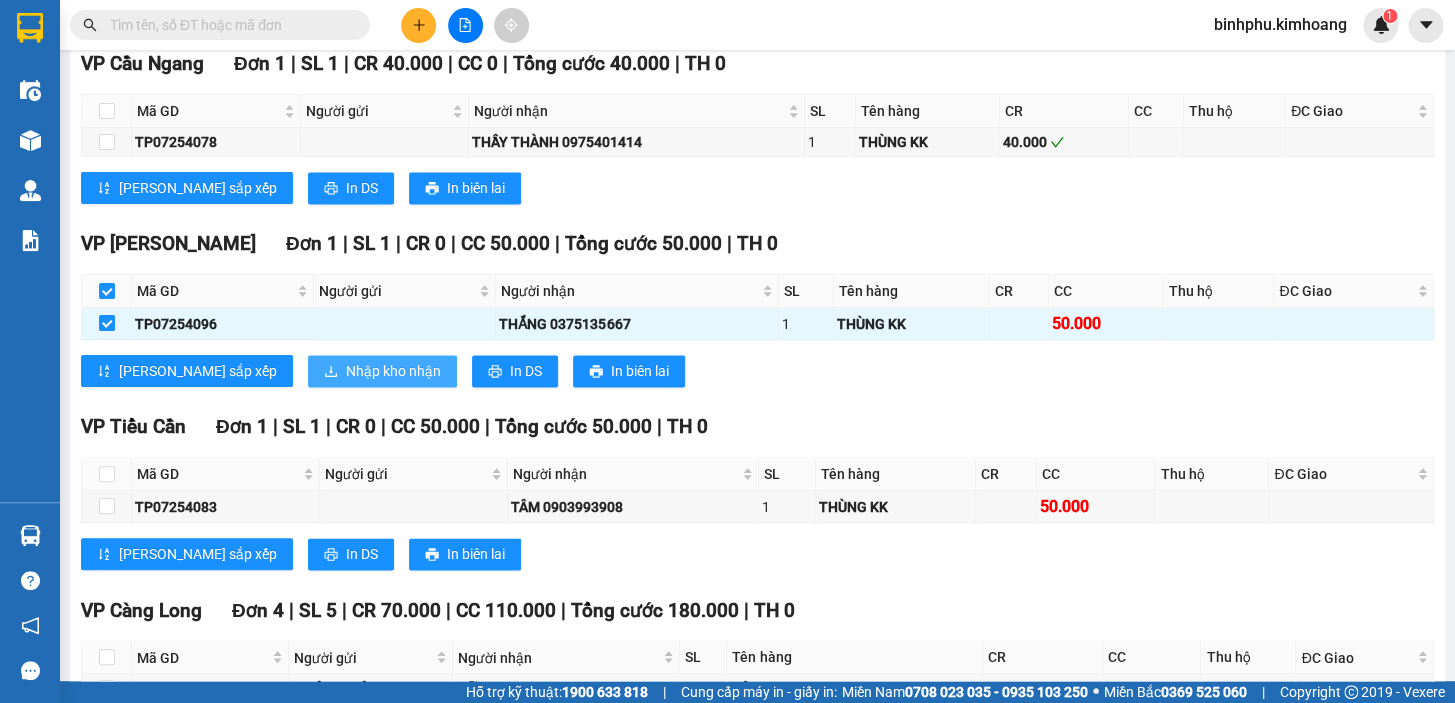 click on "Nhập kho nhận" at bounding box center [393, 371] 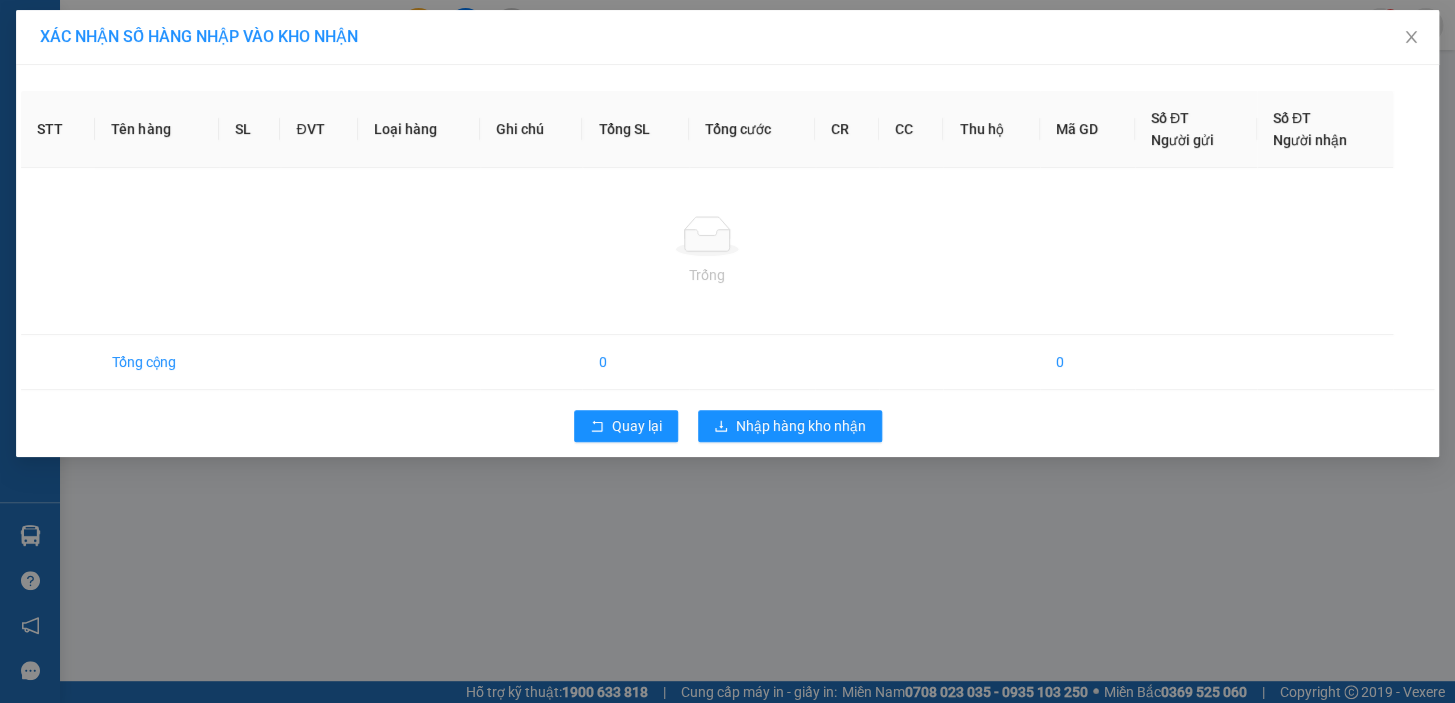 scroll, scrollTop: 0, scrollLeft: 0, axis: both 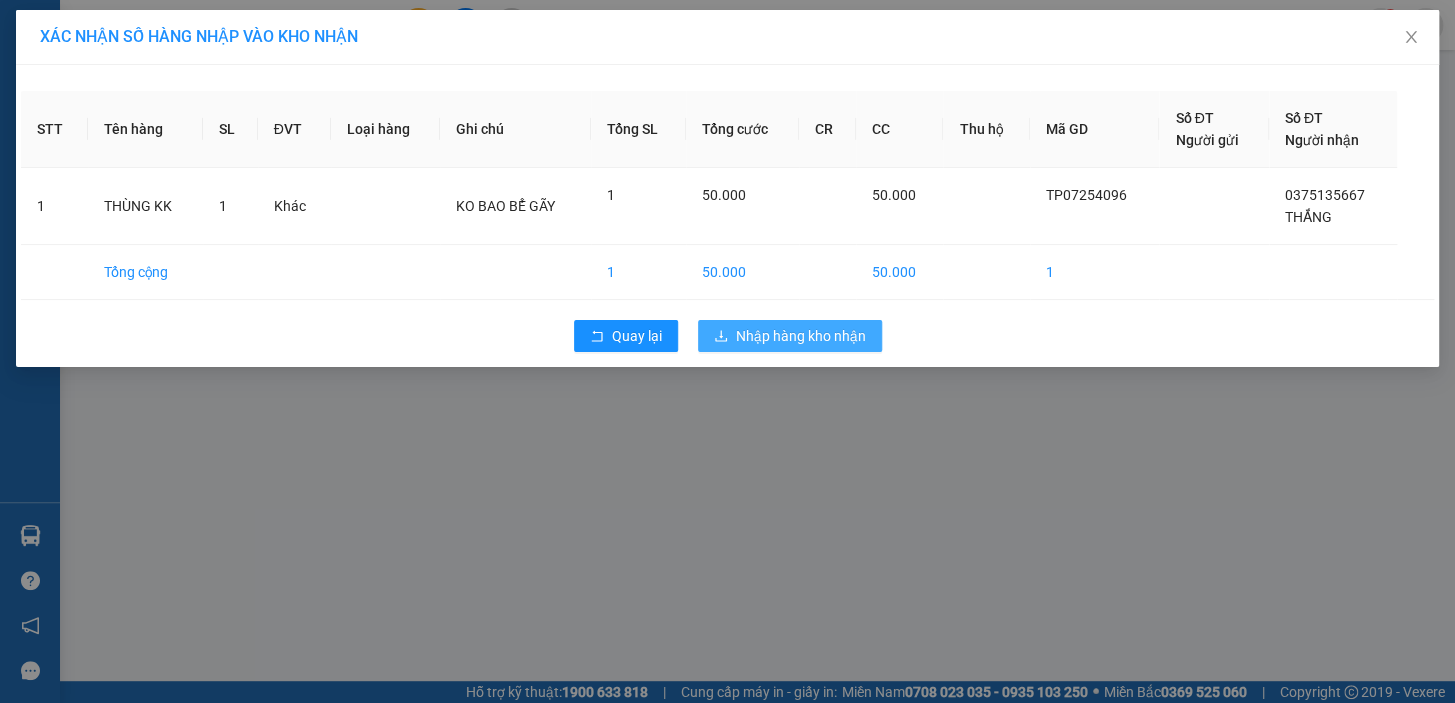 click on "Nhập hàng kho nhận" at bounding box center [801, 336] 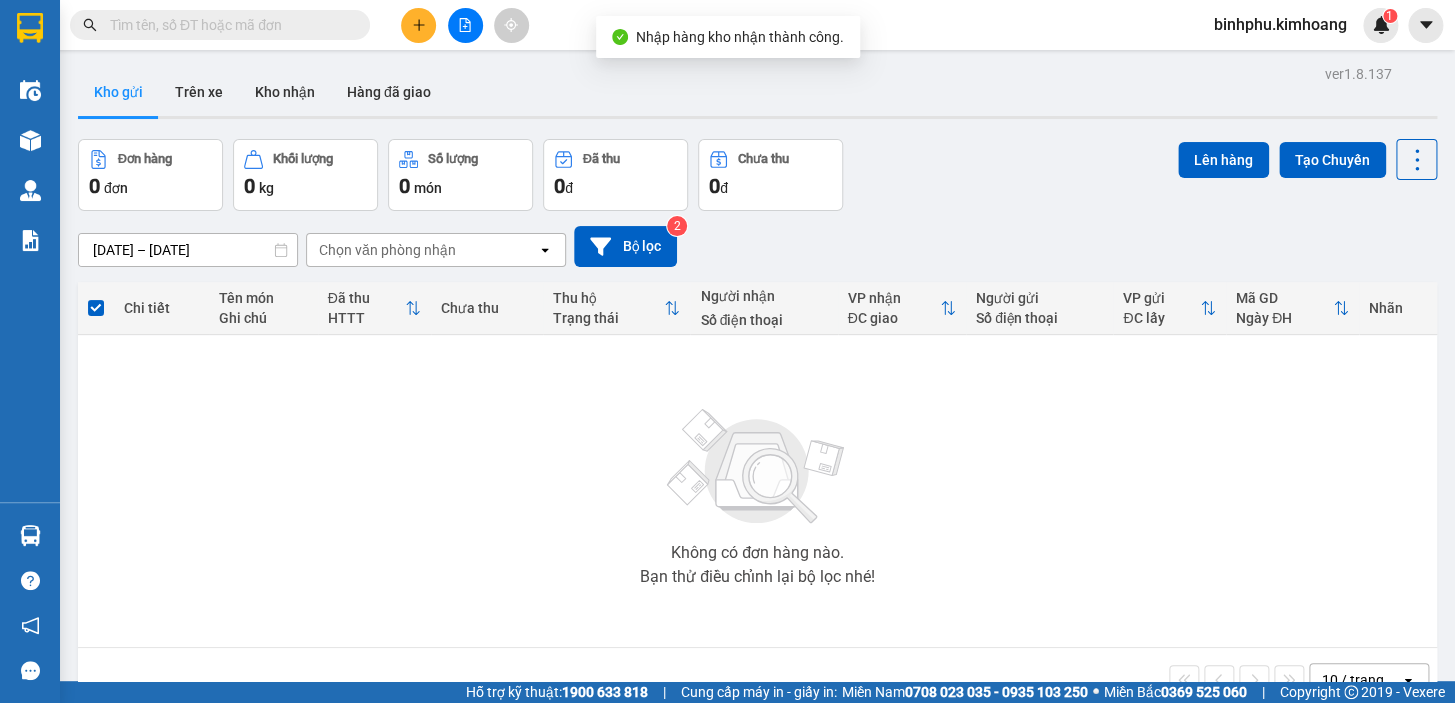 click at bounding box center [228, 25] 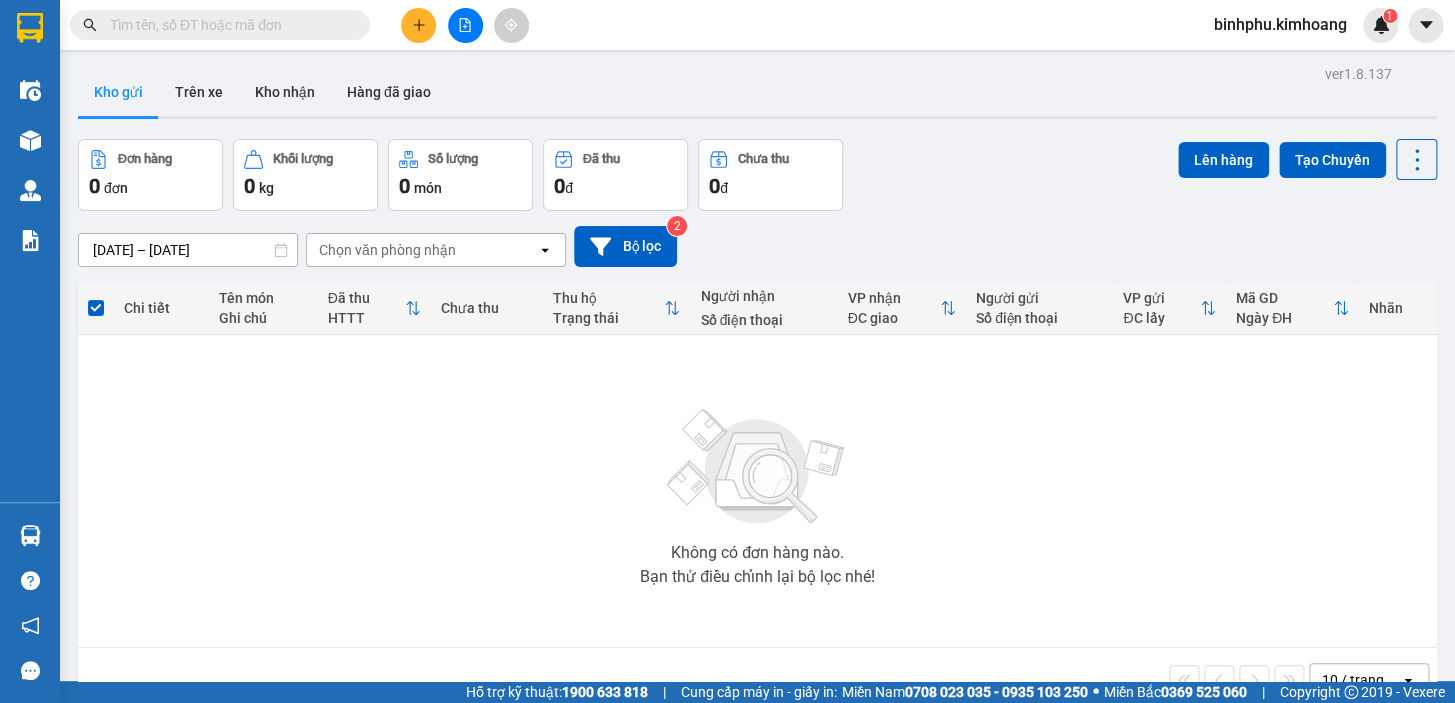 click at bounding box center (228, 25) 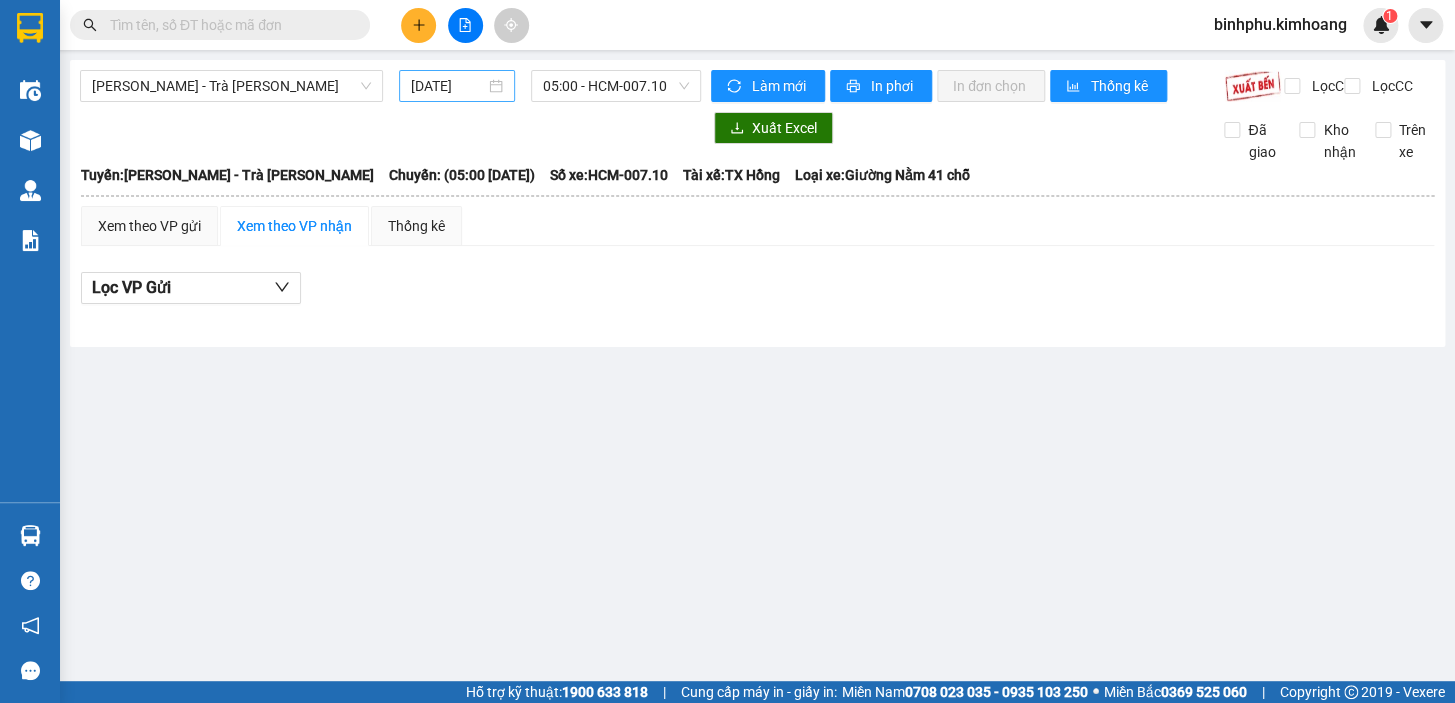 click on "[DATE]" at bounding box center (457, 86) 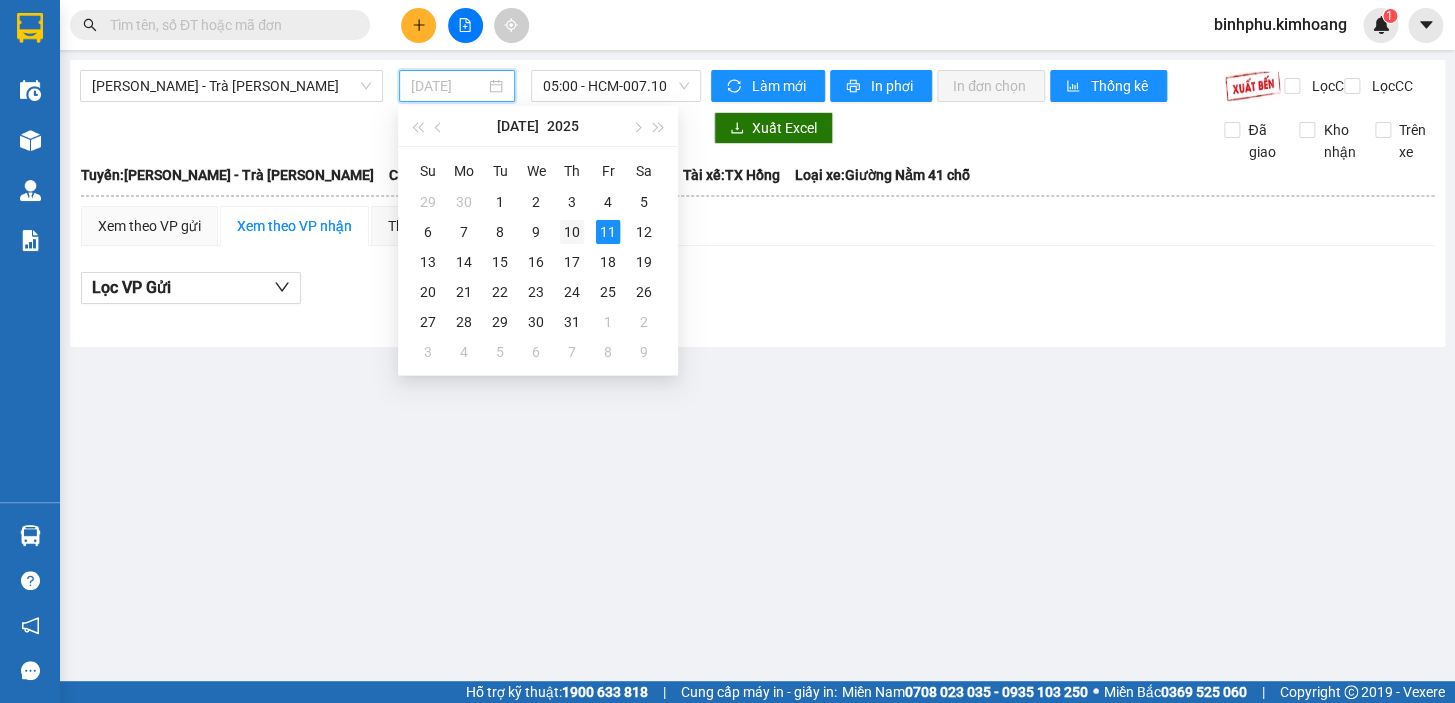 click on "10" at bounding box center [572, 232] 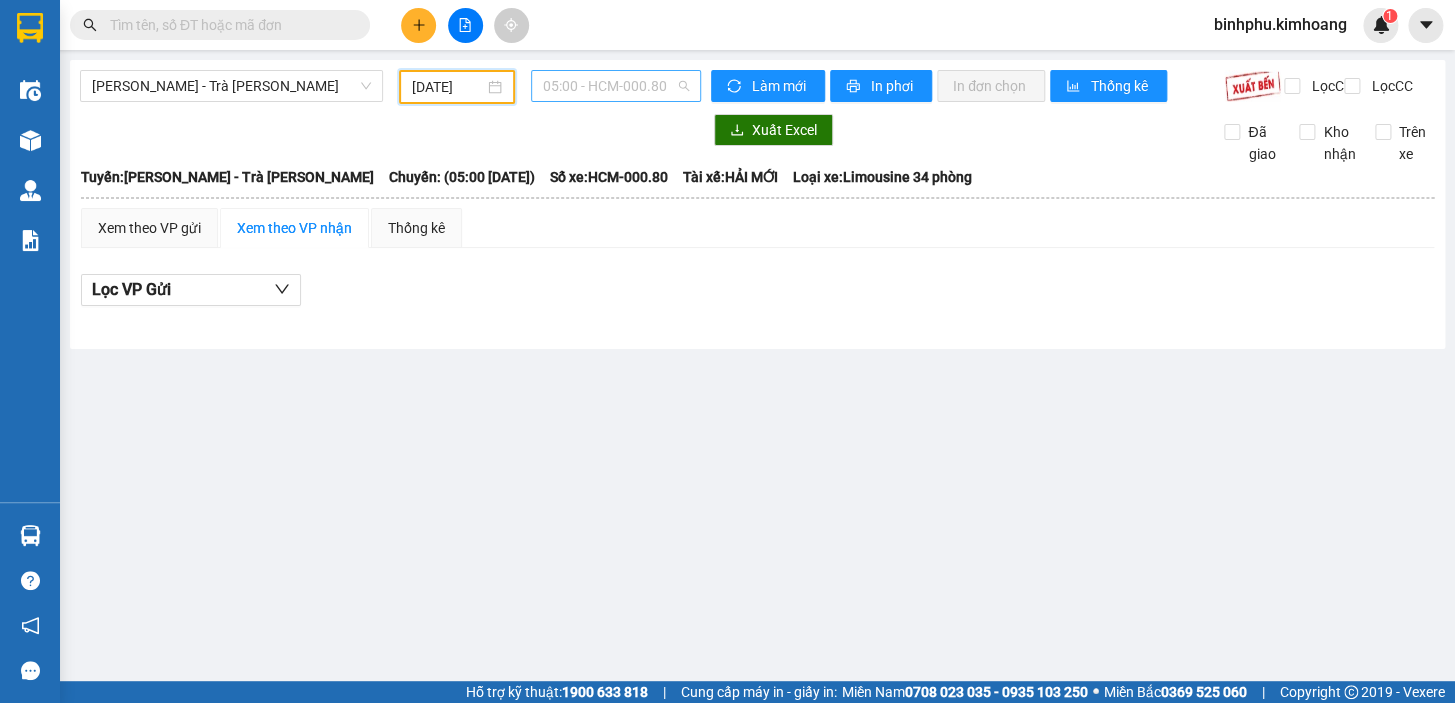 click on "05:00     - HCM-000.80" at bounding box center (616, 86) 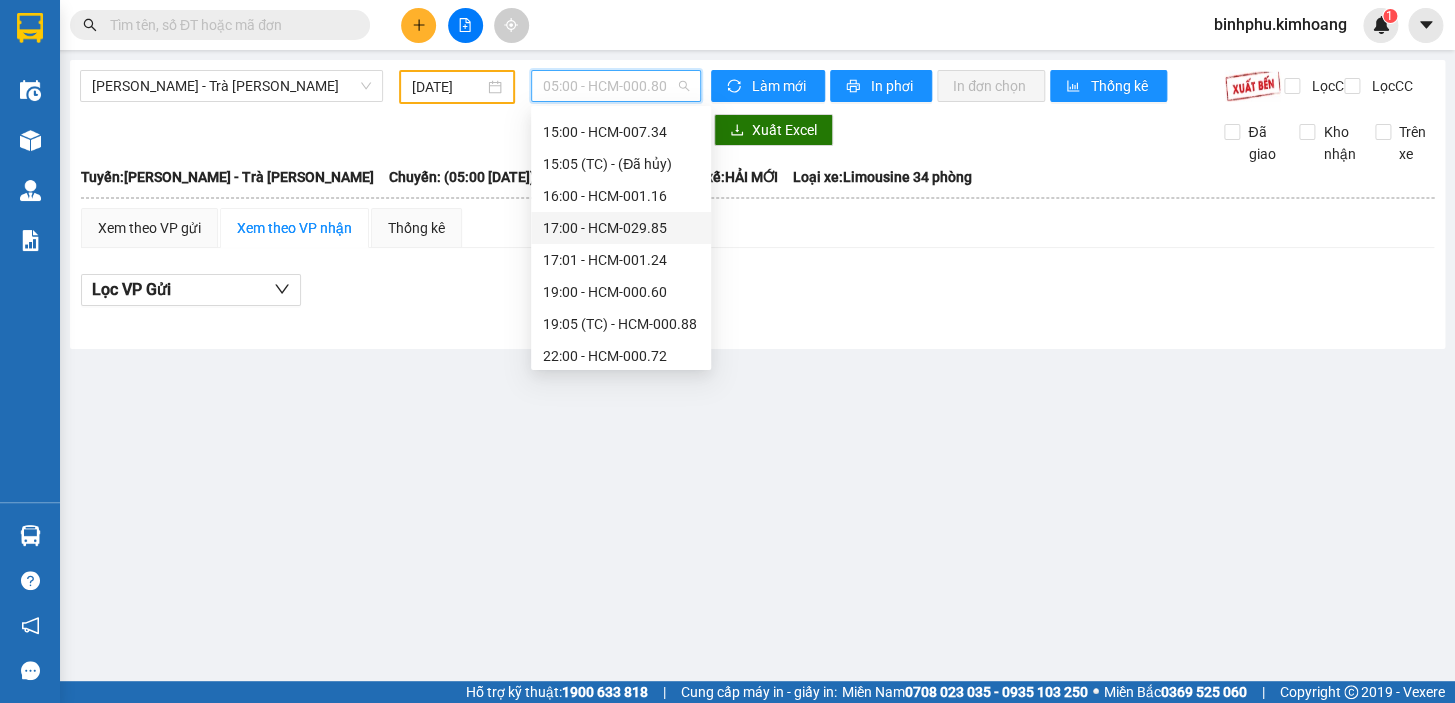 scroll, scrollTop: 480, scrollLeft: 0, axis: vertical 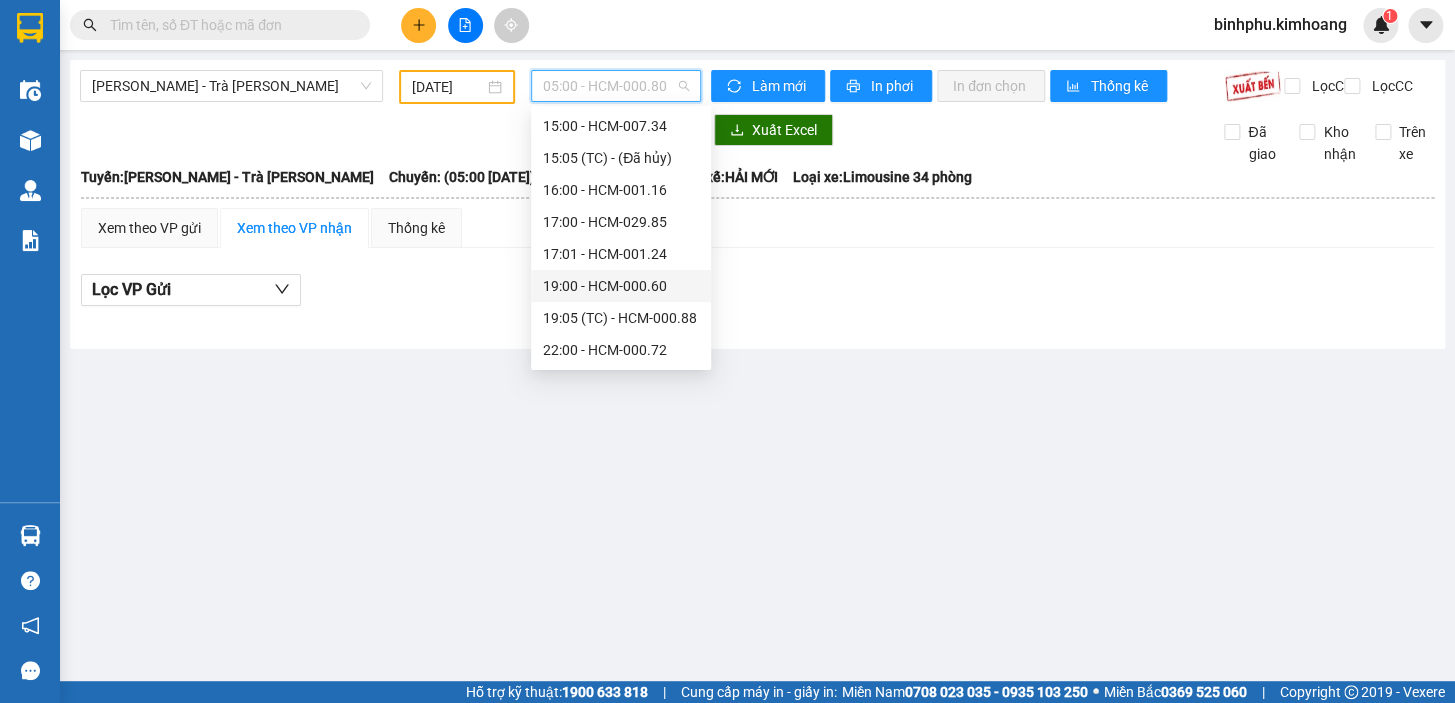 click on "19:00     - HCM-000.60" at bounding box center [621, 286] 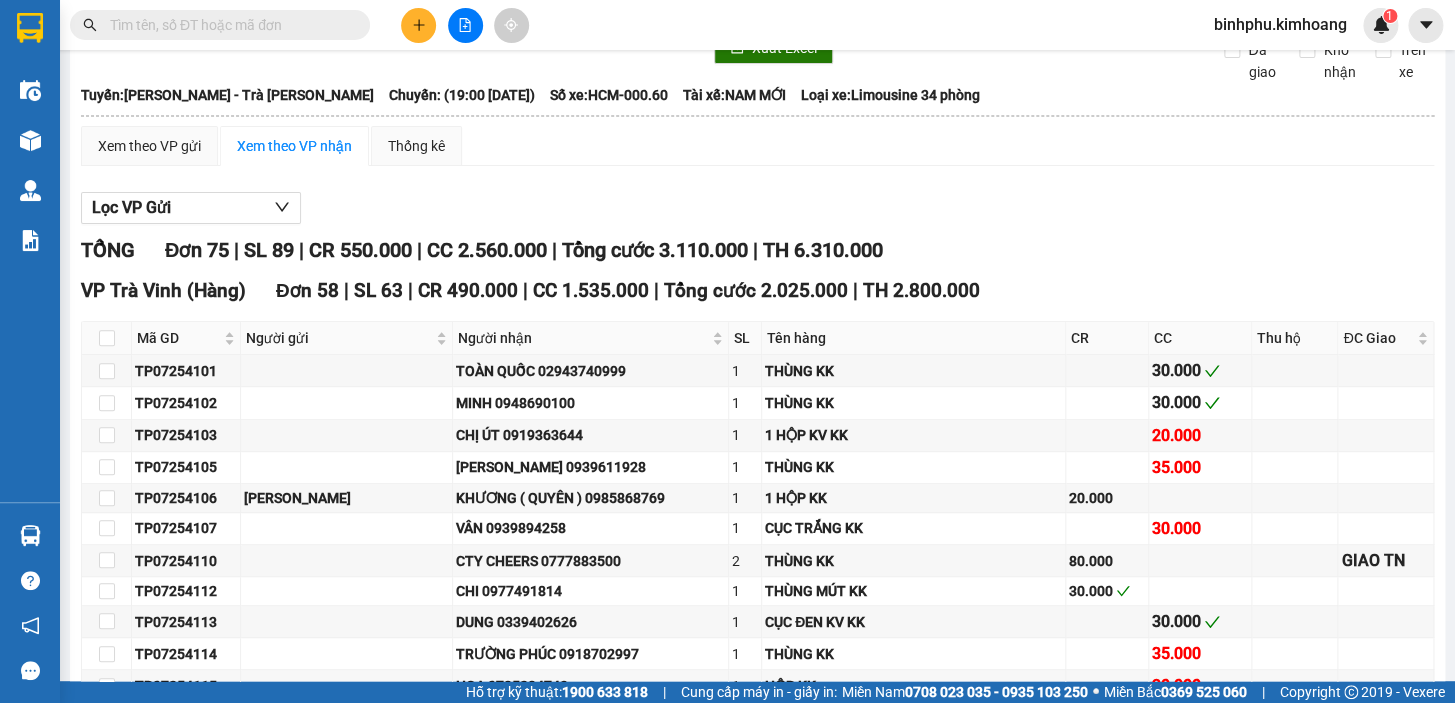 scroll, scrollTop: 0, scrollLeft: 0, axis: both 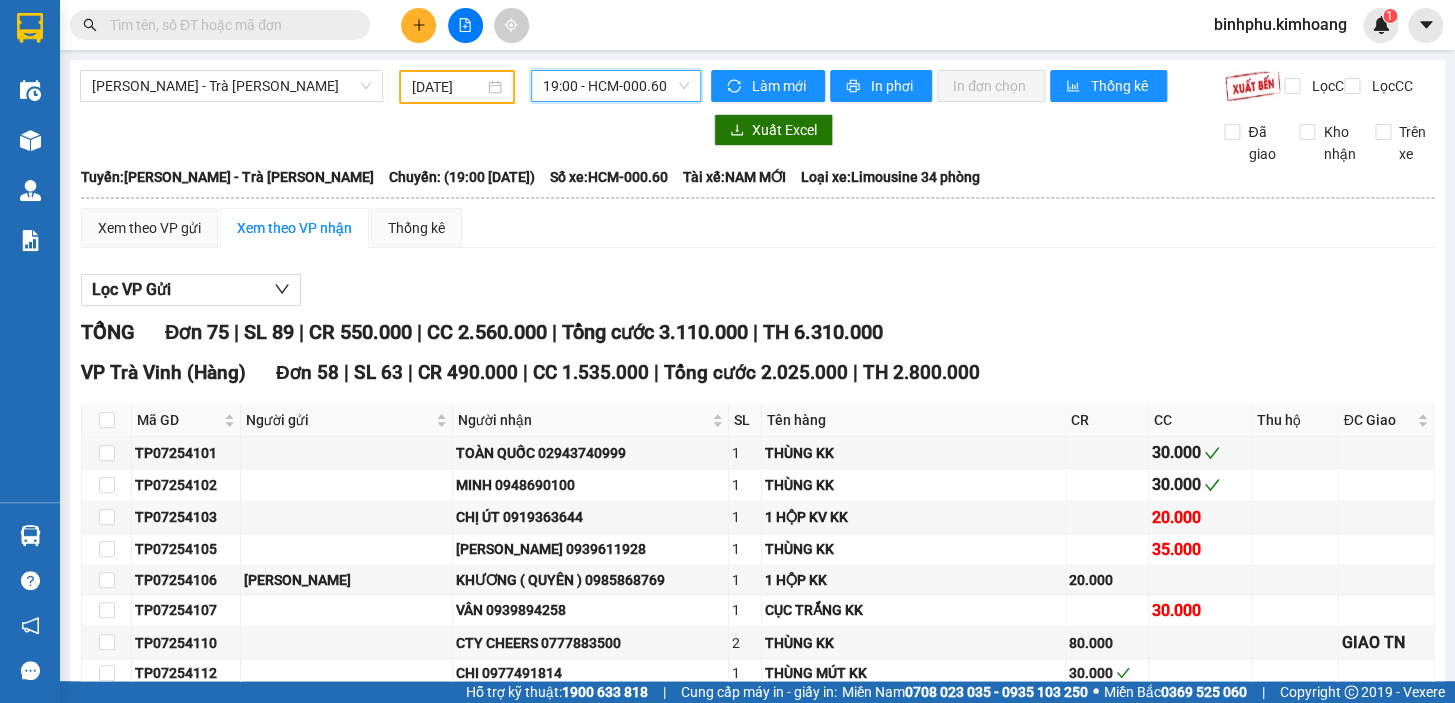 click on "19:00     - HCM-000.60" at bounding box center (616, 86) 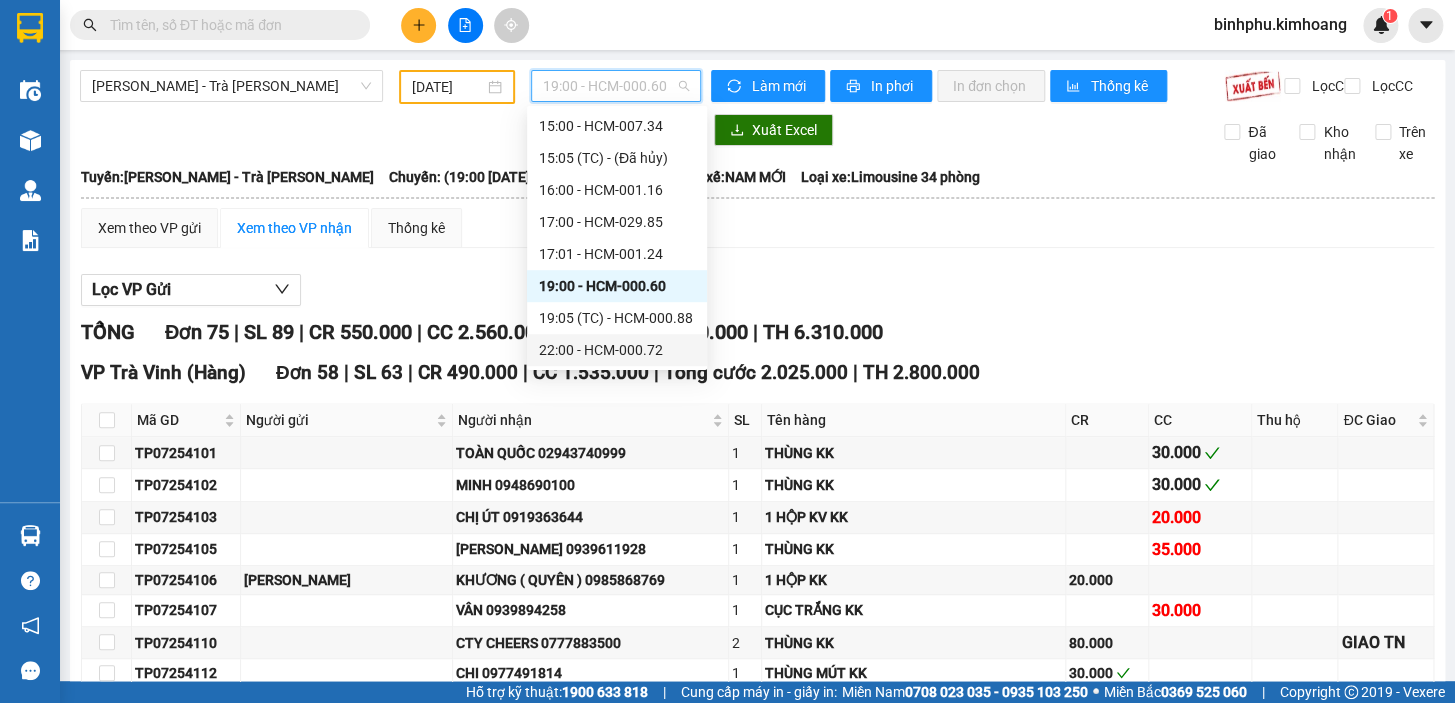 click on "22:00     - HCM-000.72" at bounding box center [617, 350] 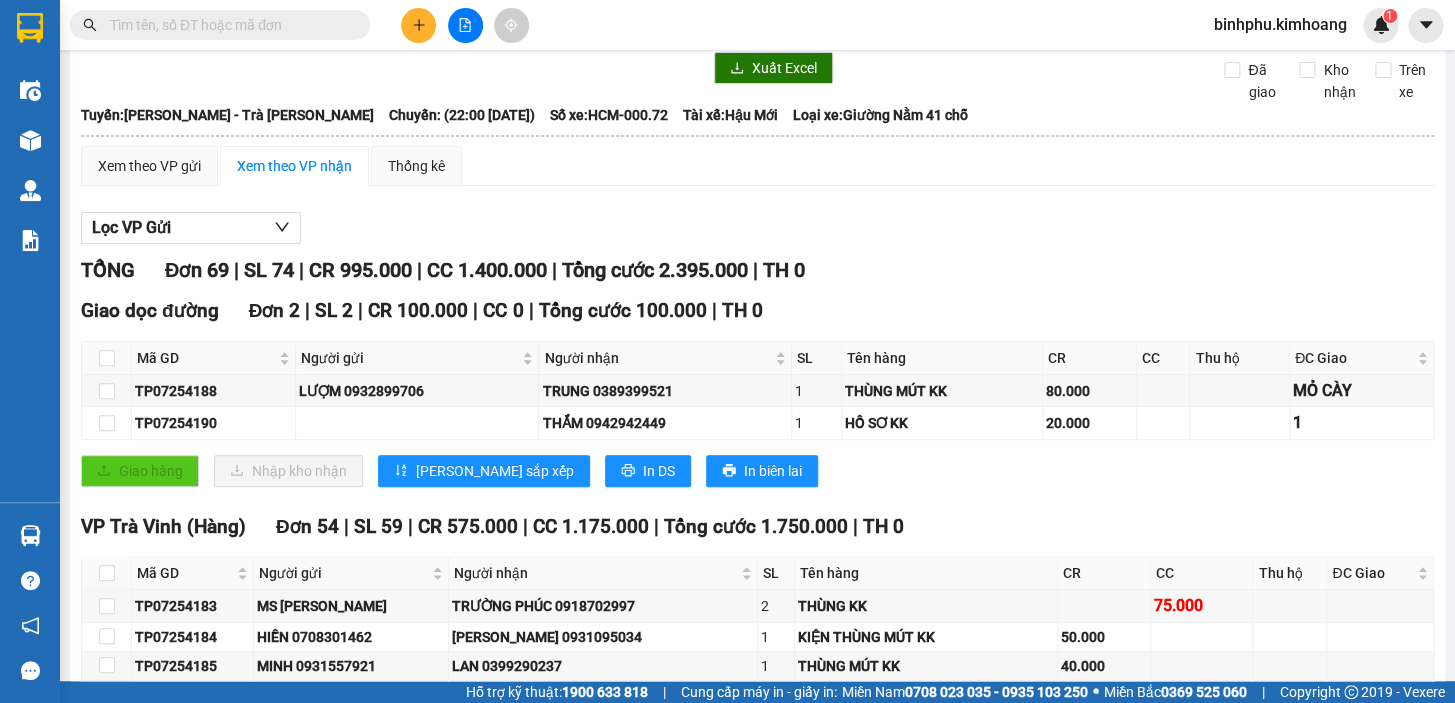 scroll, scrollTop: 0, scrollLeft: 0, axis: both 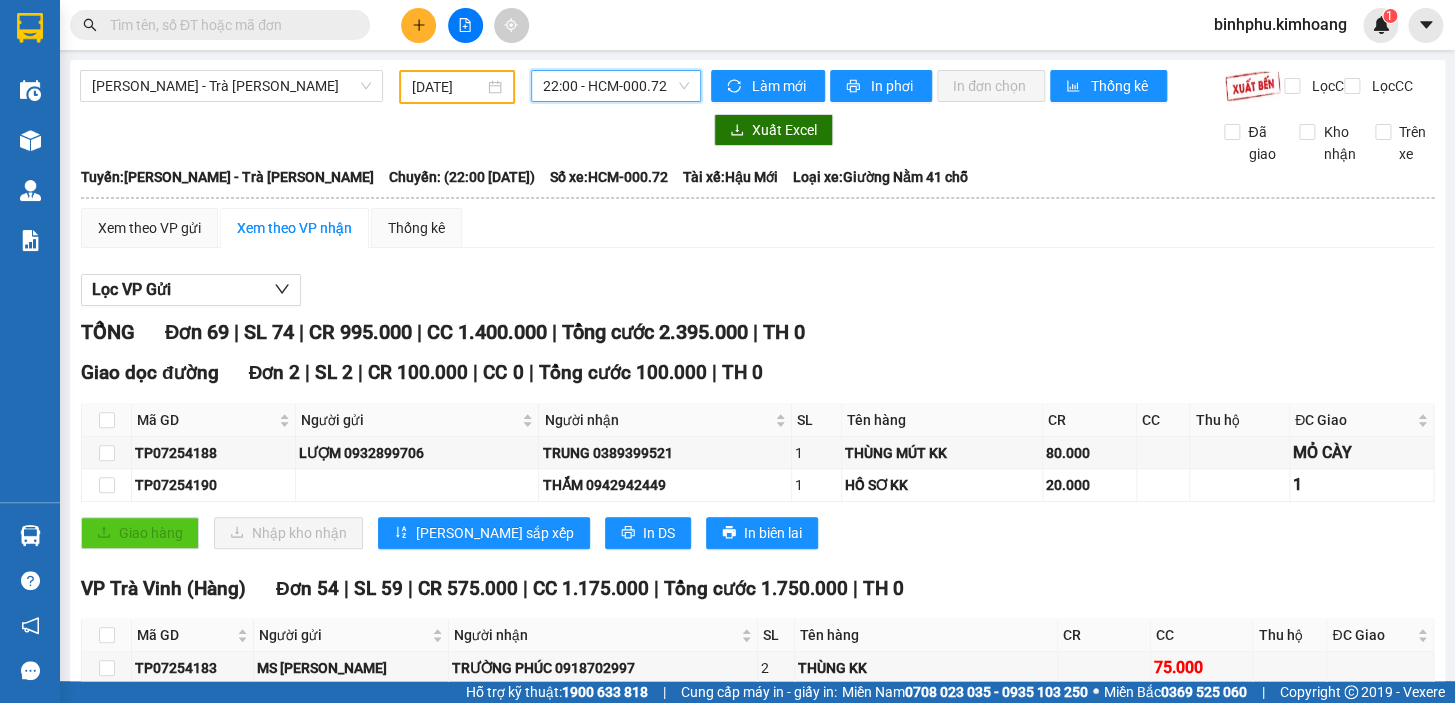 click on "22:00     - HCM-000.72" at bounding box center [616, 86] 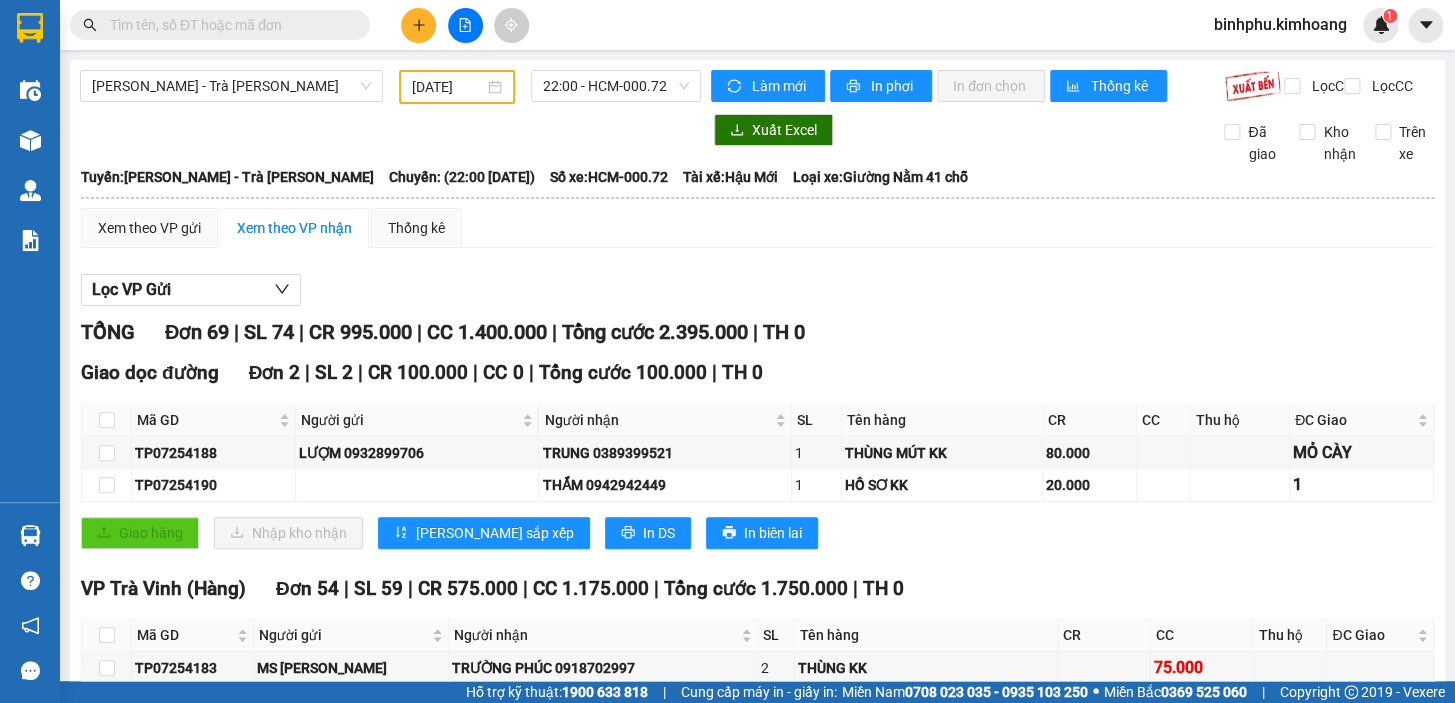 click on "[DATE]" at bounding box center (457, 87) 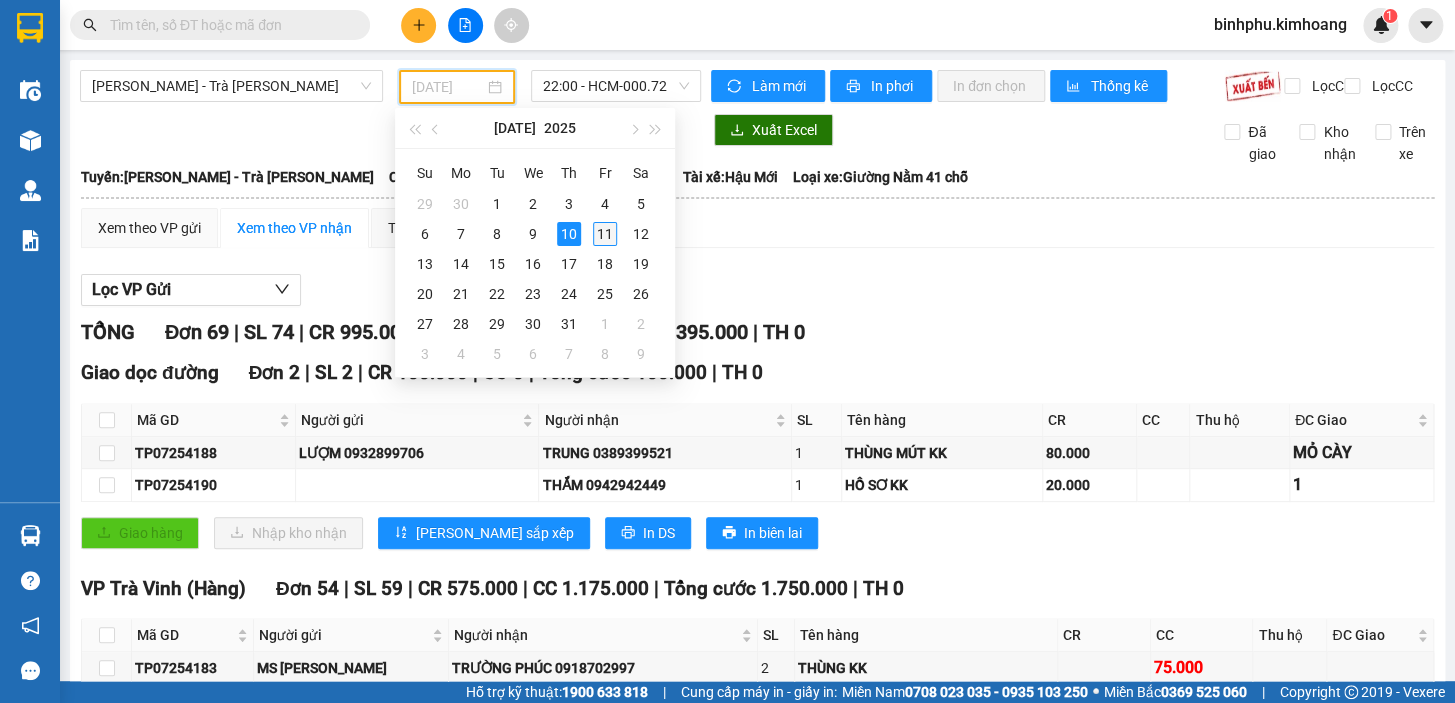 click on "11" at bounding box center [605, 234] 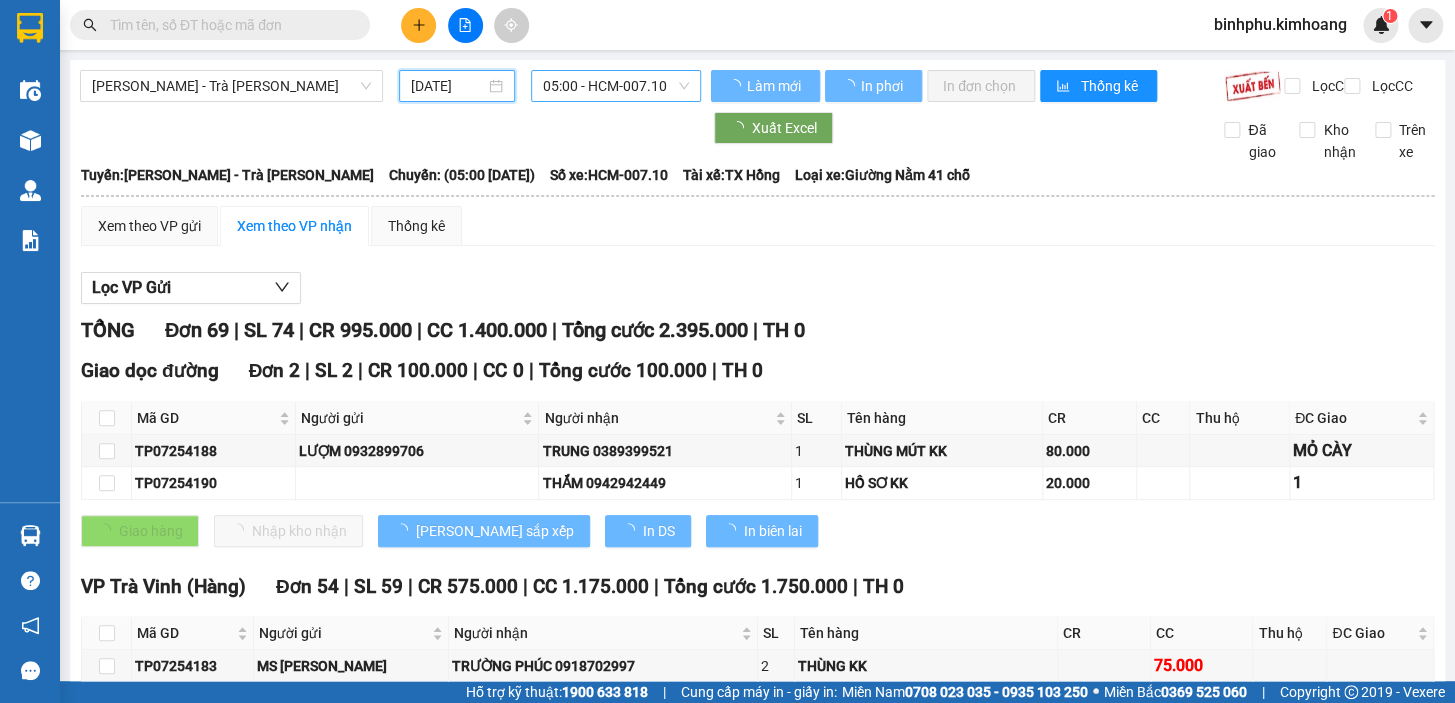 type on "[DATE]" 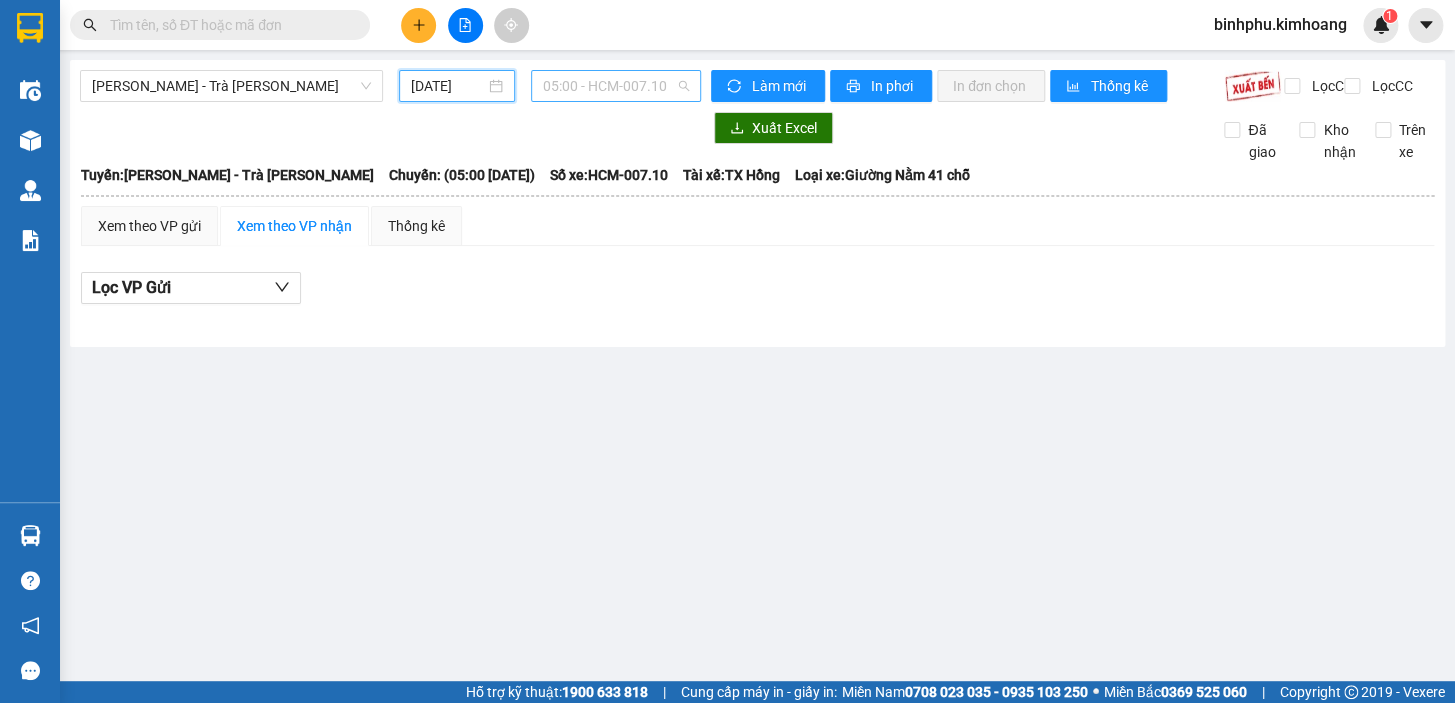 click on "05:00     - HCM-007.10" at bounding box center (616, 86) 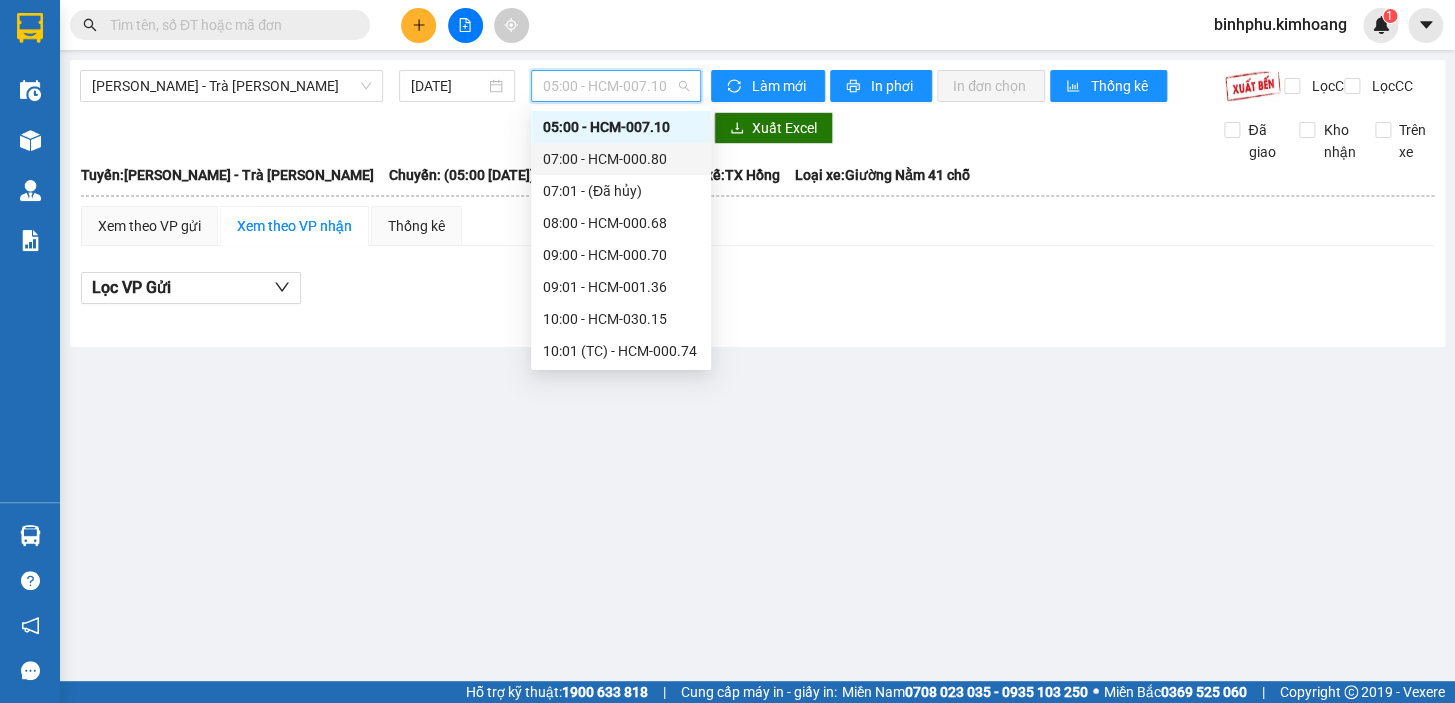 click on "07:00     - HCM-000.80" at bounding box center (621, 159) 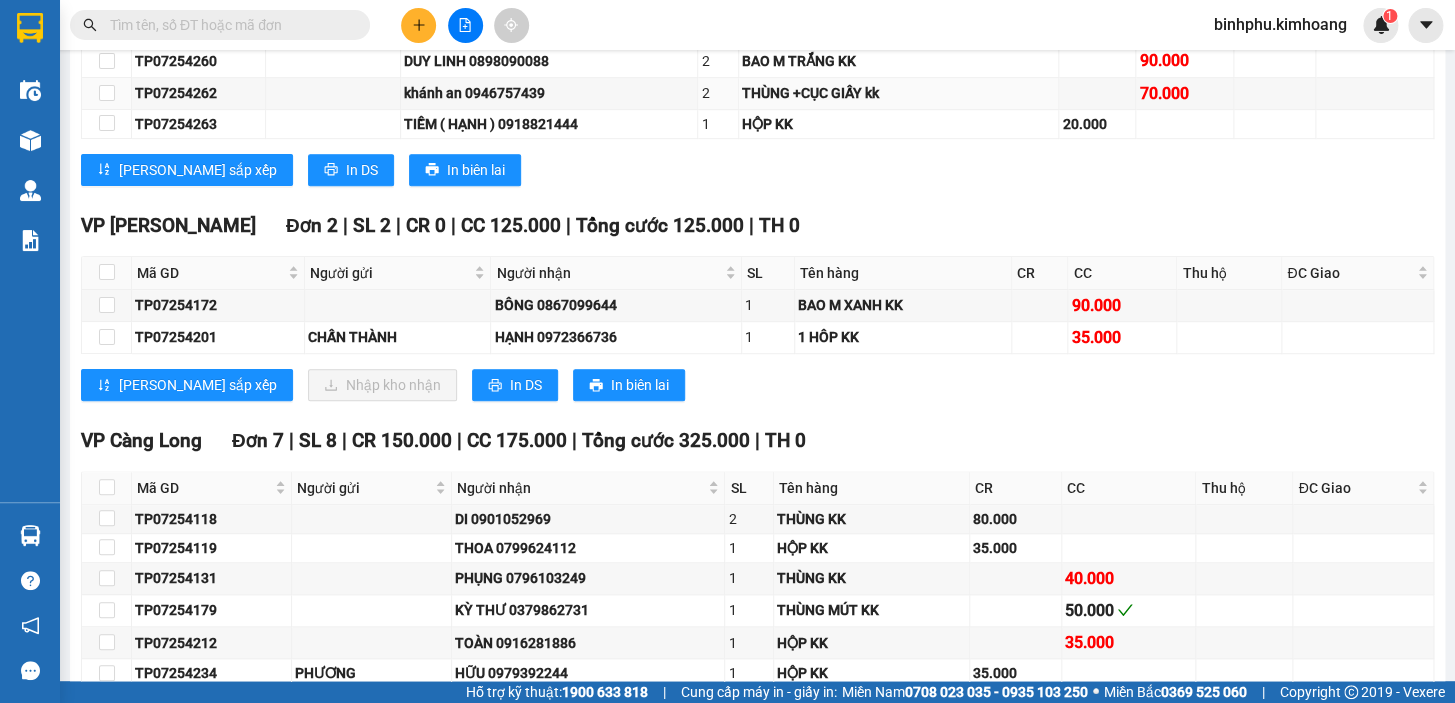 scroll, scrollTop: 454, scrollLeft: 0, axis: vertical 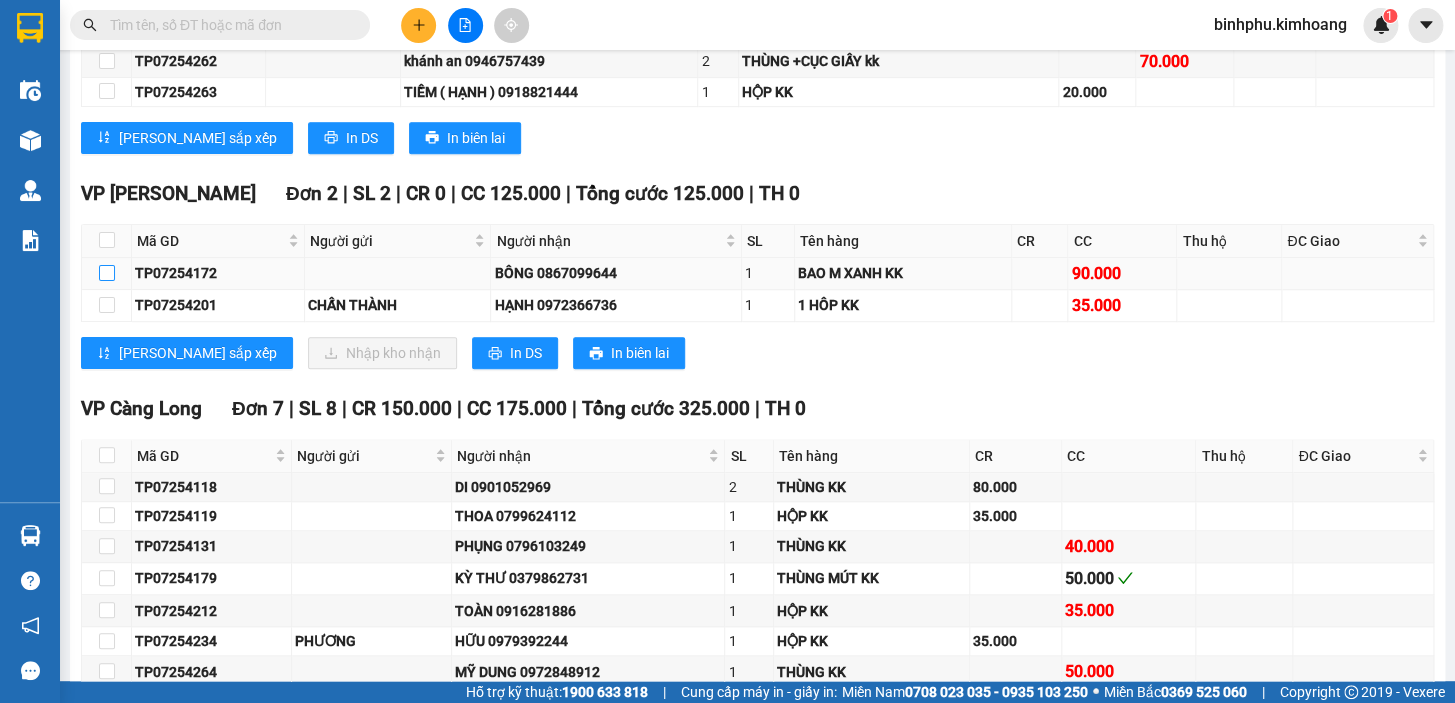 click at bounding box center (107, 273) 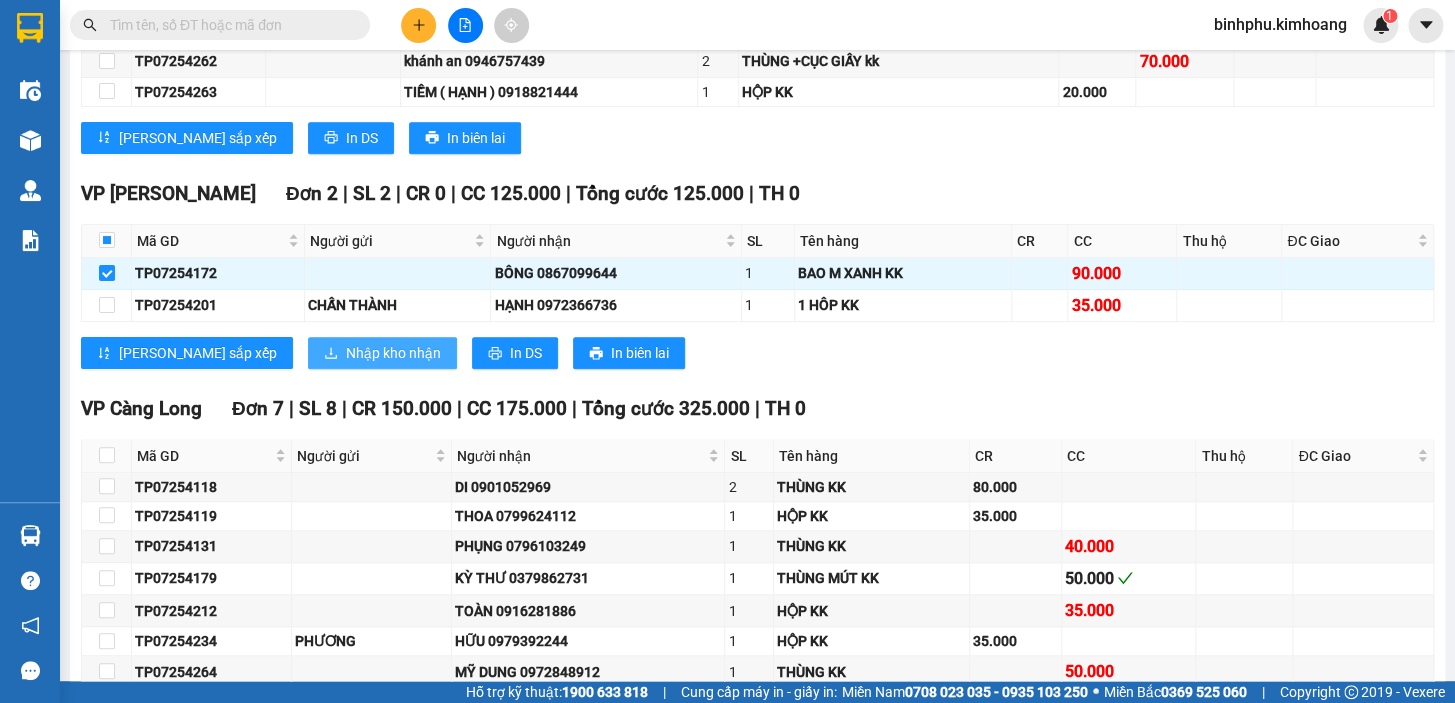 click on "Nhập kho nhận" at bounding box center [393, 353] 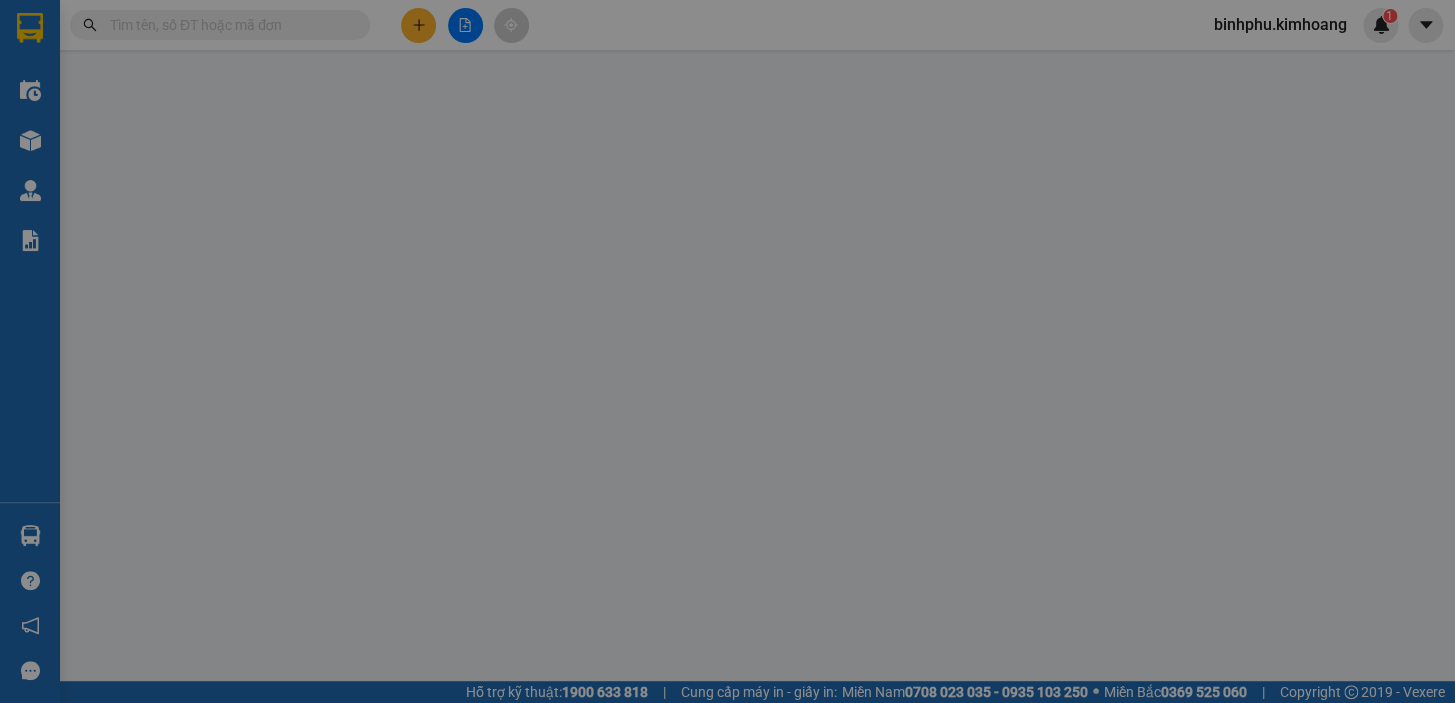 scroll, scrollTop: 0, scrollLeft: 0, axis: both 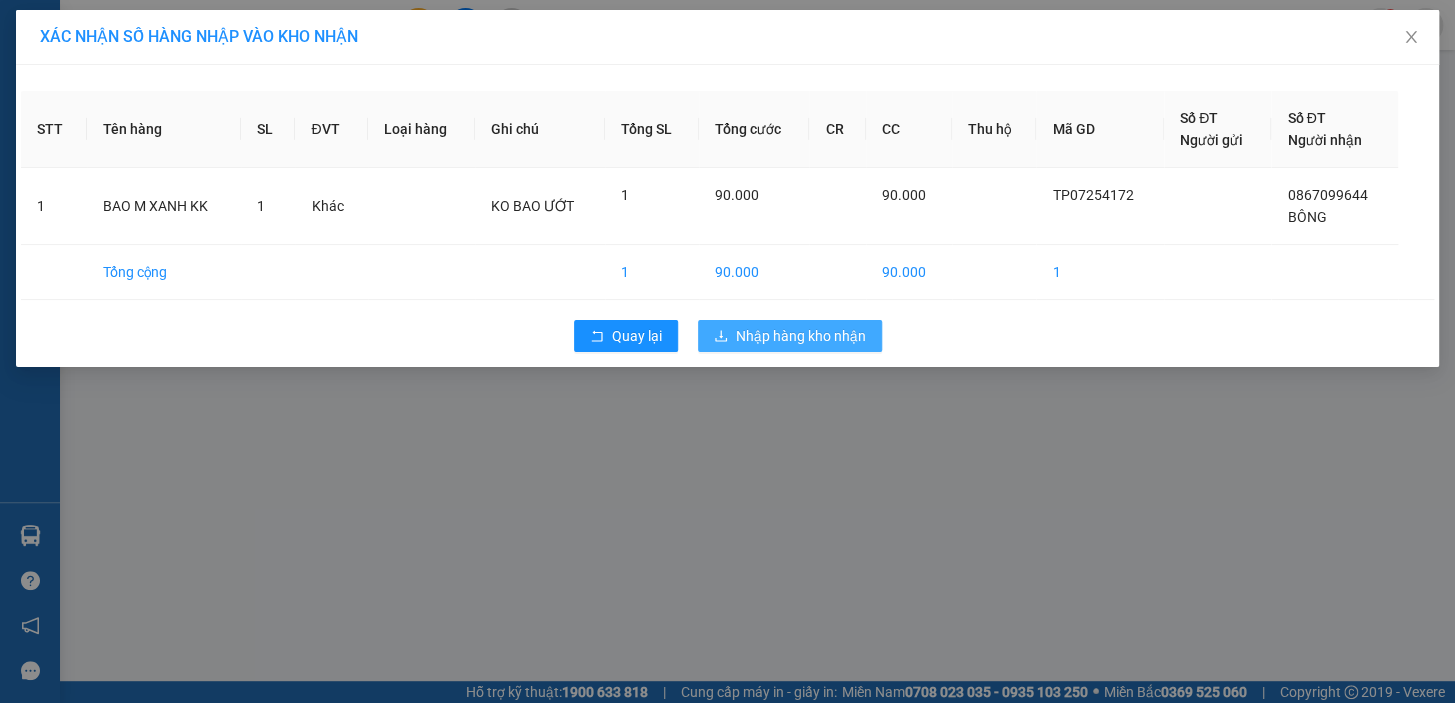 click on "Nhập hàng kho nhận" at bounding box center (801, 336) 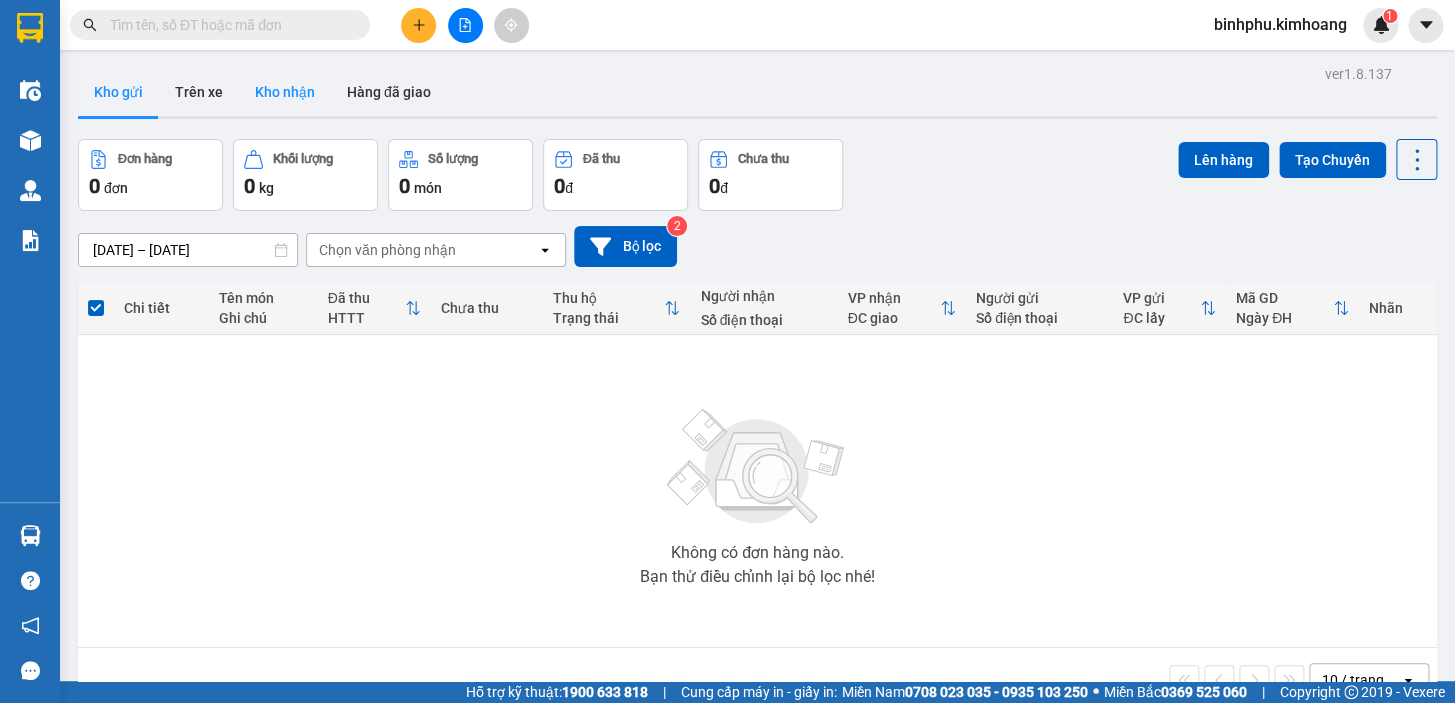 click on "Kho nhận" at bounding box center [285, 92] 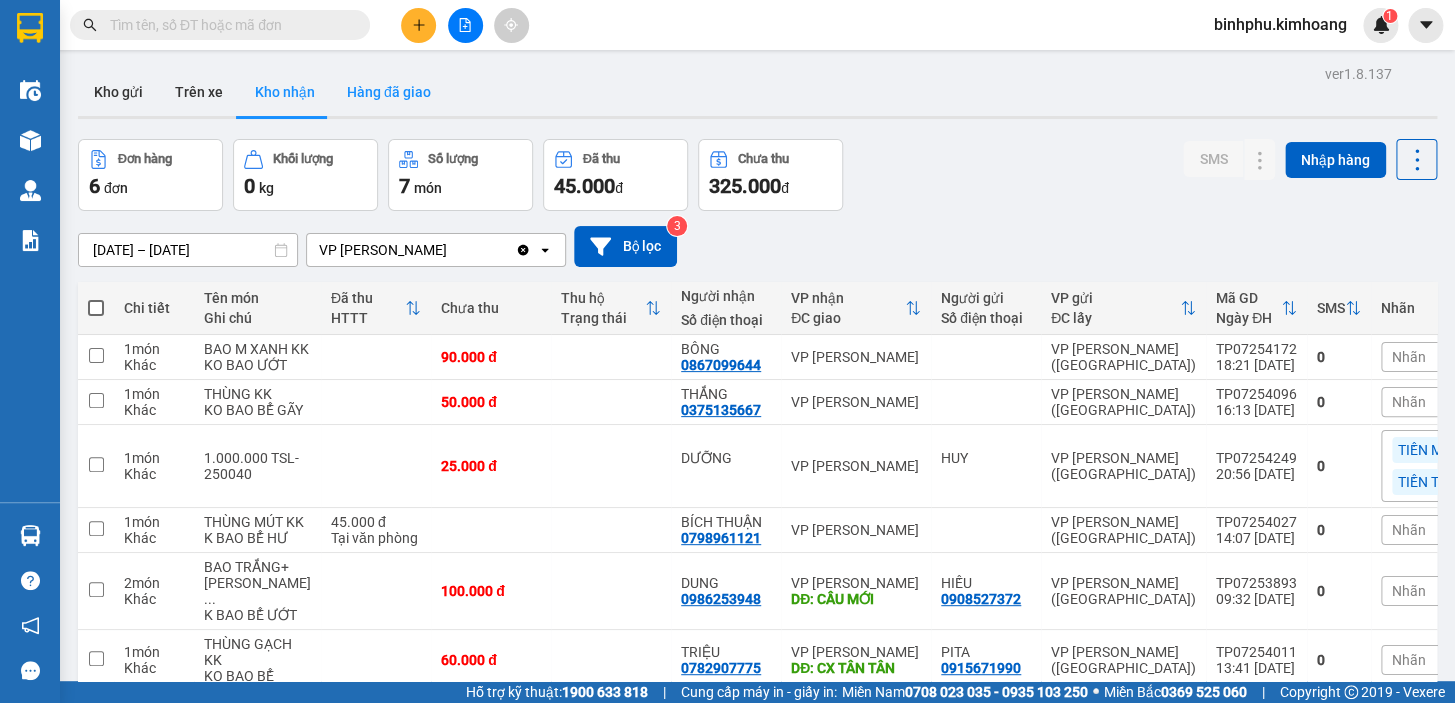 click on "Hàng đã giao" at bounding box center [389, 92] 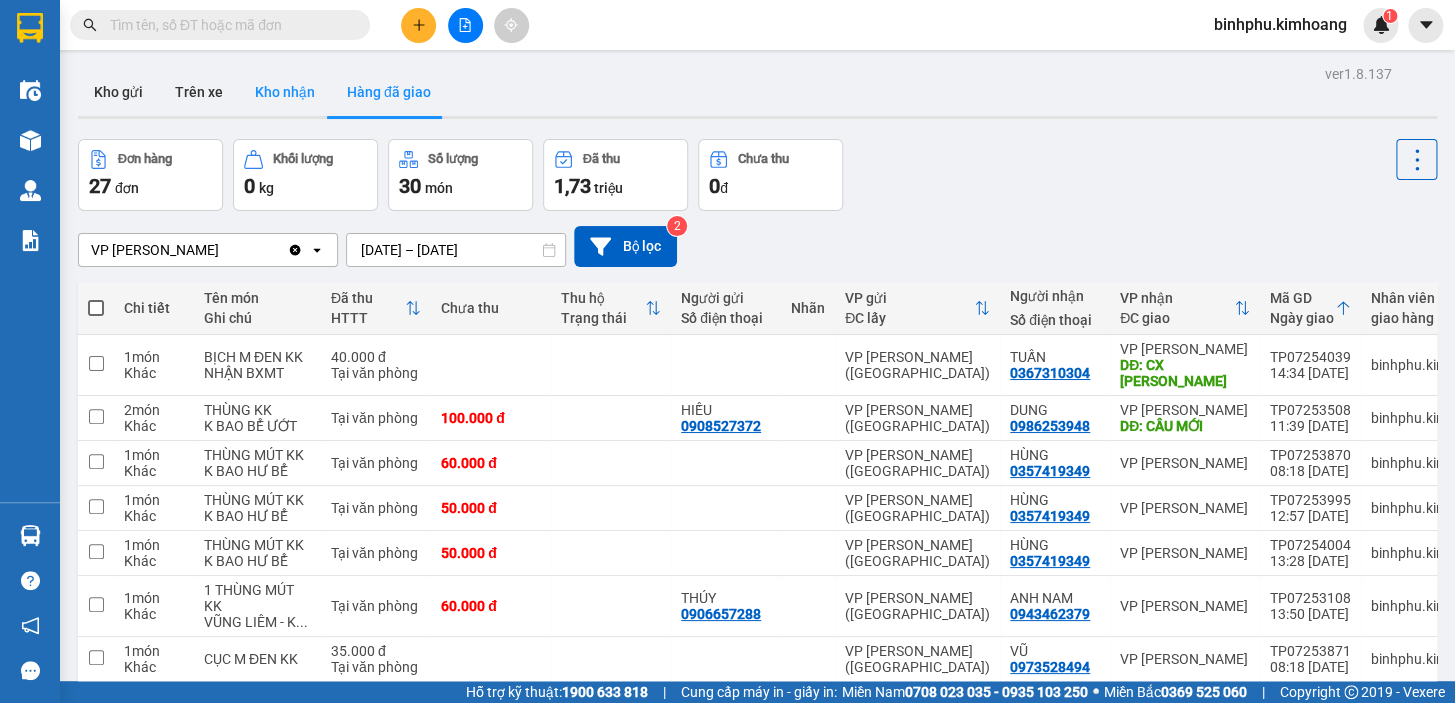 click on "Kho nhận" at bounding box center [285, 92] 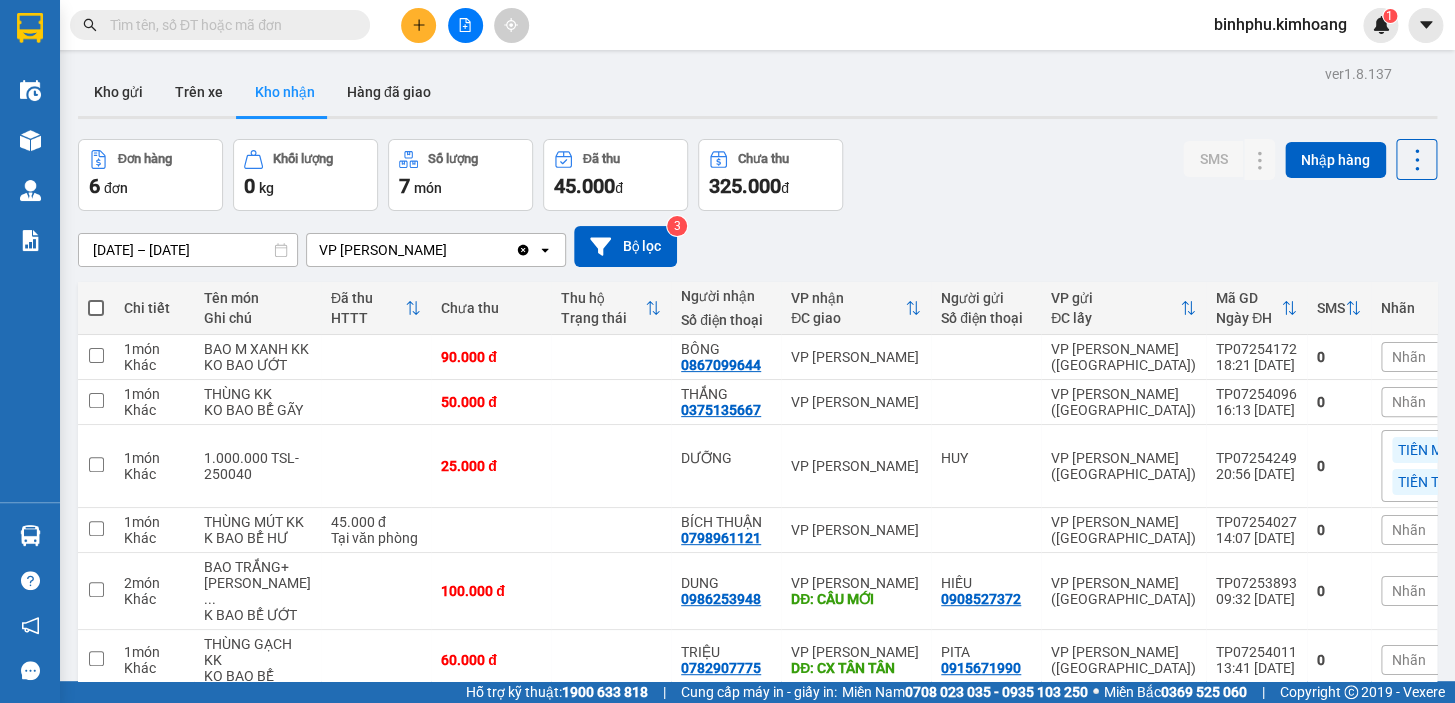 click at bounding box center [228, 25] 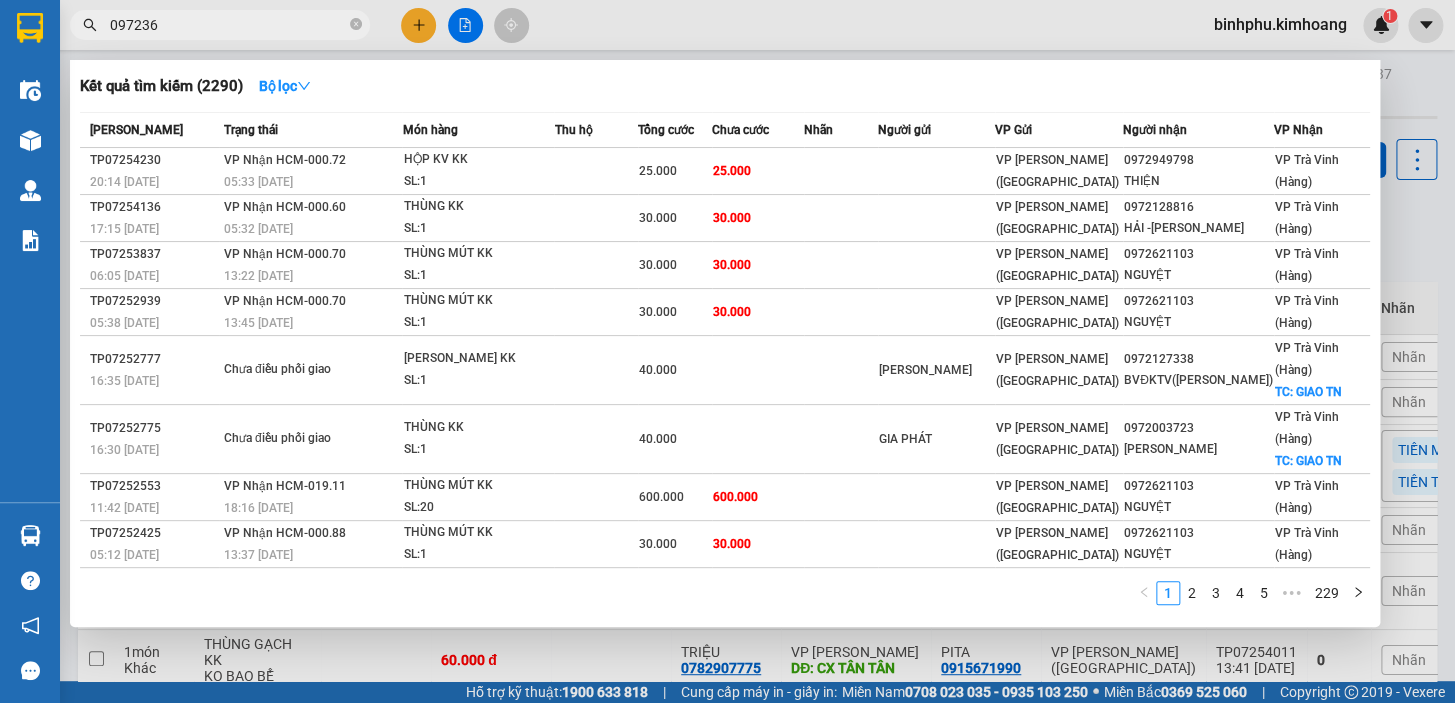 type on "0972366" 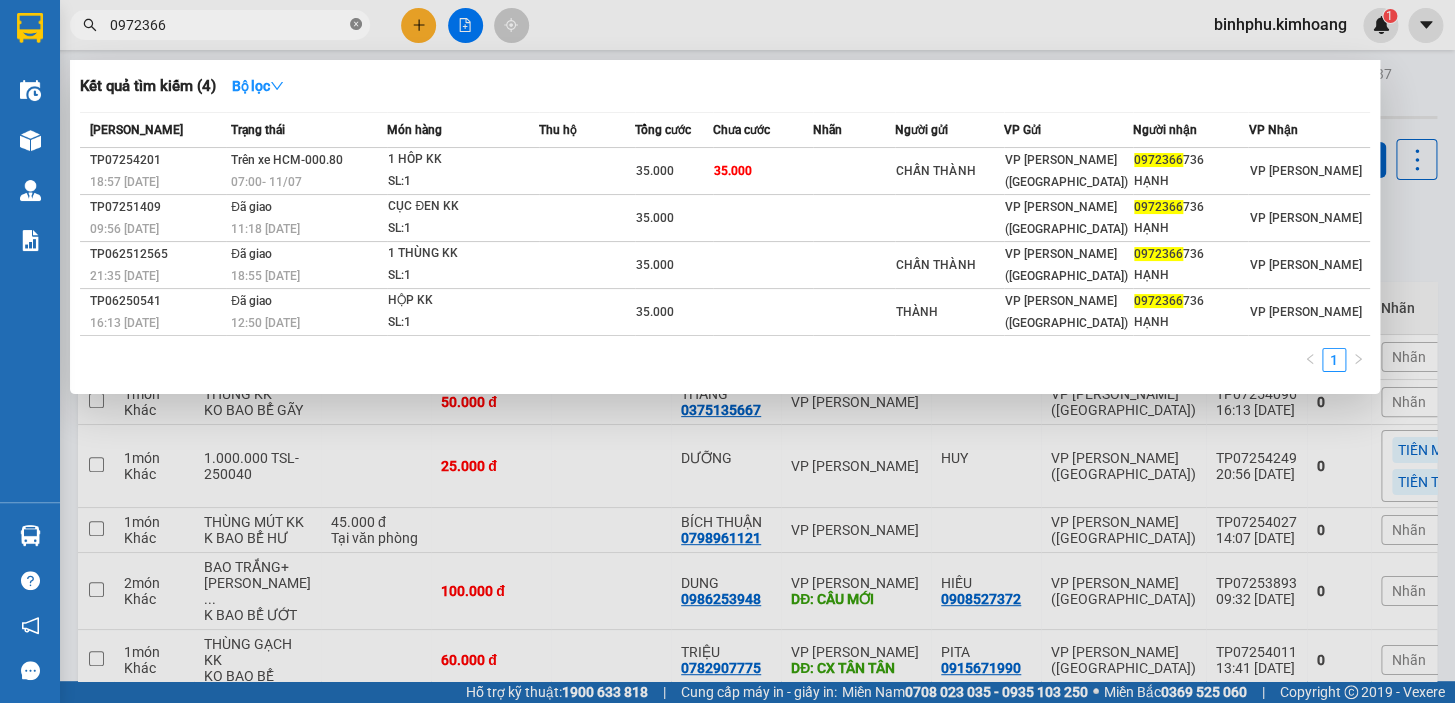click 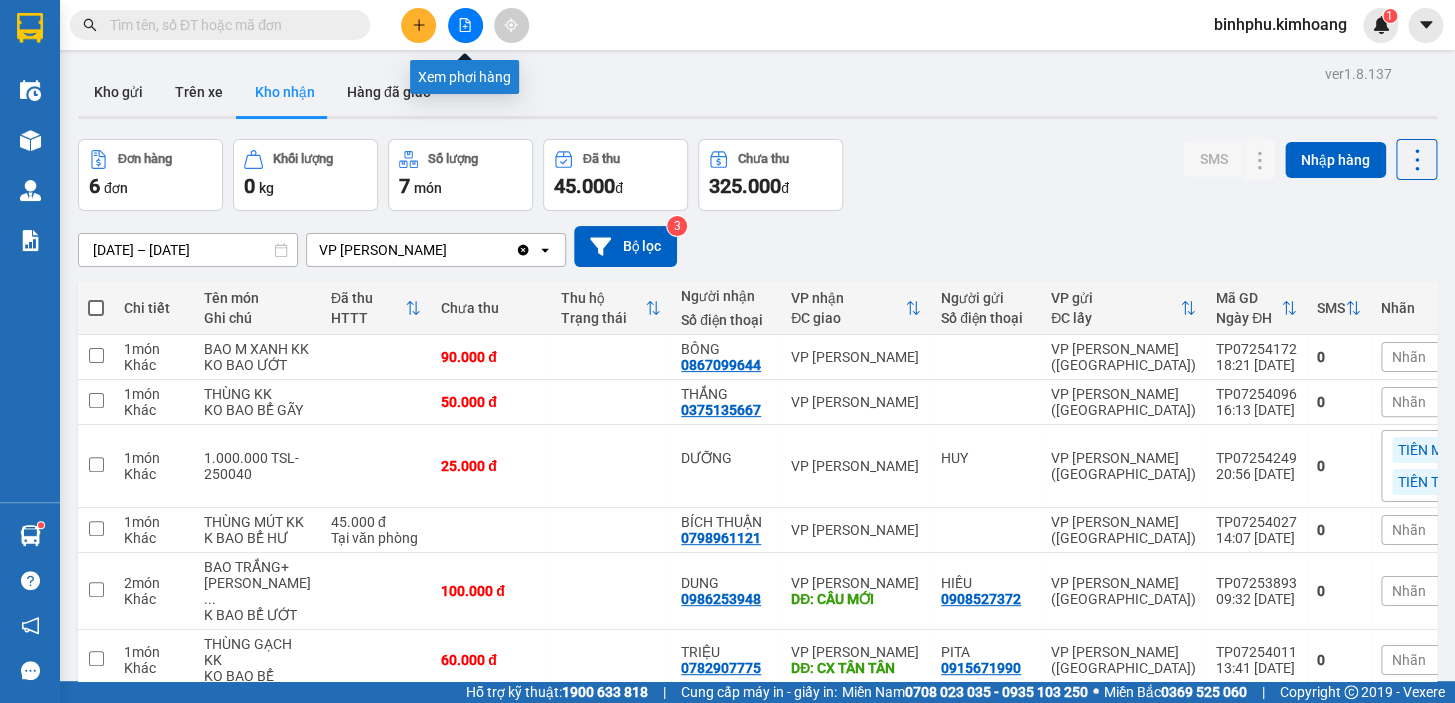 click at bounding box center (465, 25) 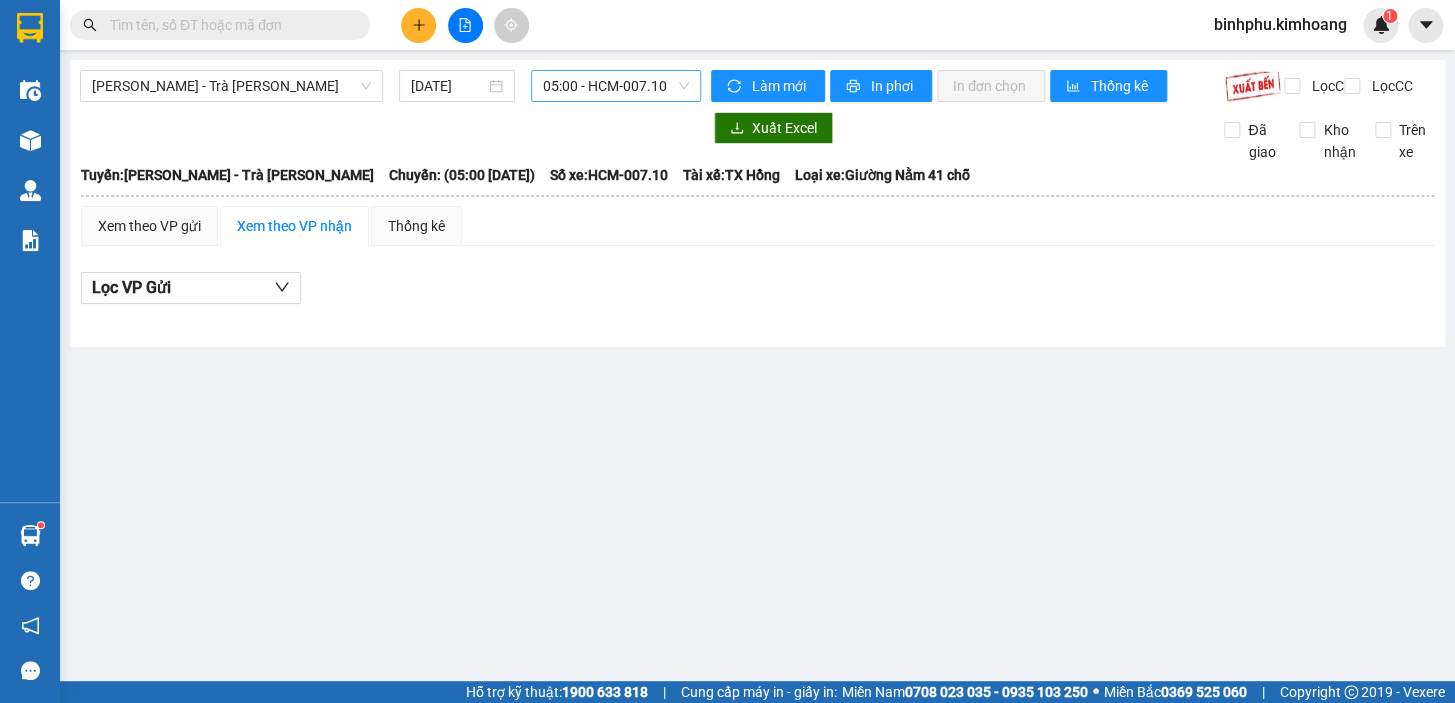 click on "05:00     - HCM-007.10" at bounding box center [616, 86] 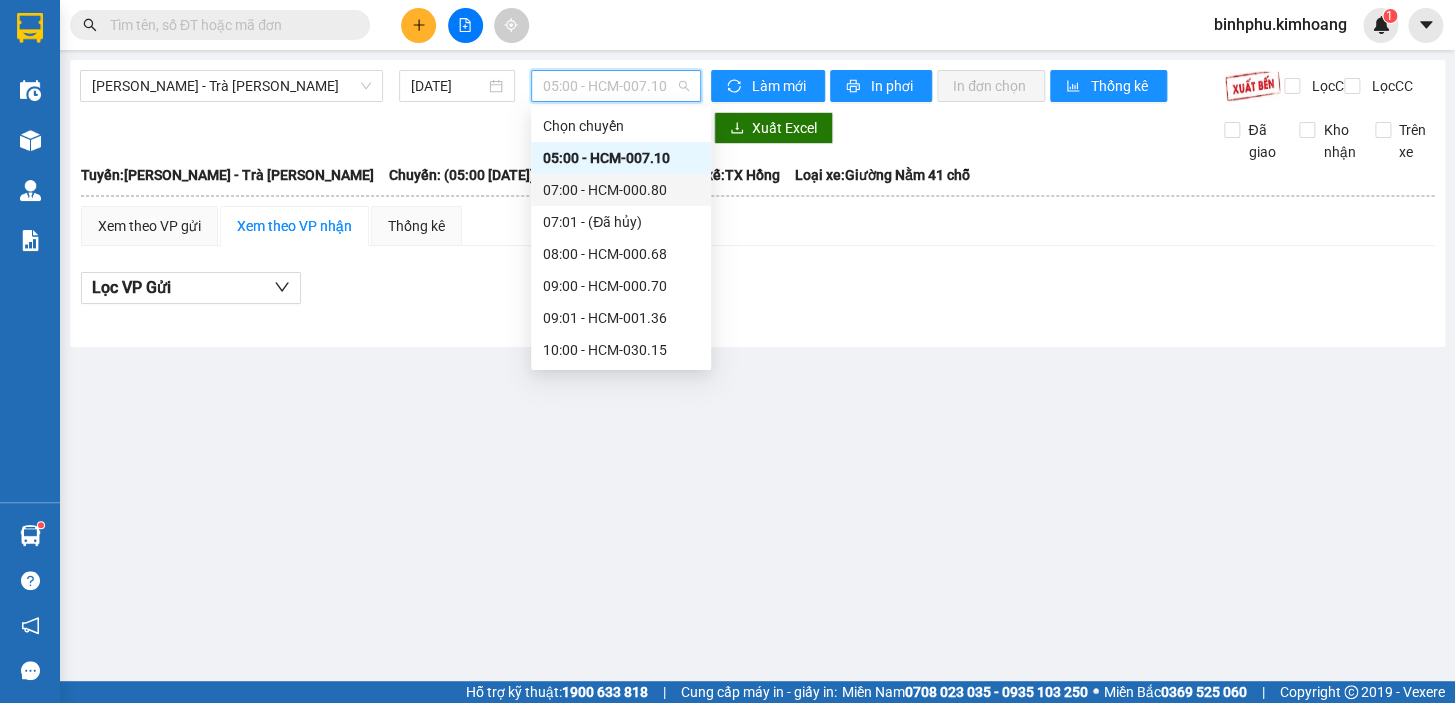 click on "07:00     - HCM-000.80" at bounding box center (621, 190) 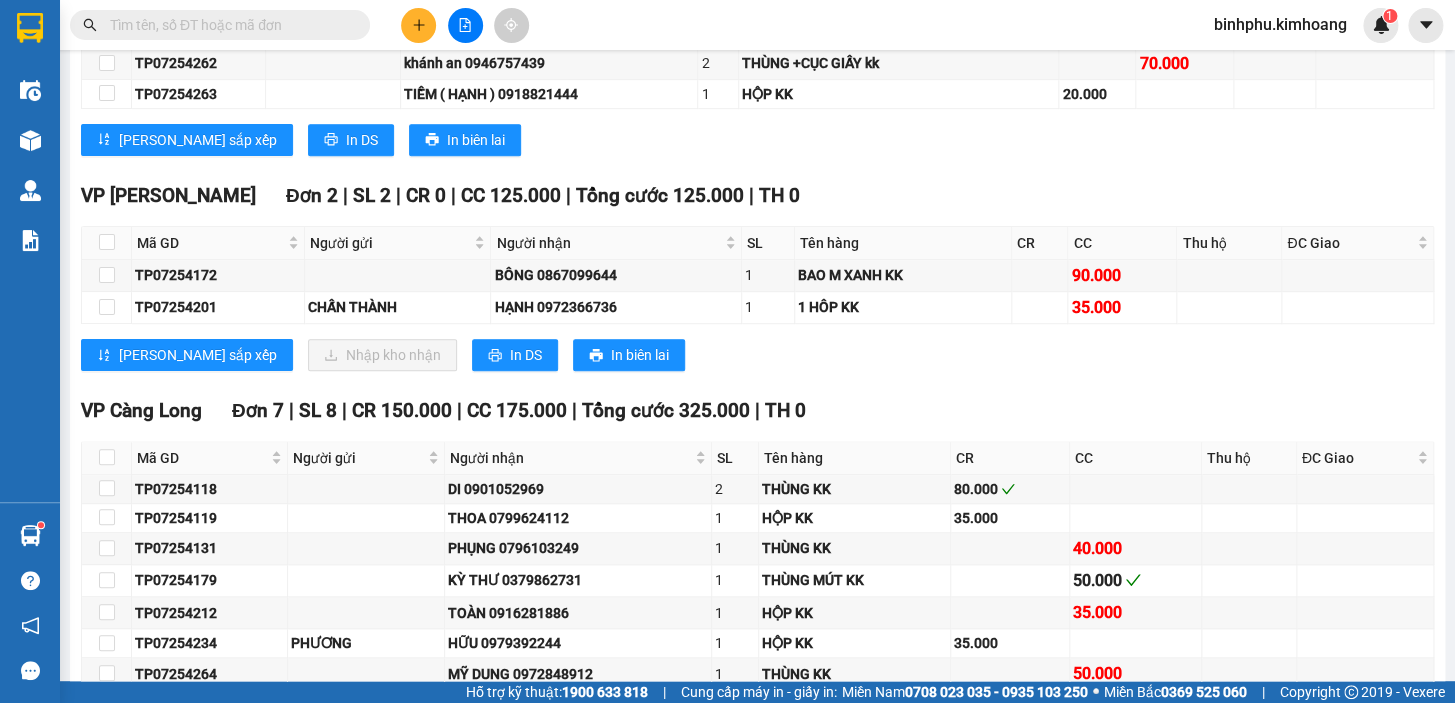 scroll, scrollTop: 454, scrollLeft: 0, axis: vertical 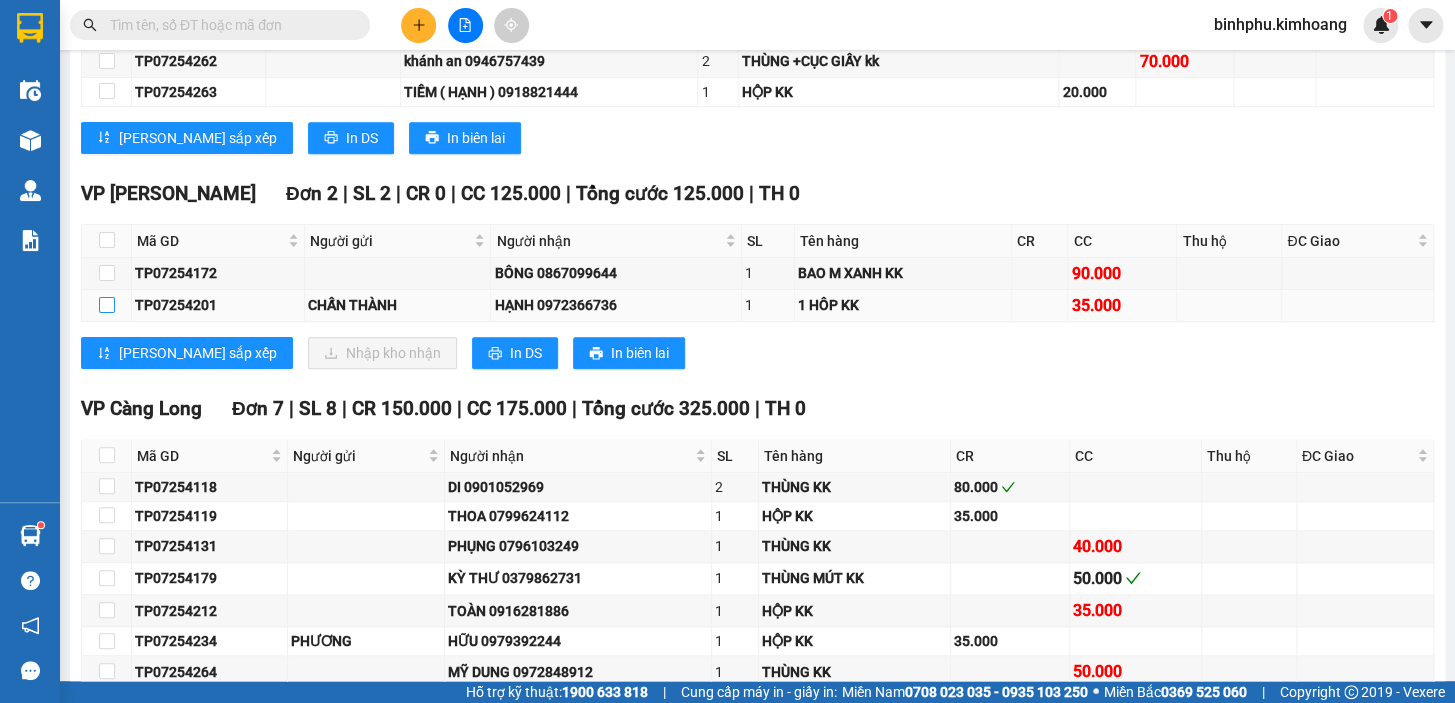 click at bounding box center (107, 305) 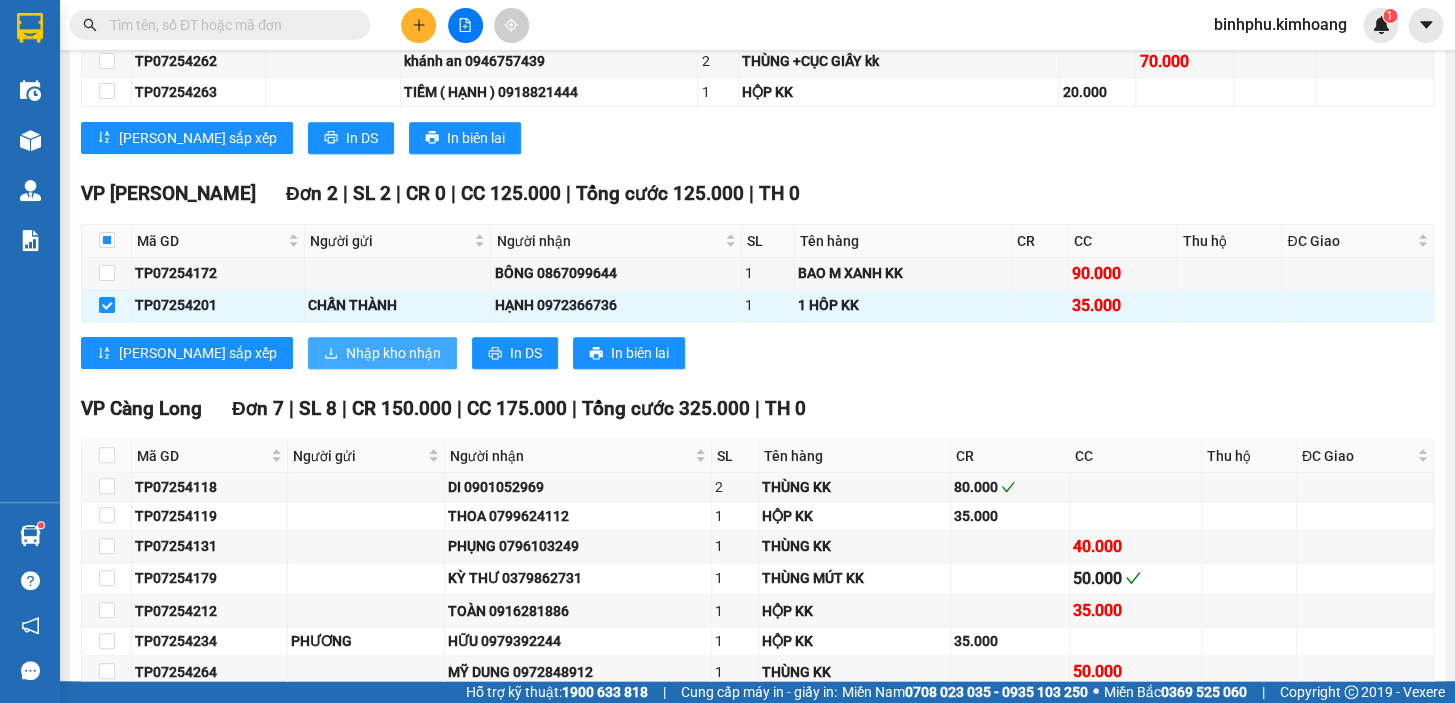 click on "Nhập kho nhận" at bounding box center [382, 353] 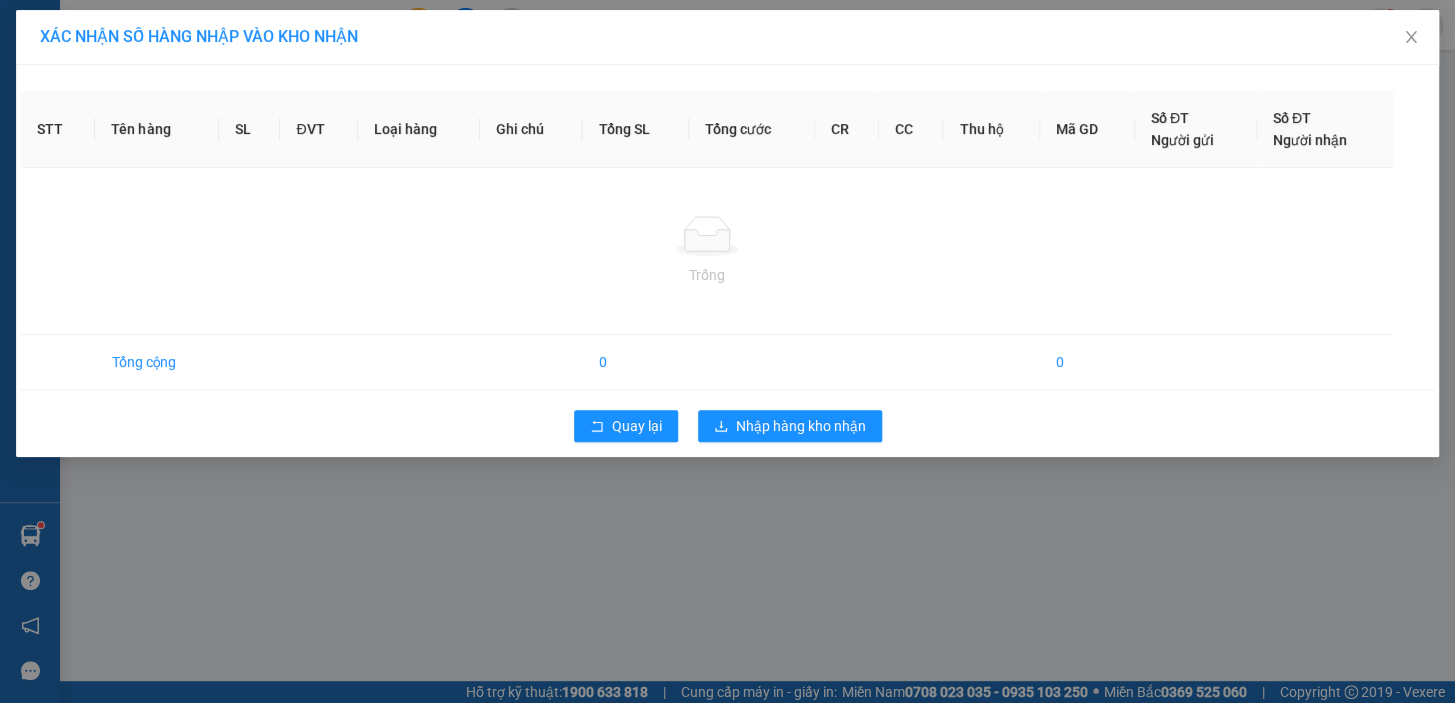 scroll, scrollTop: 0, scrollLeft: 0, axis: both 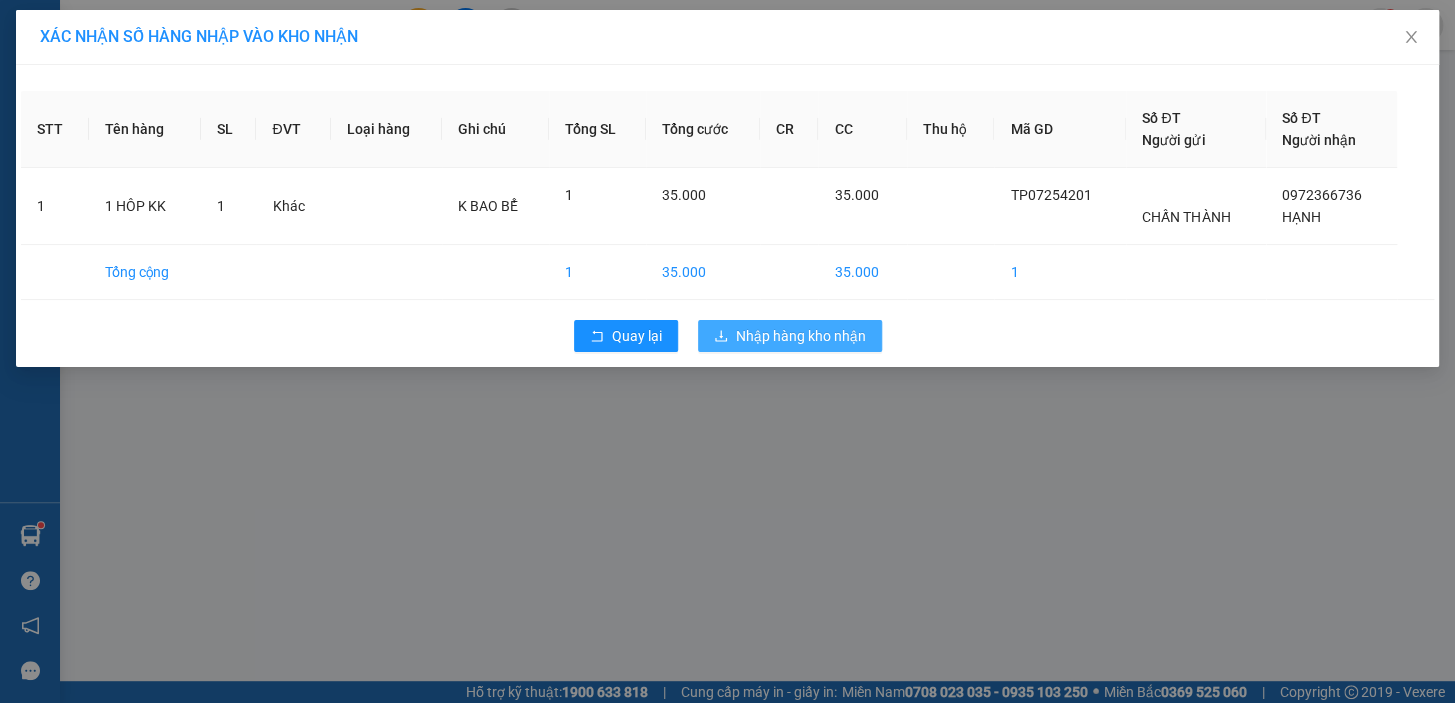 click on "Nhập hàng kho nhận" at bounding box center [801, 336] 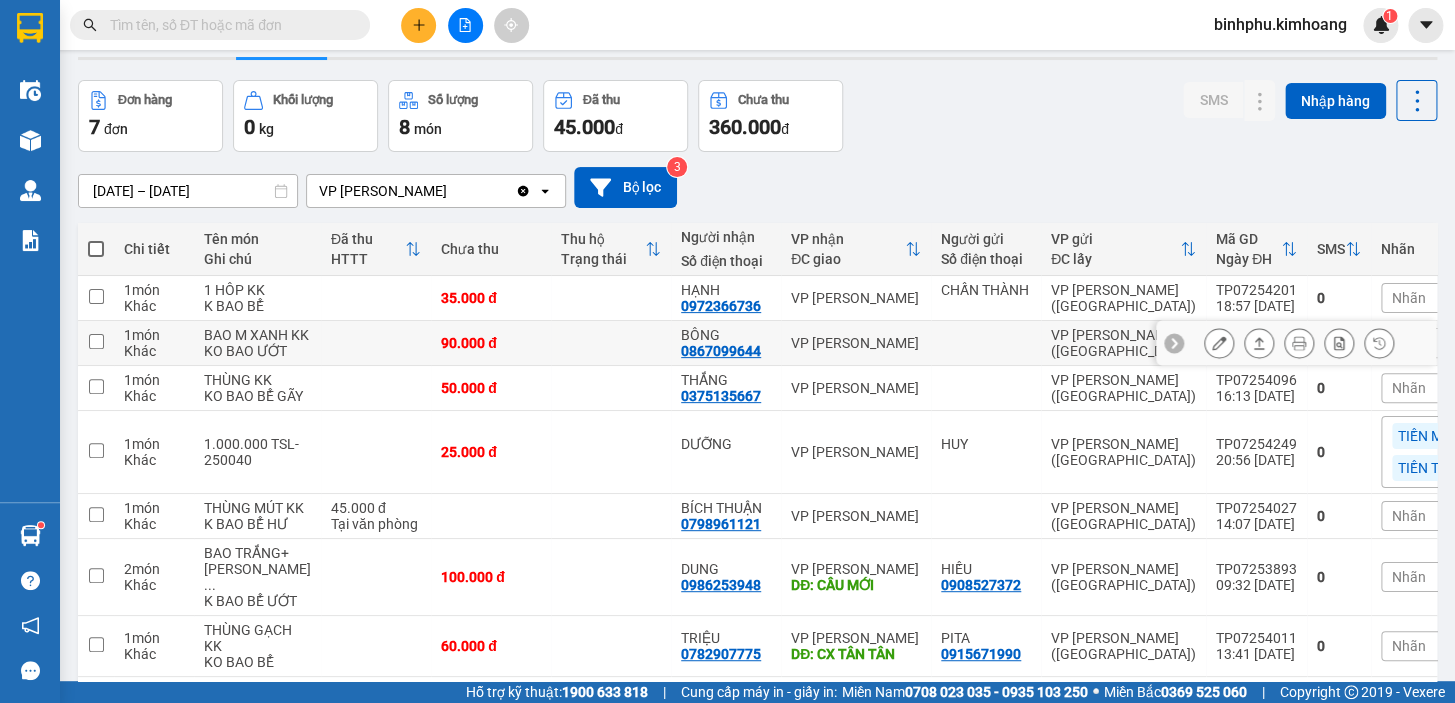 scroll, scrollTop: 90, scrollLeft: 0, axis: vertical 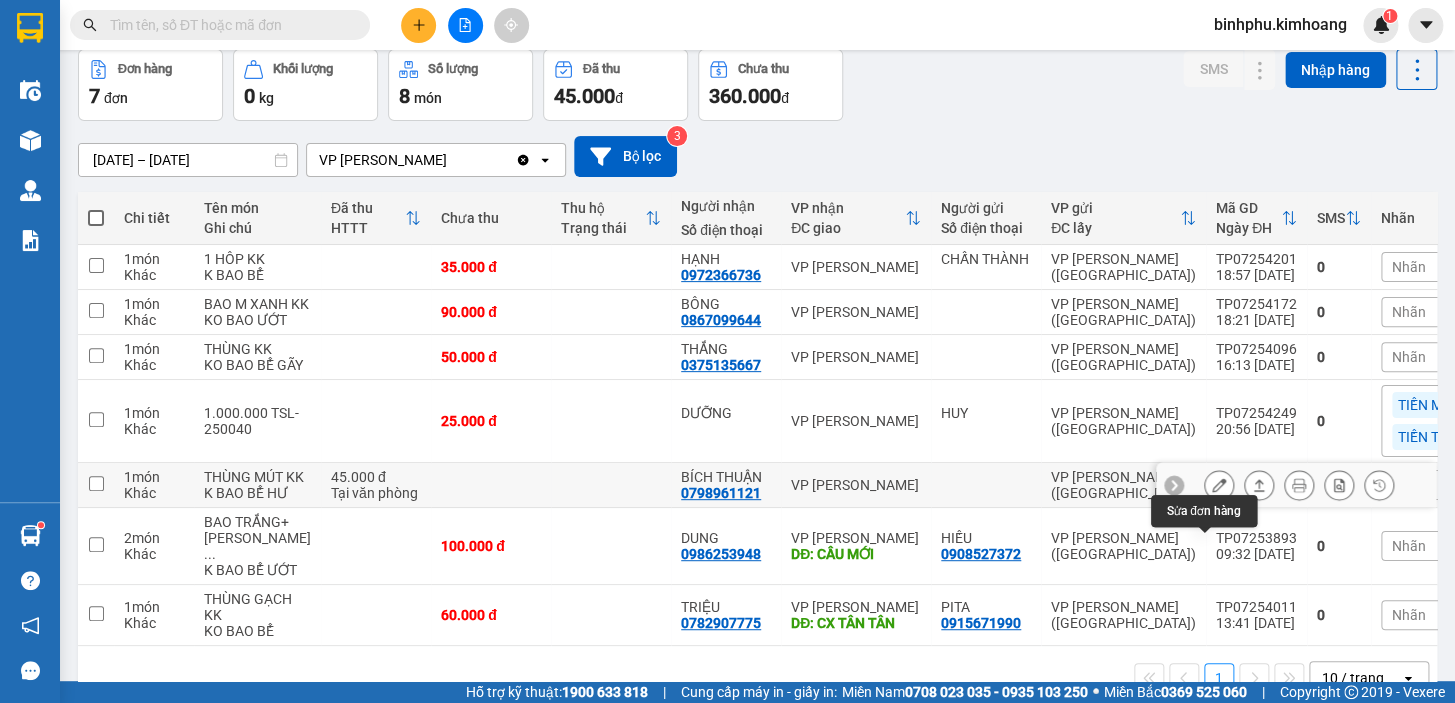 click at bounding box center (1219, 485) 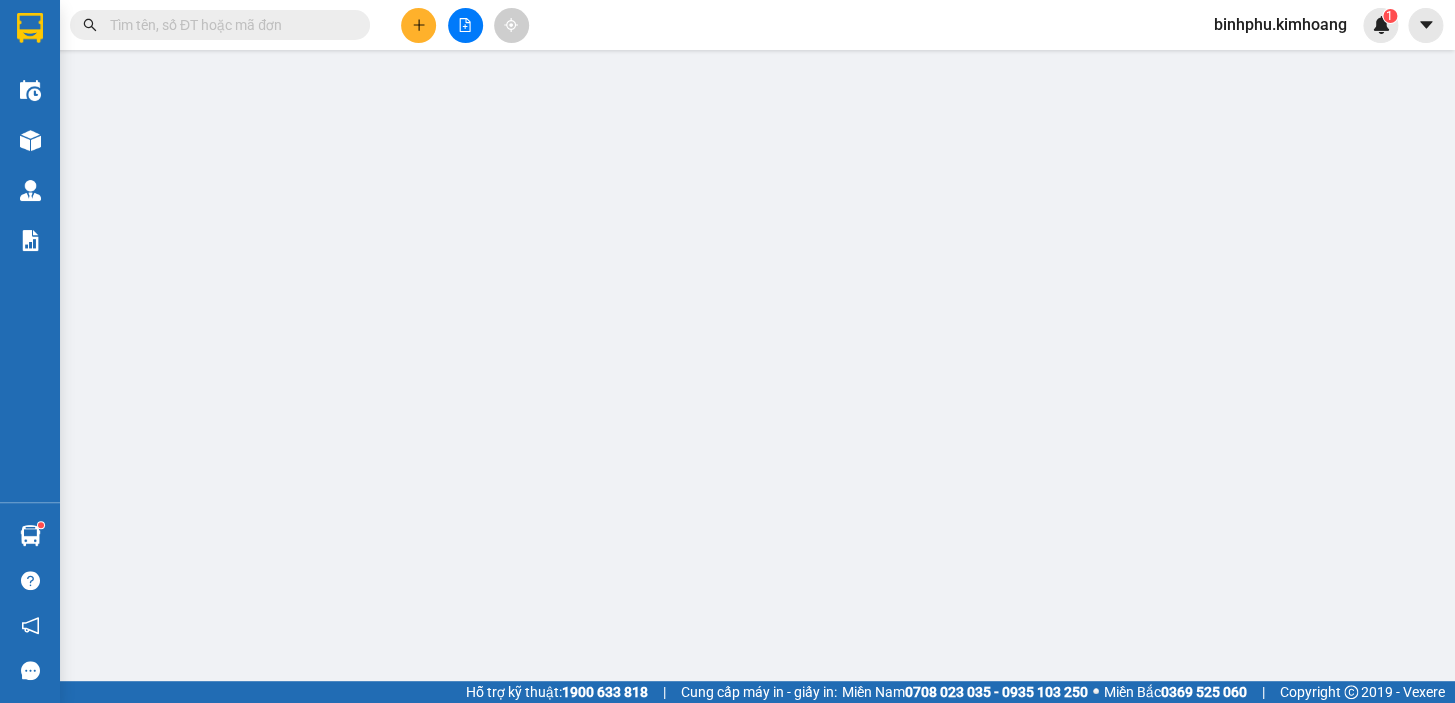 scroll, scrollTop: 0, scrollLeft: 0, axis: both 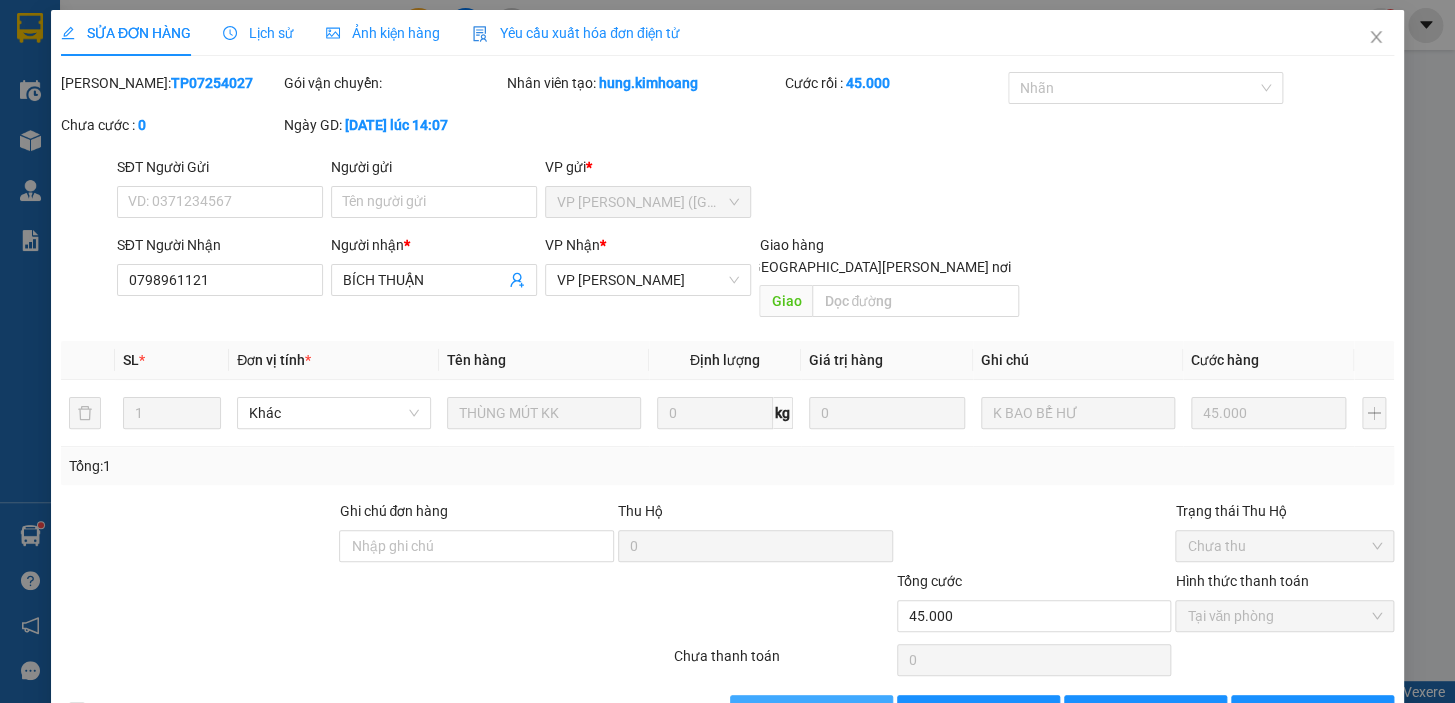 click on "[PERSON_NAME] và [PERSON_NAME] hàng" at bounding box center [811, 711] 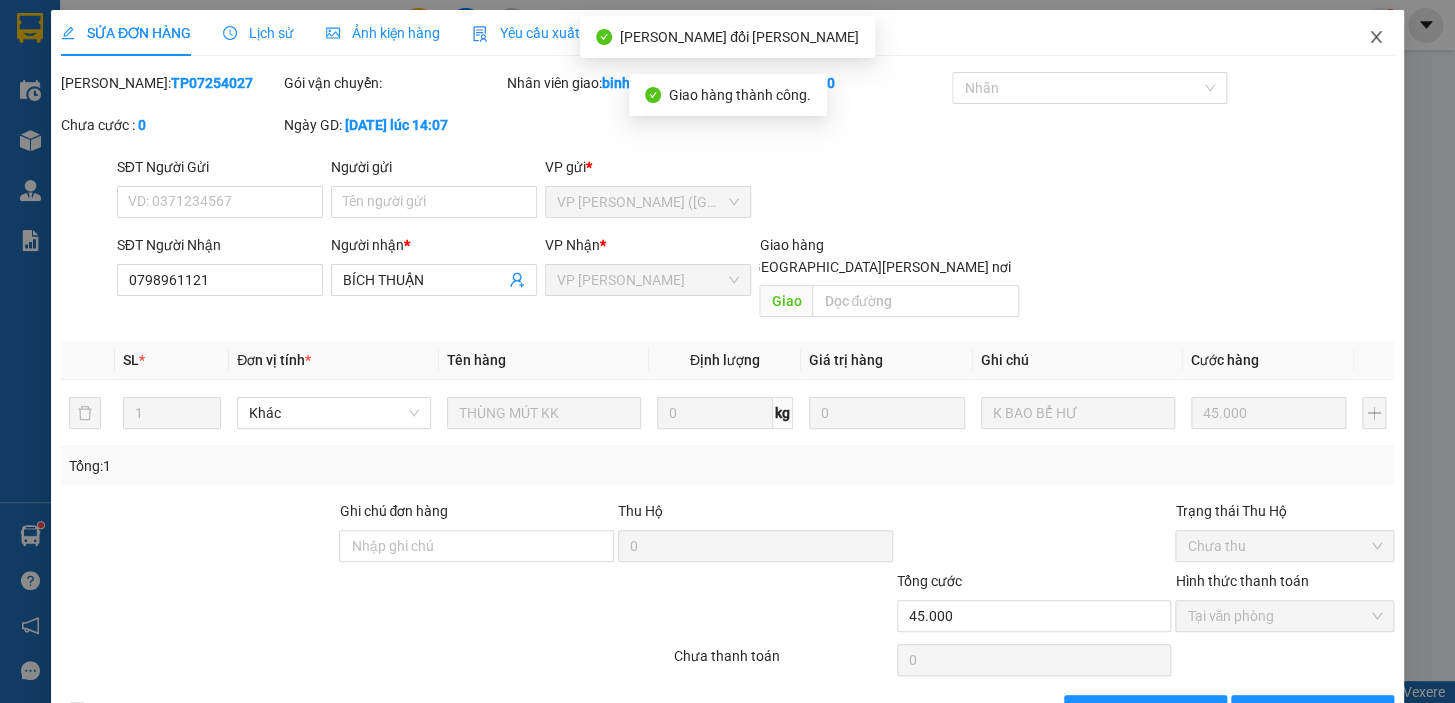 click 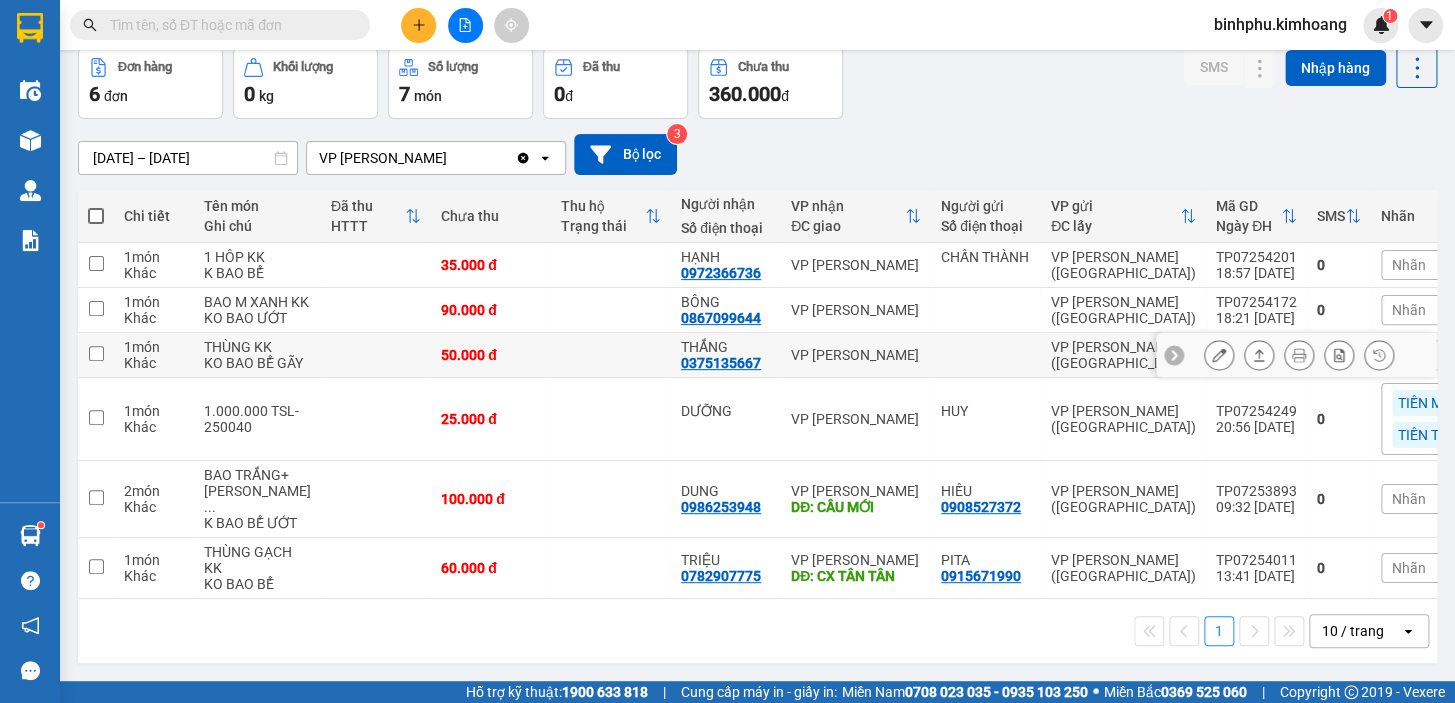 scroll, scrollTop: 0, scrollLeft: 0, axis: both 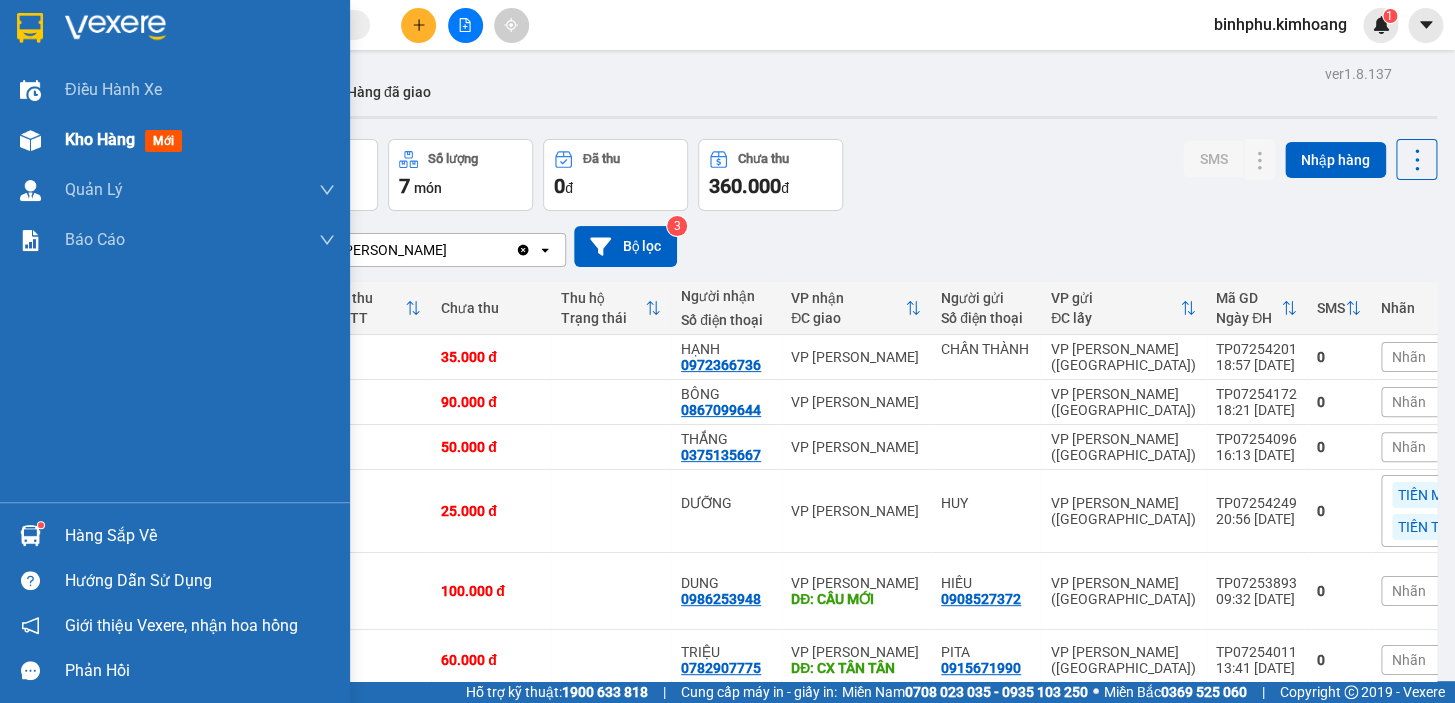 click on "Kho hàng" at bounding box center (100, 139) 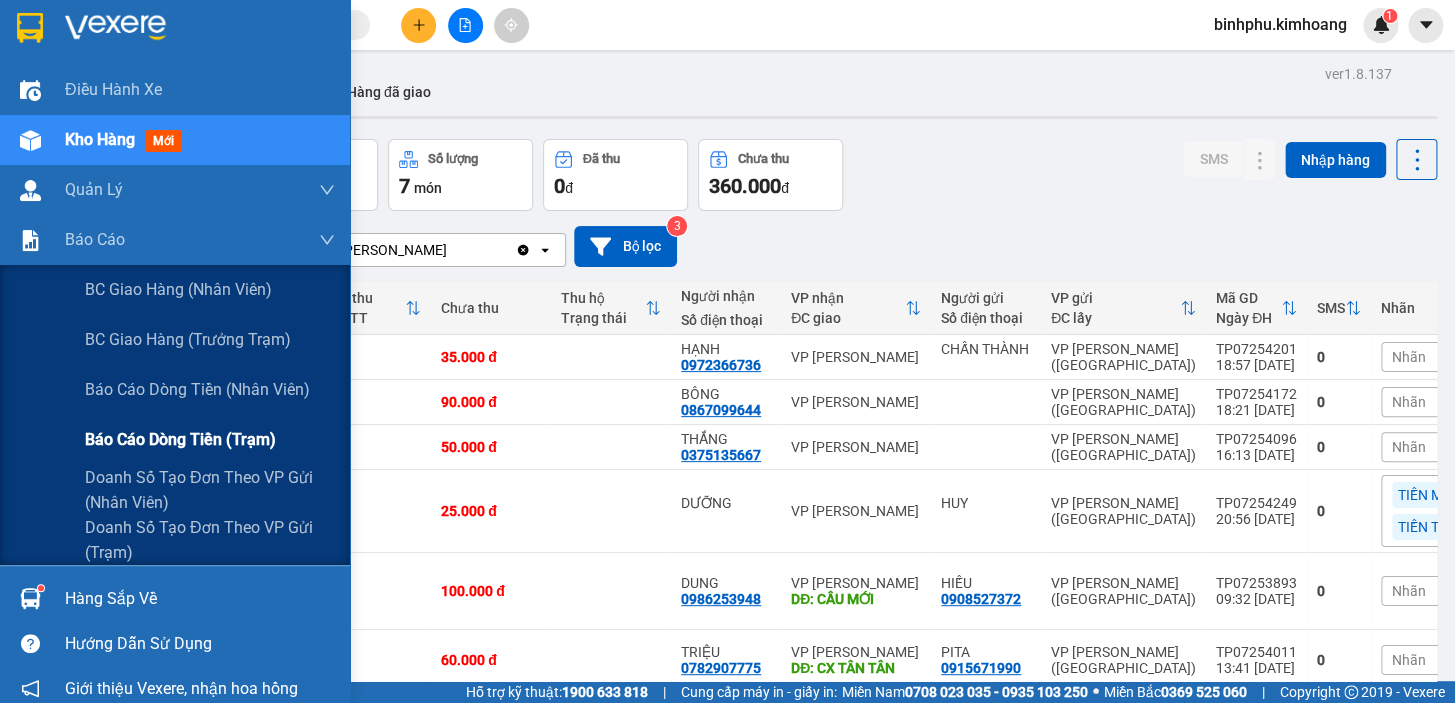 click on "Báo cáo dòng tiền (trạm)" at bounding box center [180, 439] 